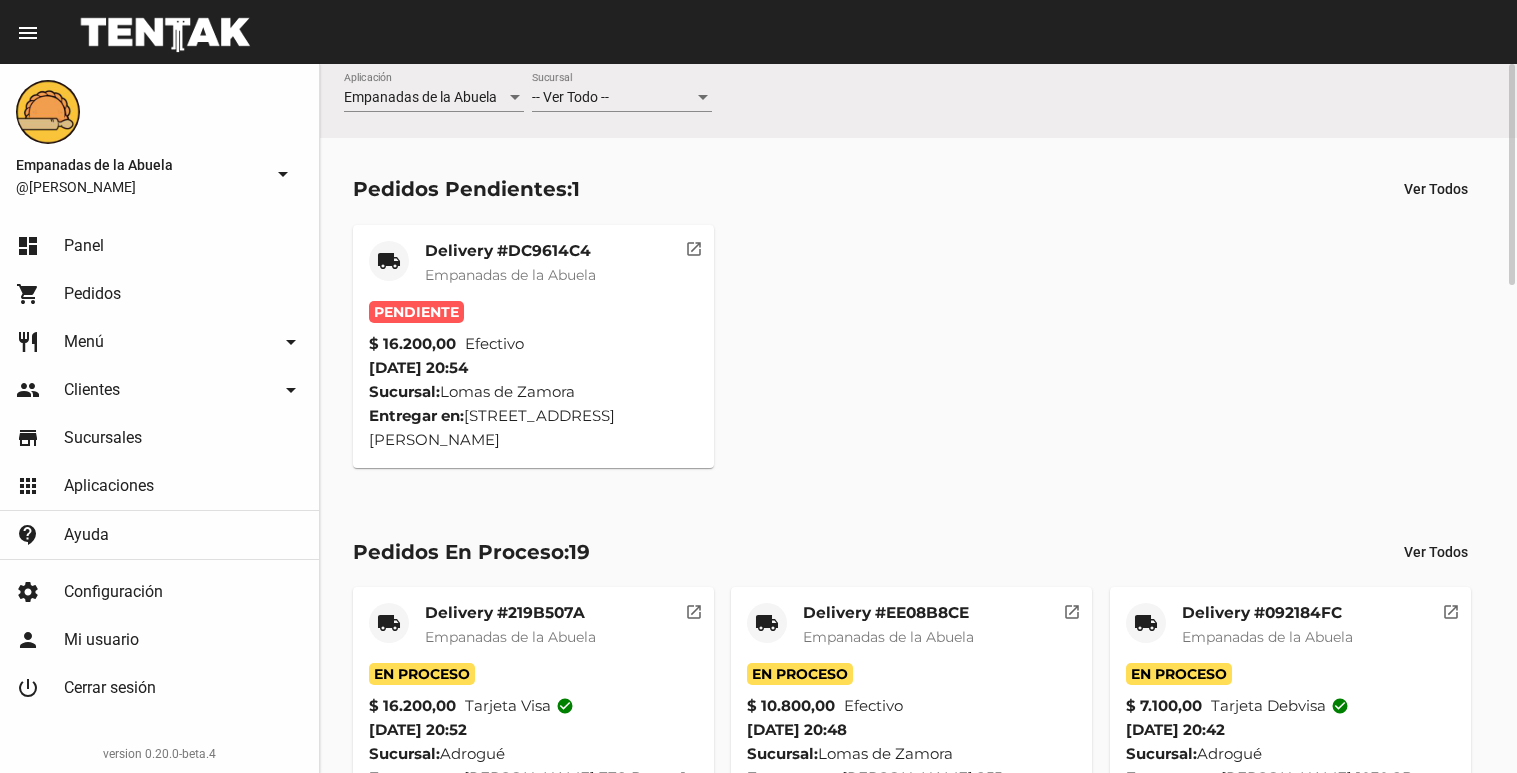 scroll, scrollTop: 0, scrollLeft: 0, axis: both 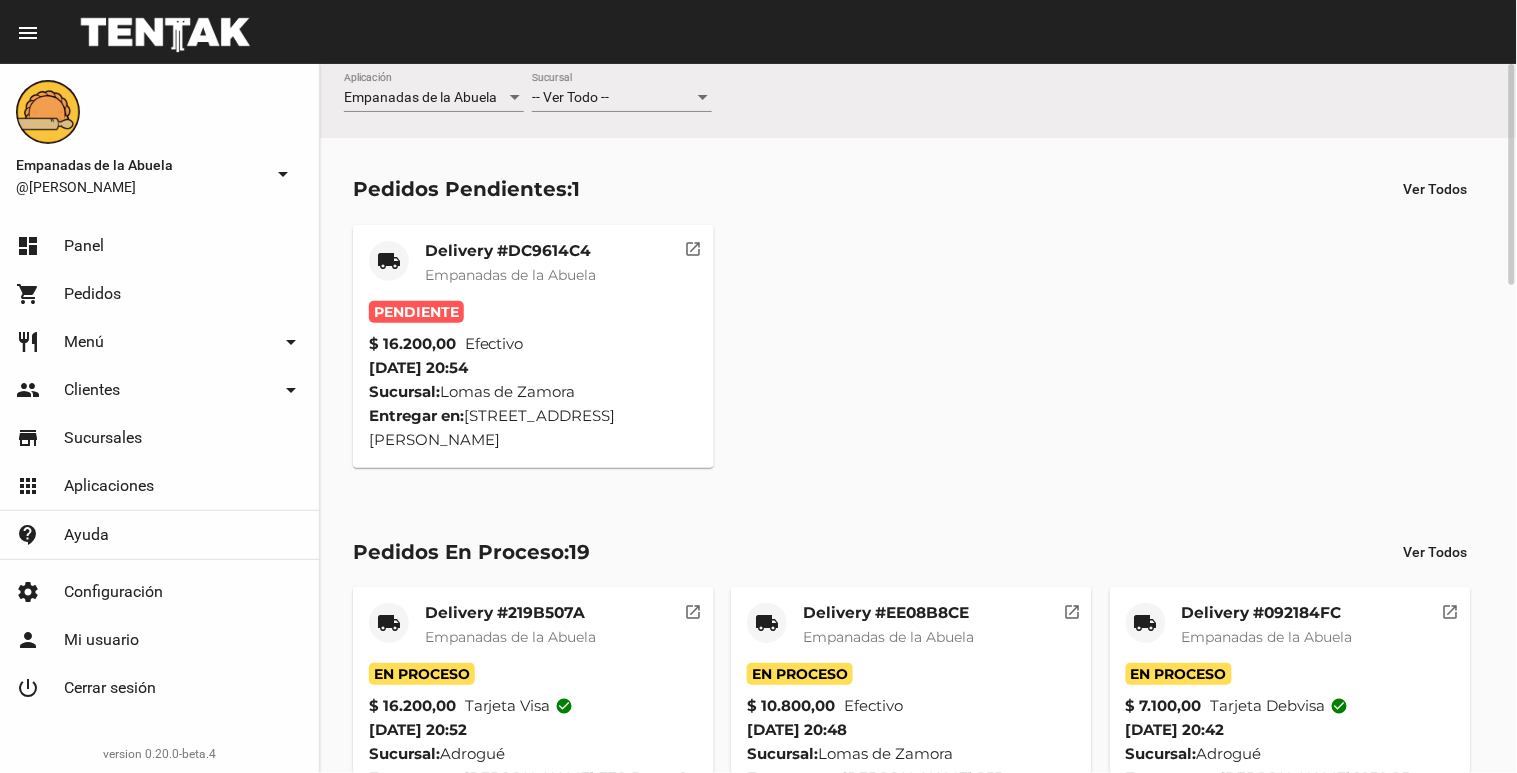 click on "-- Ver Todo -- Sucursal" 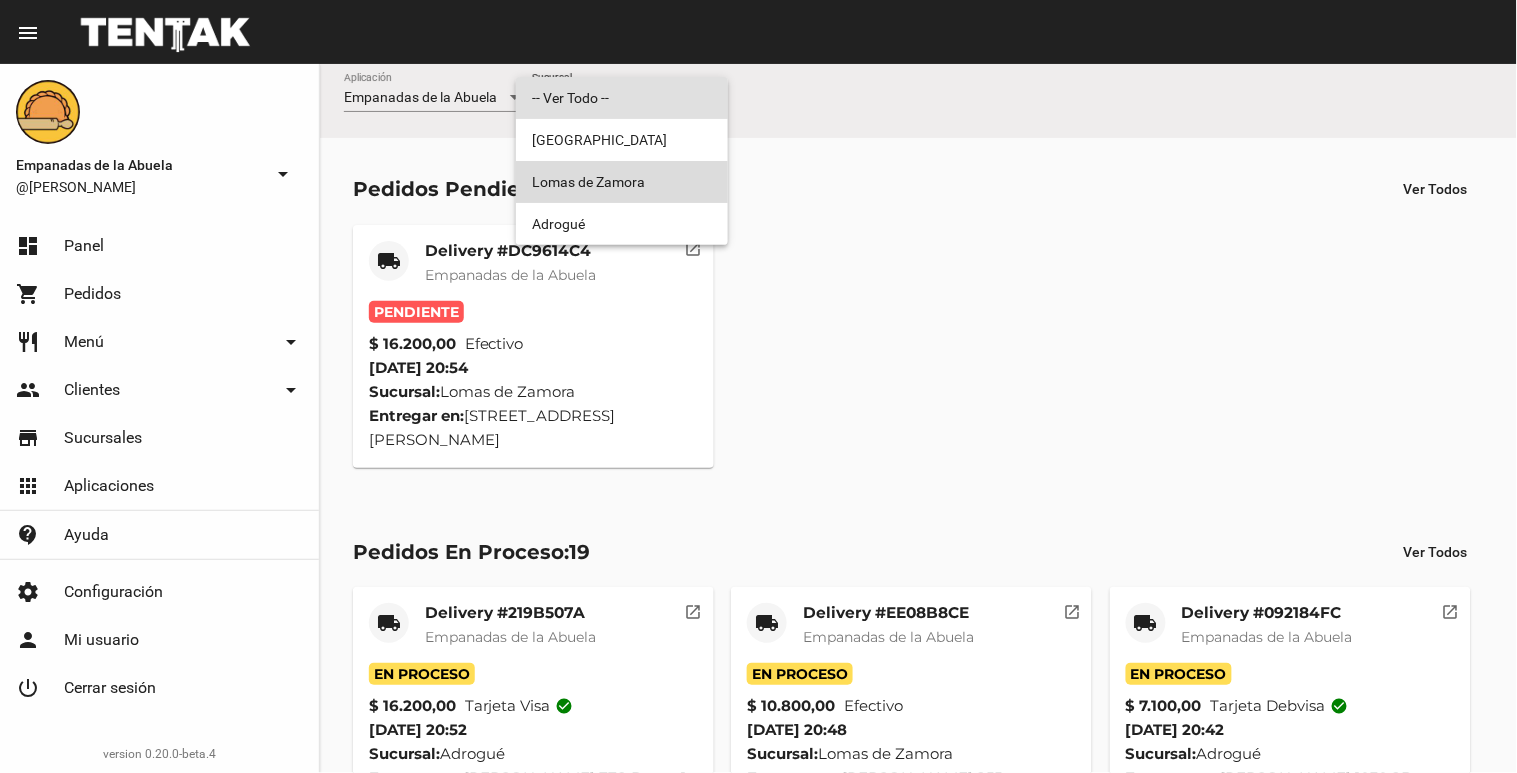 click on "Lomas de Zamora" at bounding box center (622, 182) 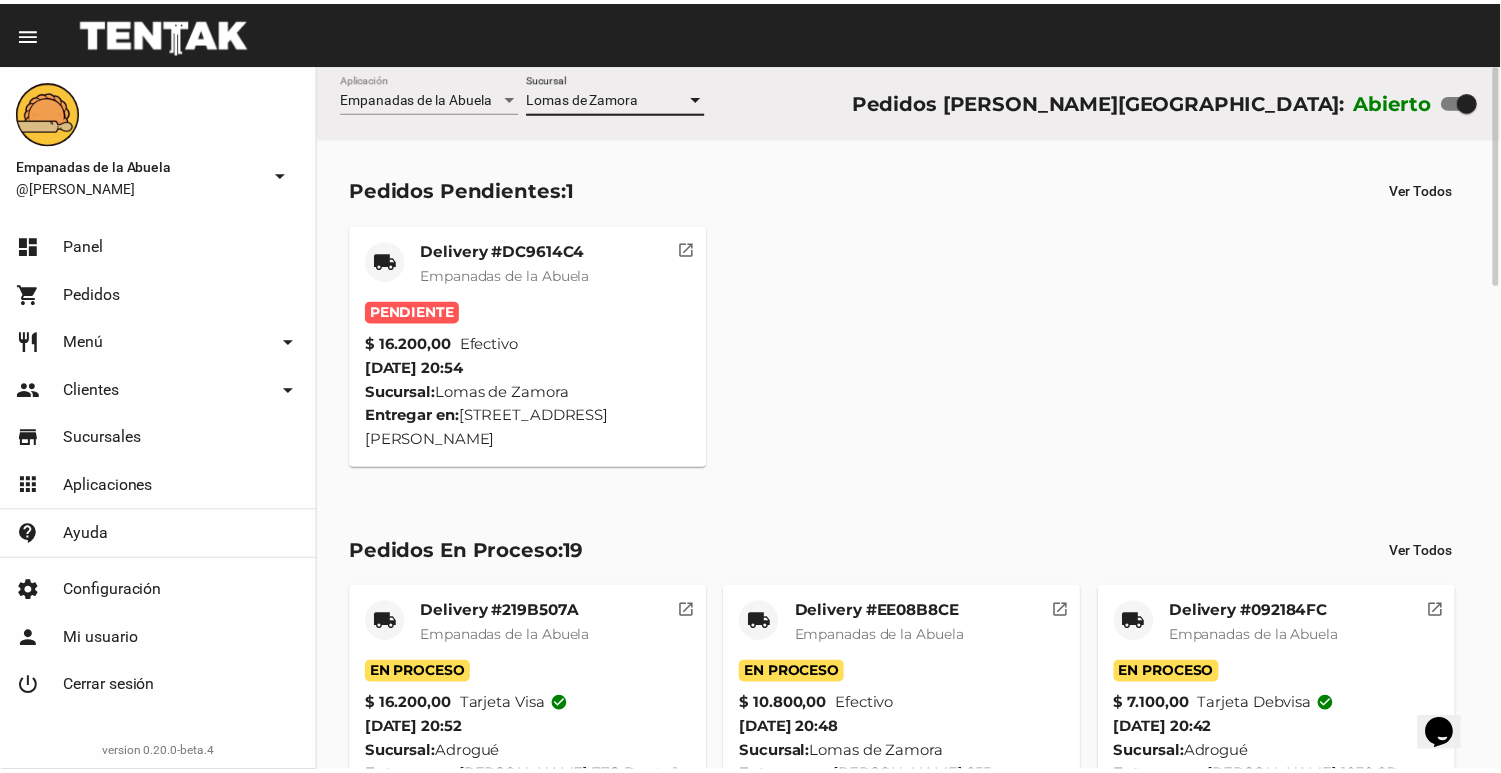 scroll, scrollTop: 0, scrollLeft: 0, axis: both 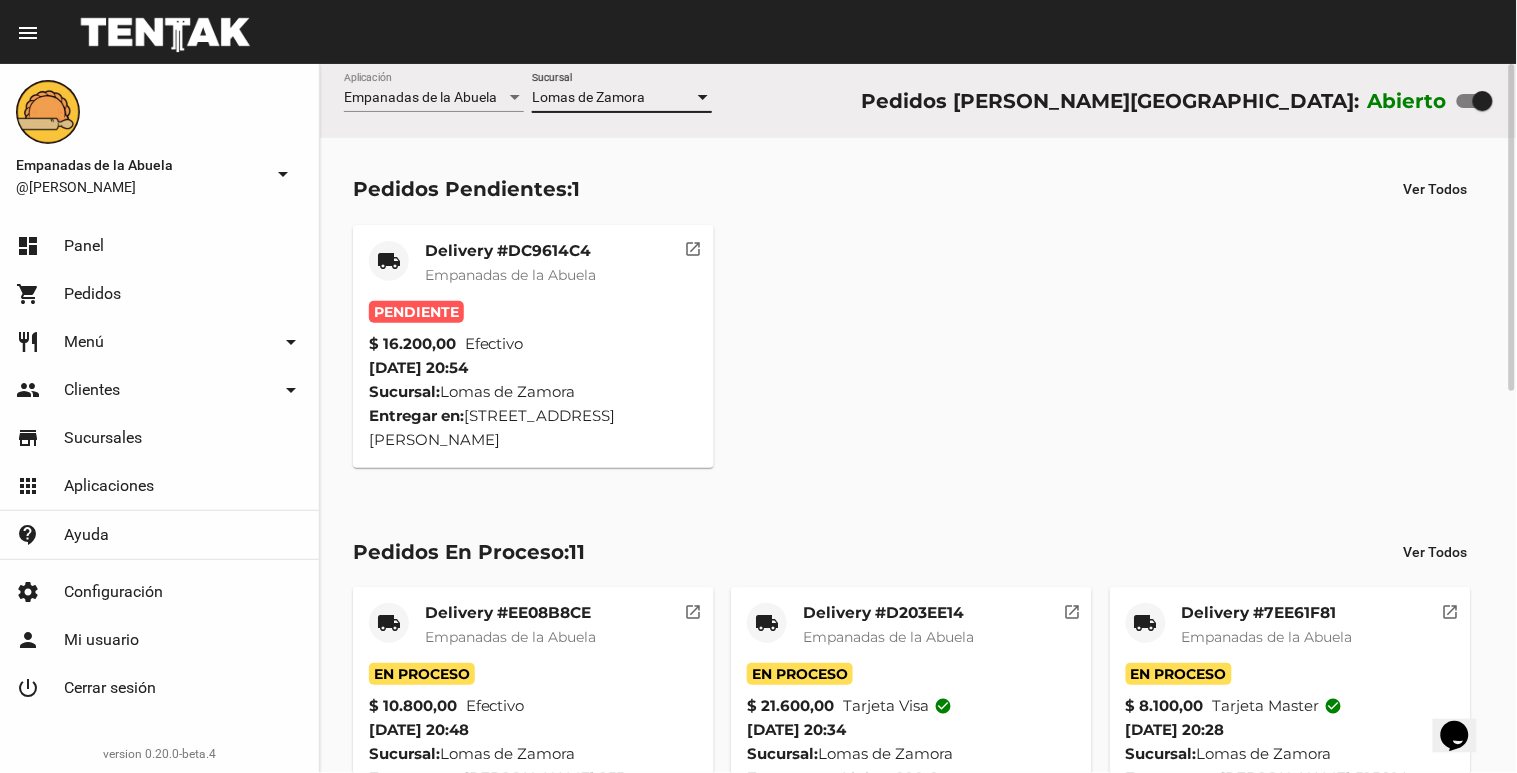 click on "Empanadas de la Abuela" 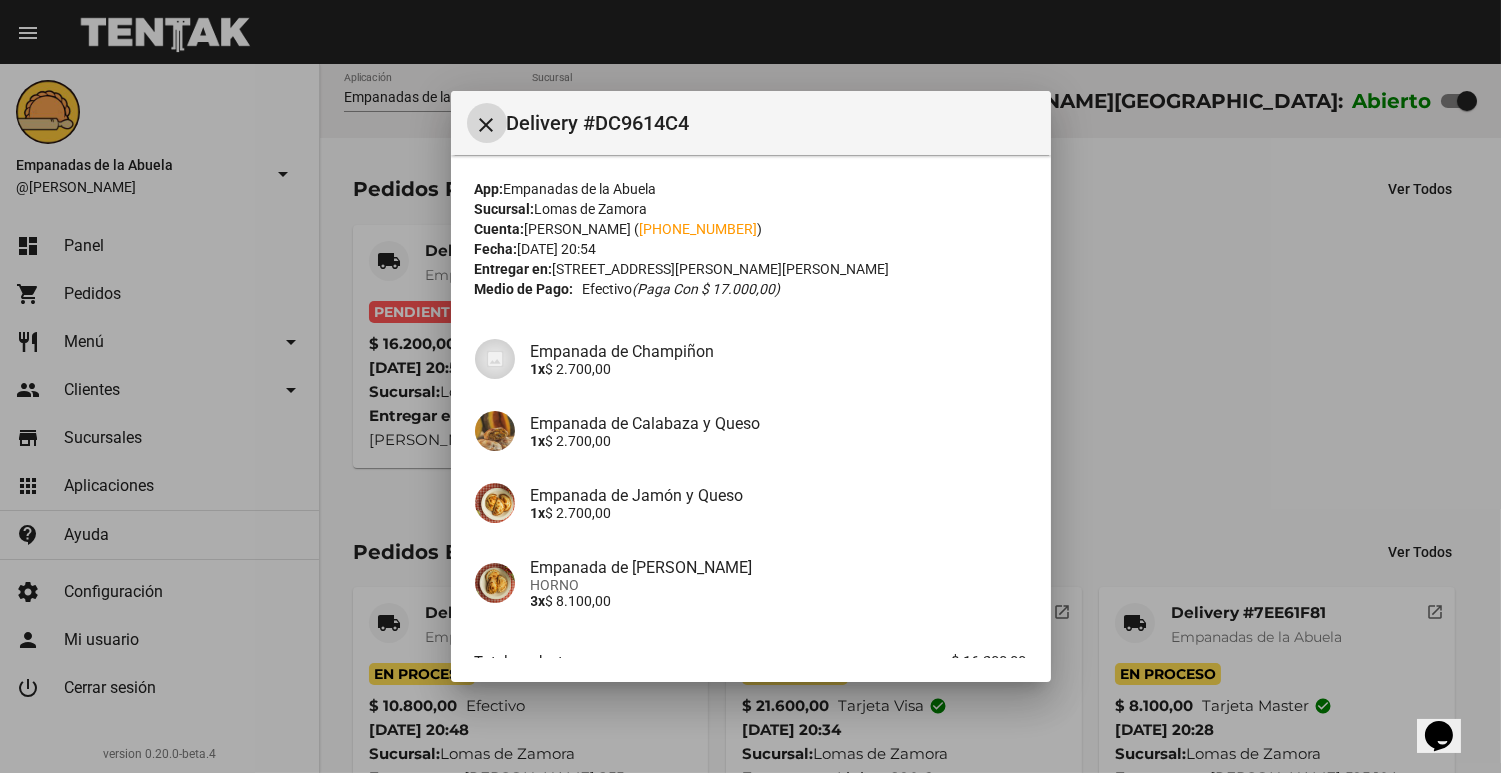 scroll, scrollTop: 126, scrollLeft: 0, axis: vertical 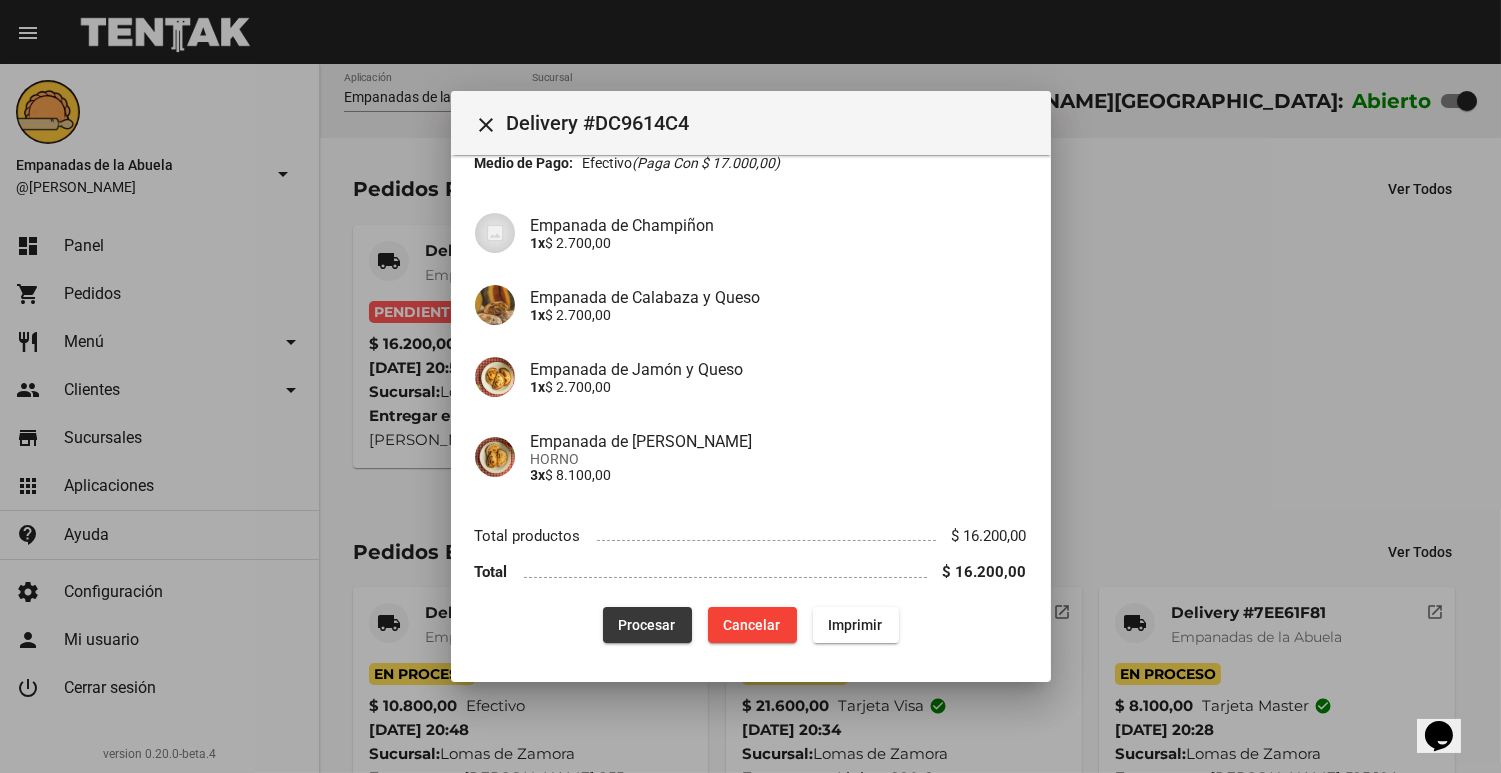 click on "Procesar" 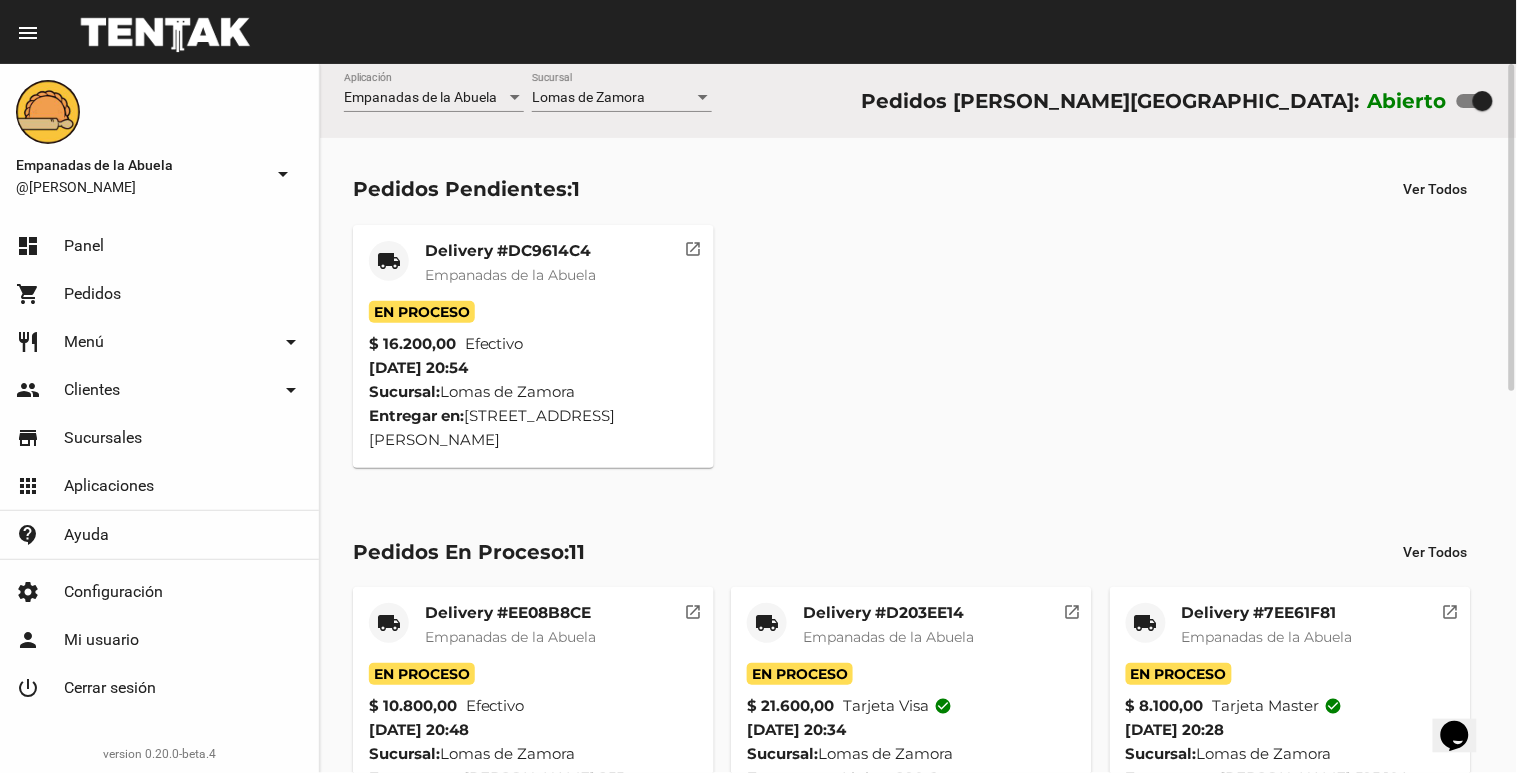 click on "Delivery #DC9614C4 Empanadas de la Abuela" 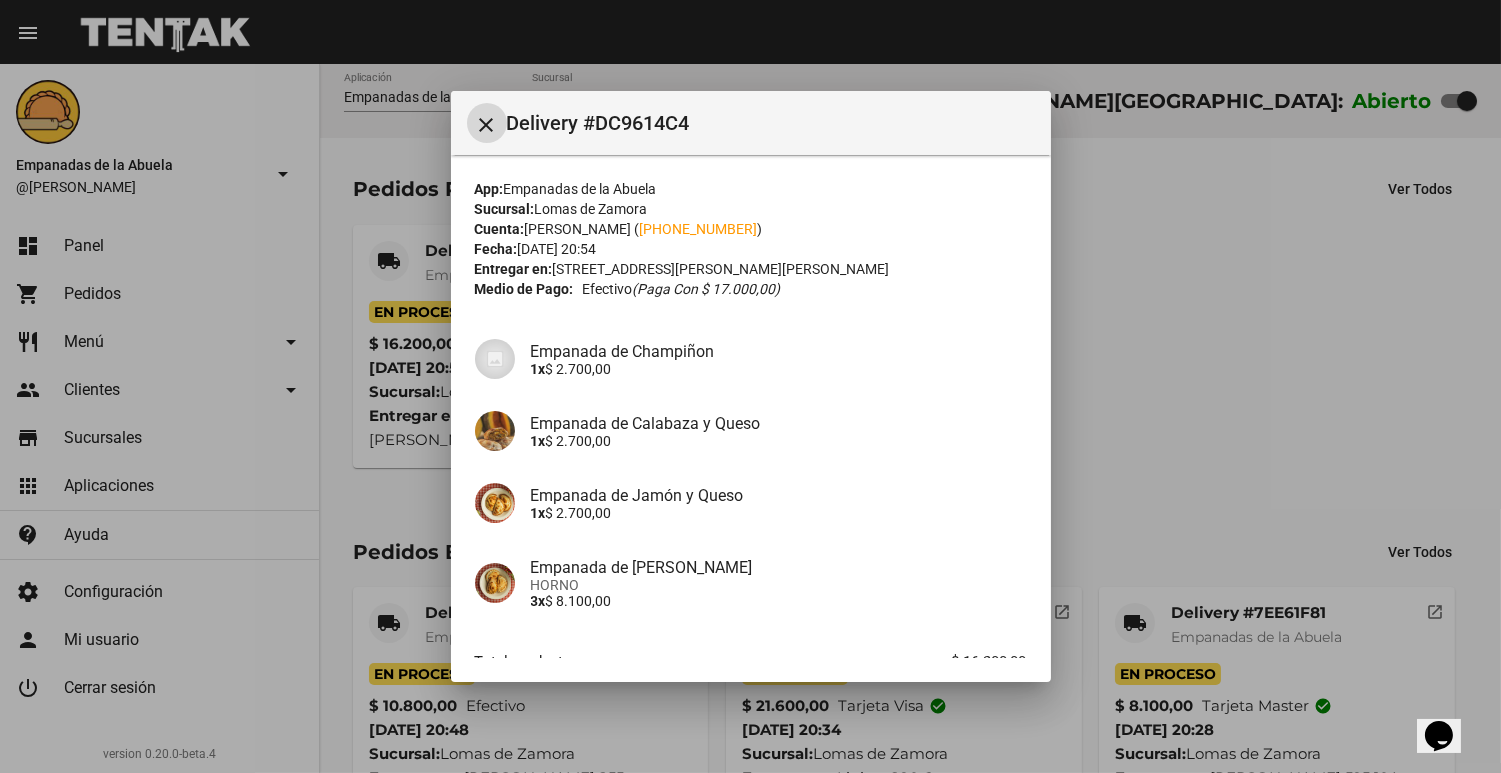 scroll, scrollTop: 126, scrollLeft: 0, axis: vertical 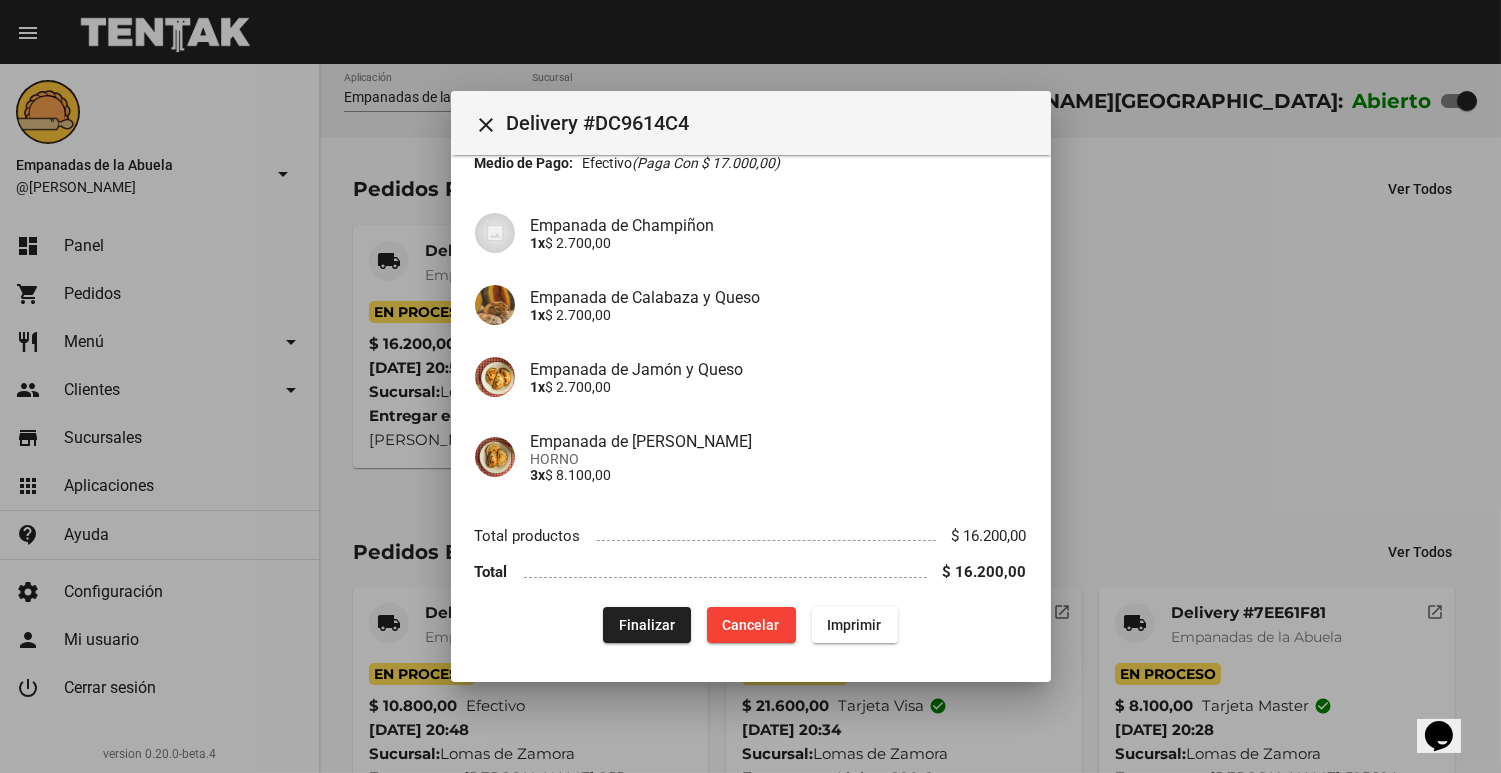 drag, startPoint x: 618, startPoint y: 614, endPoint x: 723, endPoint y: 422, distance: 218.83556 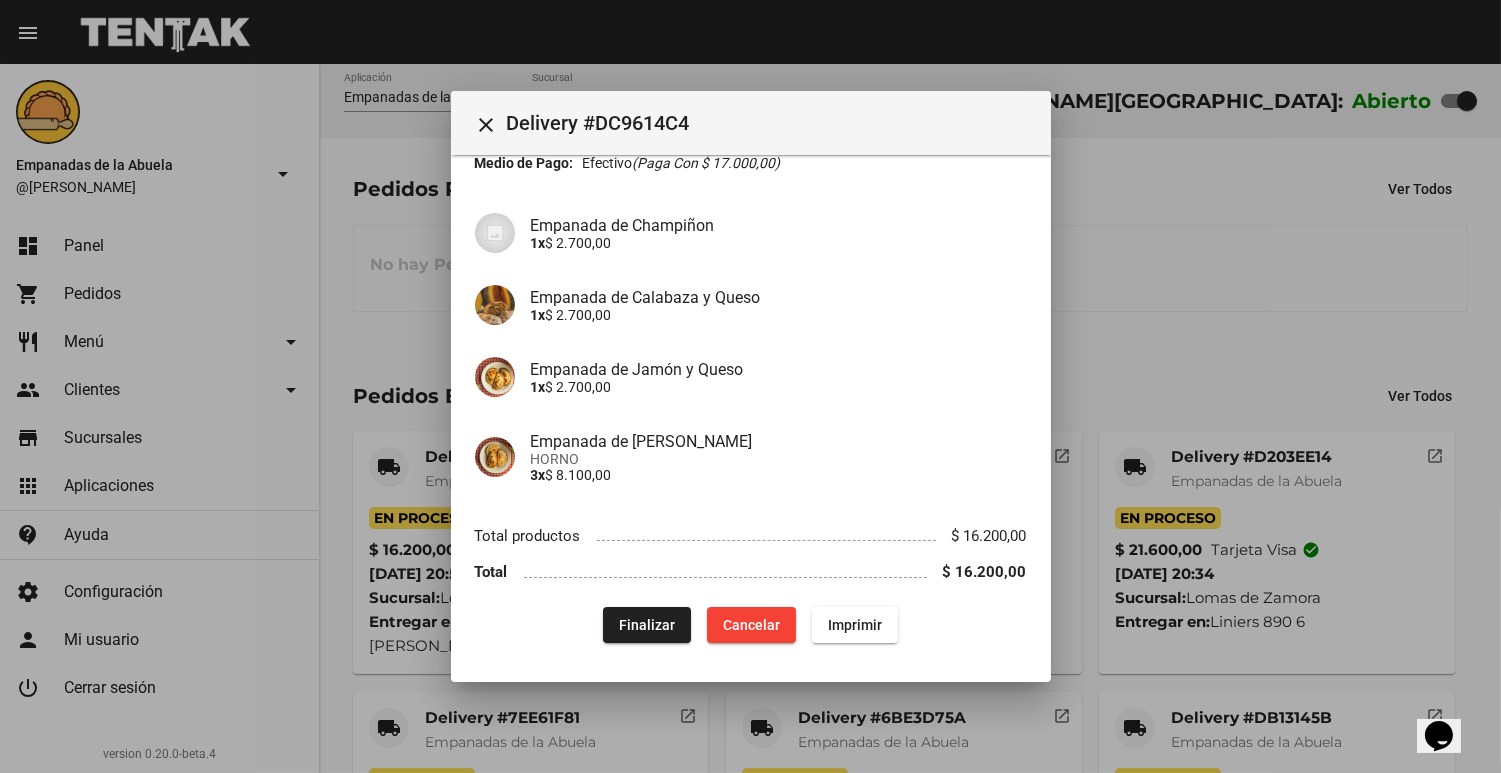 scroll, scrollTop: 0, scrollLeft: 0, axis: both 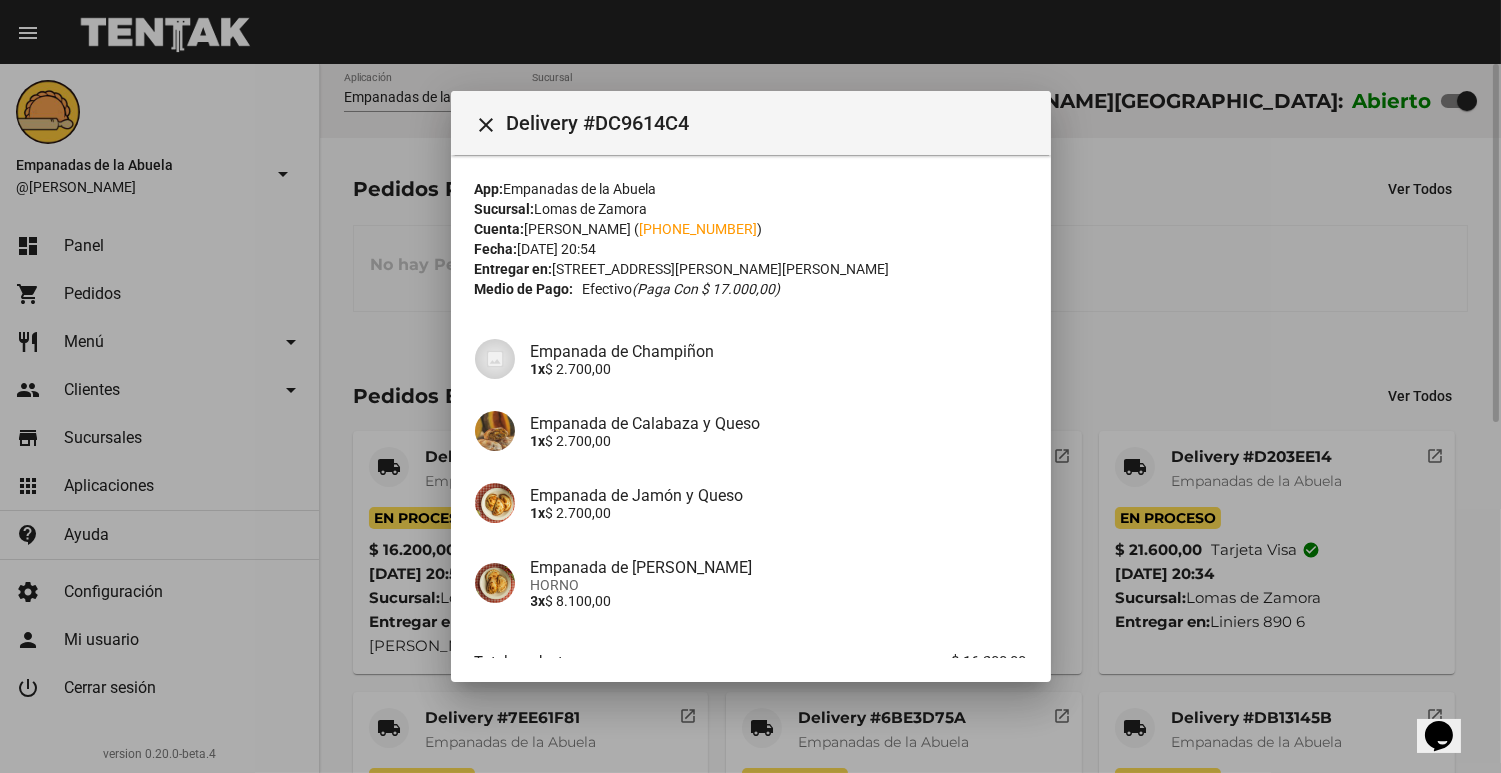 click at bounding box center (750, 386) 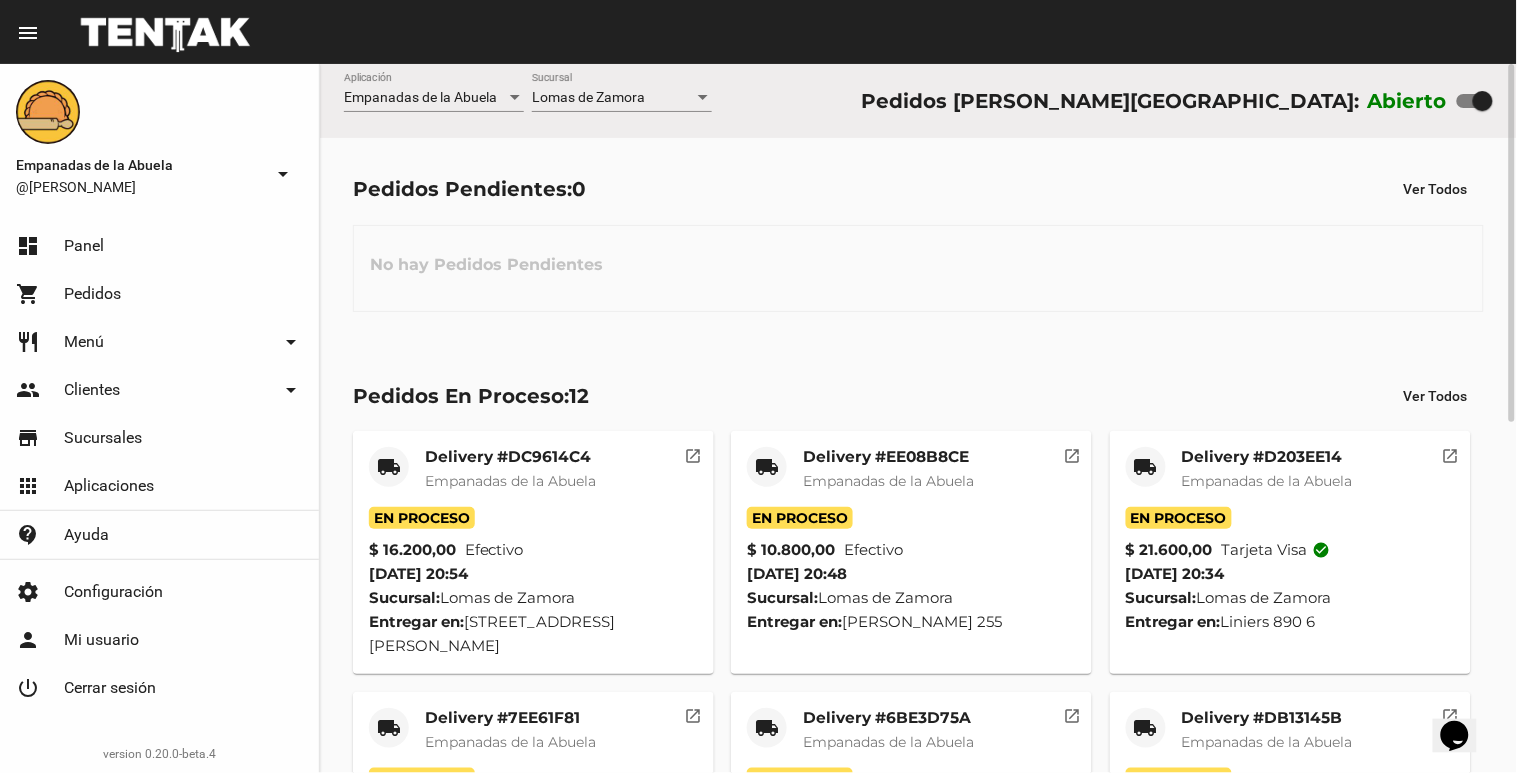 click on "Empanadas de la Abuela Aplicación [PERSON_NAME] [GEOGRAPHIC_DATA] Pedidos [PERSON_NAME]: [GEOGRAPHIC_DATA]" 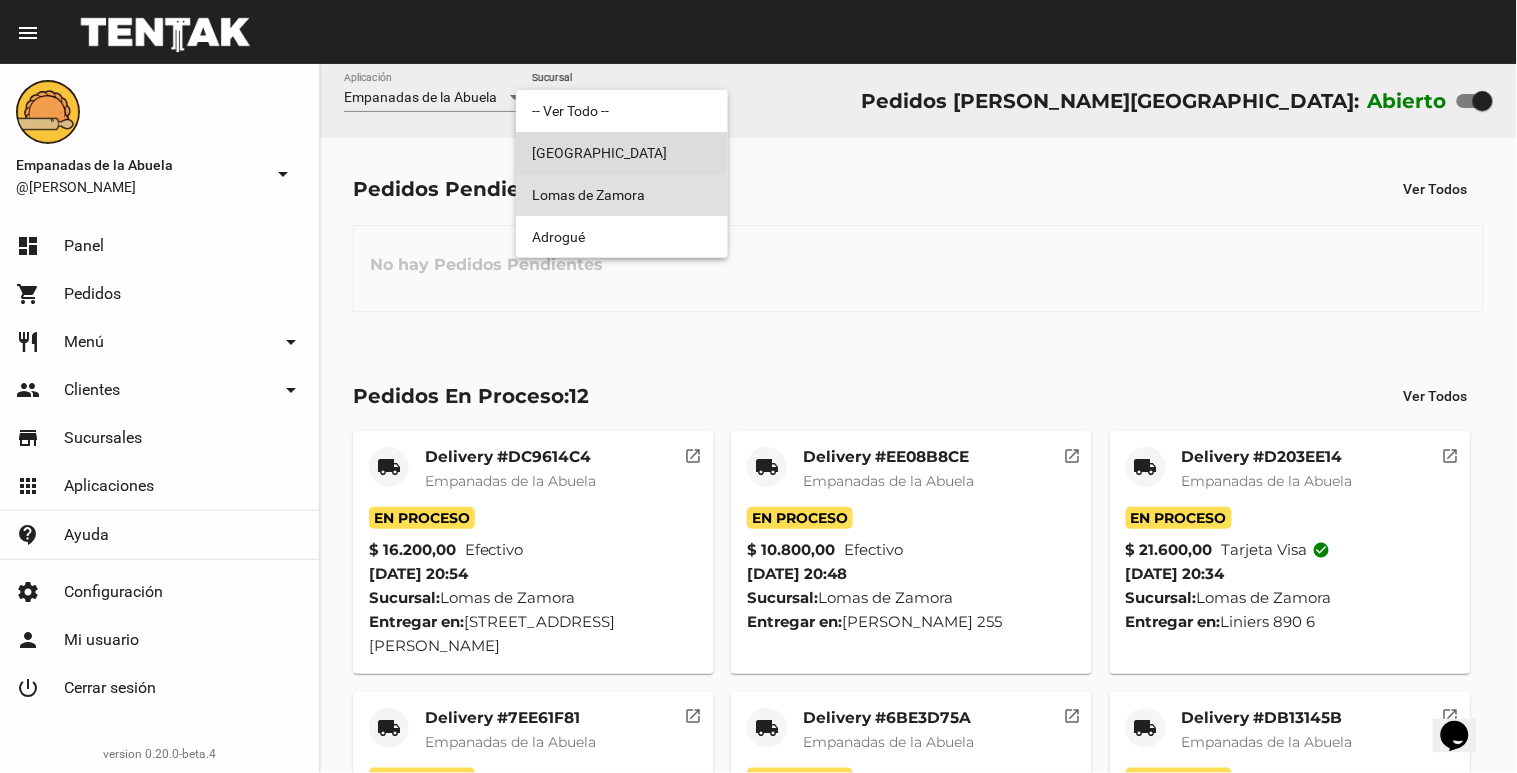 click on "[GEOGRAPHIC_DATA]" at bounding box center [622, 153] 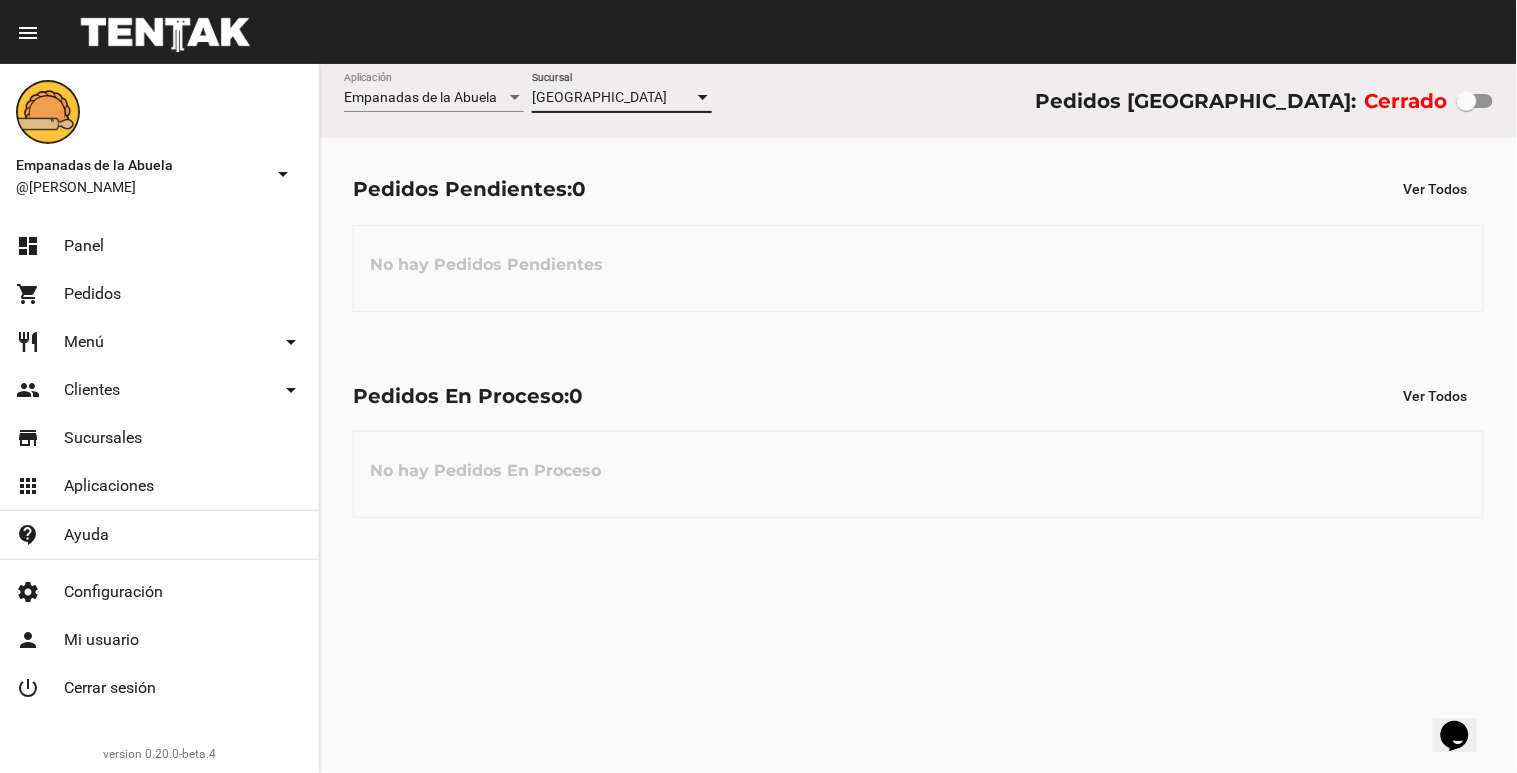 click on "[GEOGRAPHIC_DATA]" at bounding box center [599, 97] 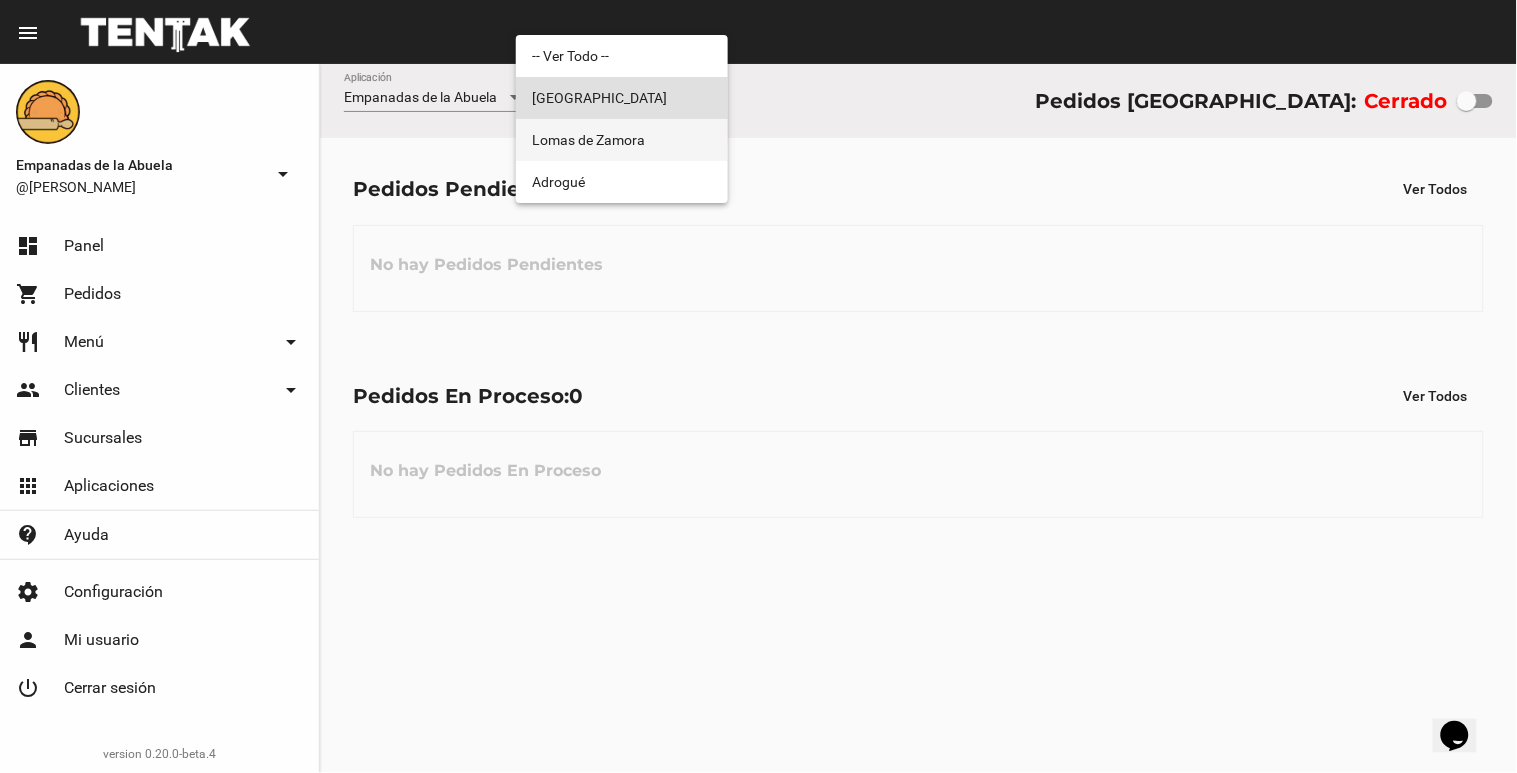 click on "Lomas de Zamora" at bounding box center (622, 140) 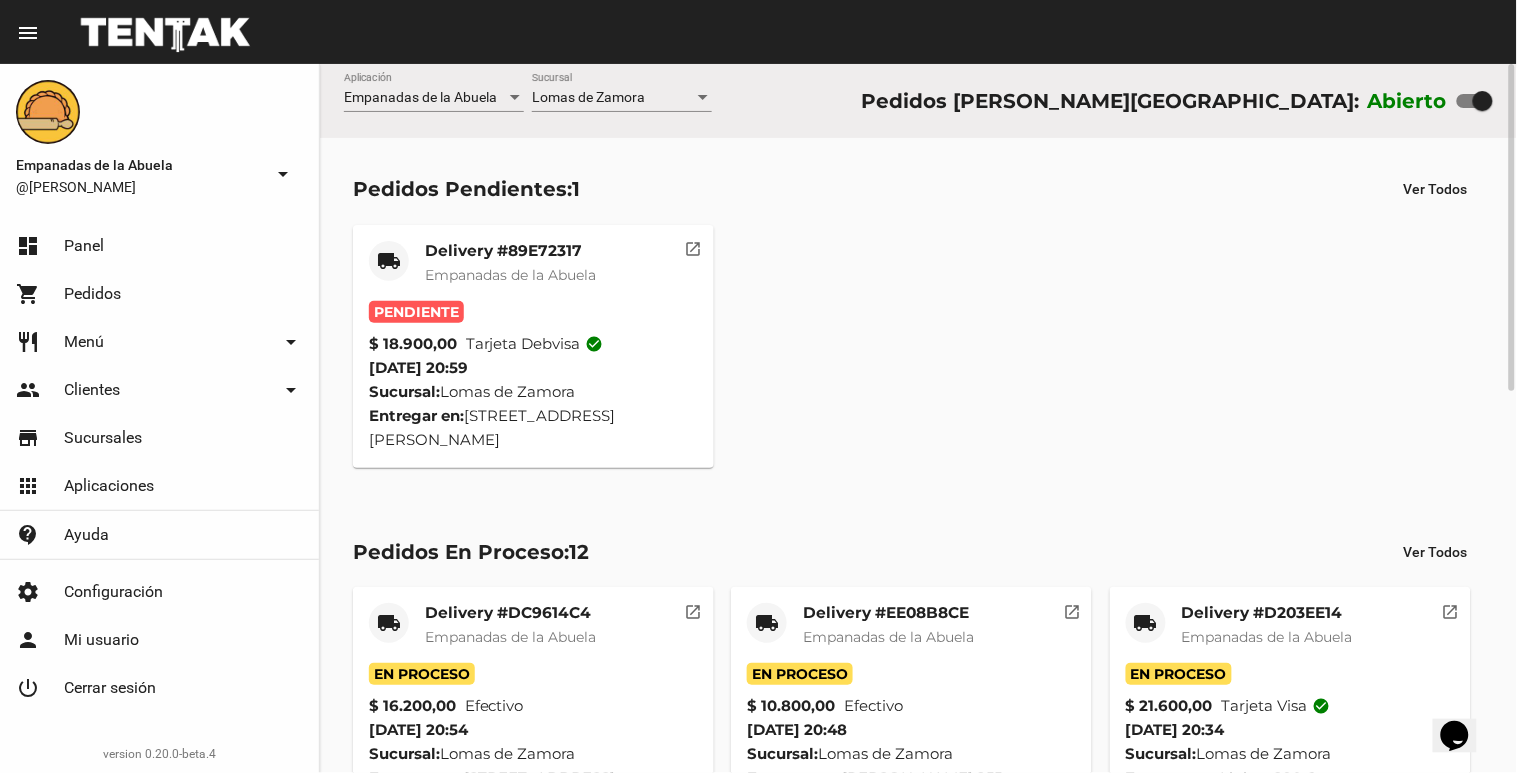 click on "Delivery #89E72317 Empanadas de la Abuela" 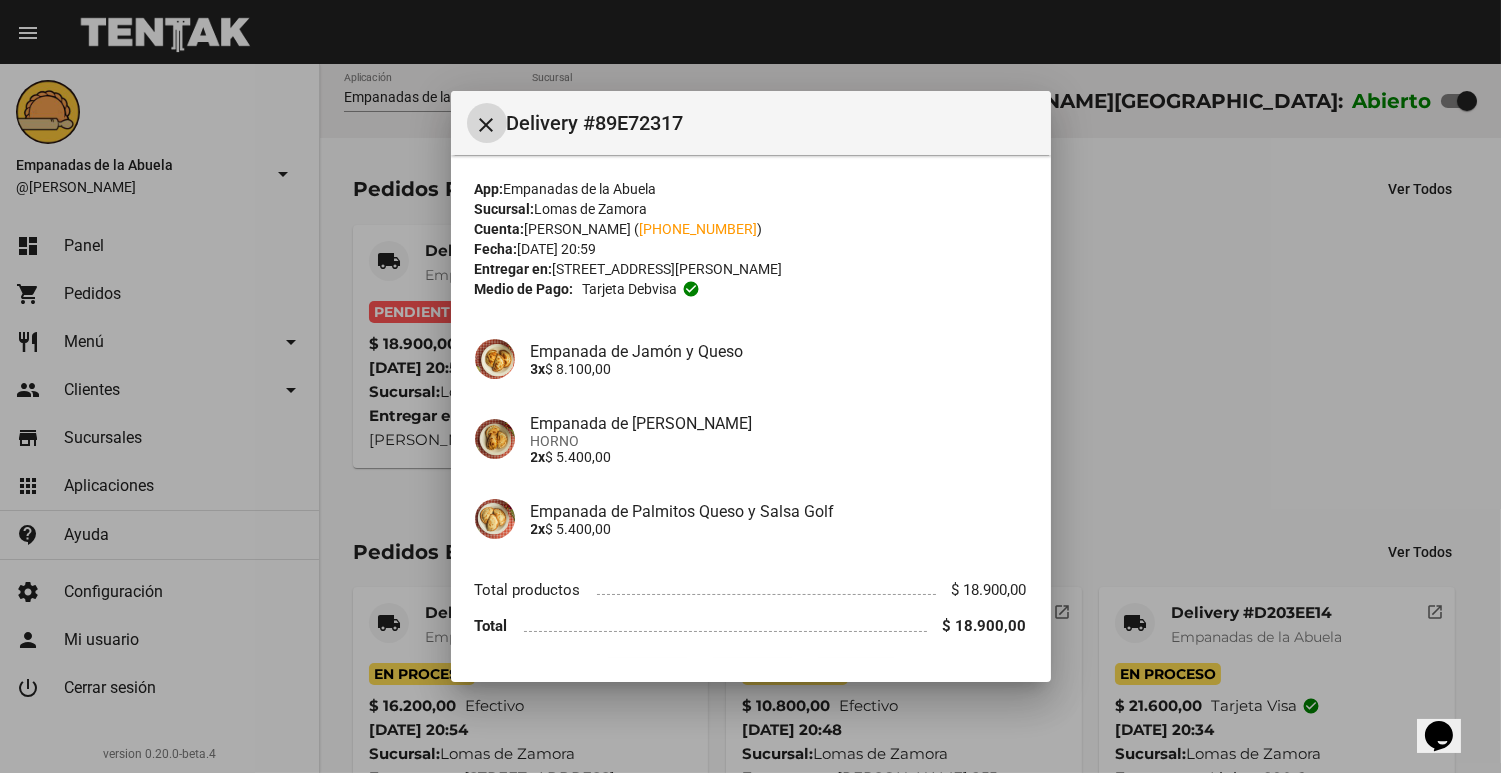 scroll, scrollTop: 55, scrollLeft: 0, axis: vertical 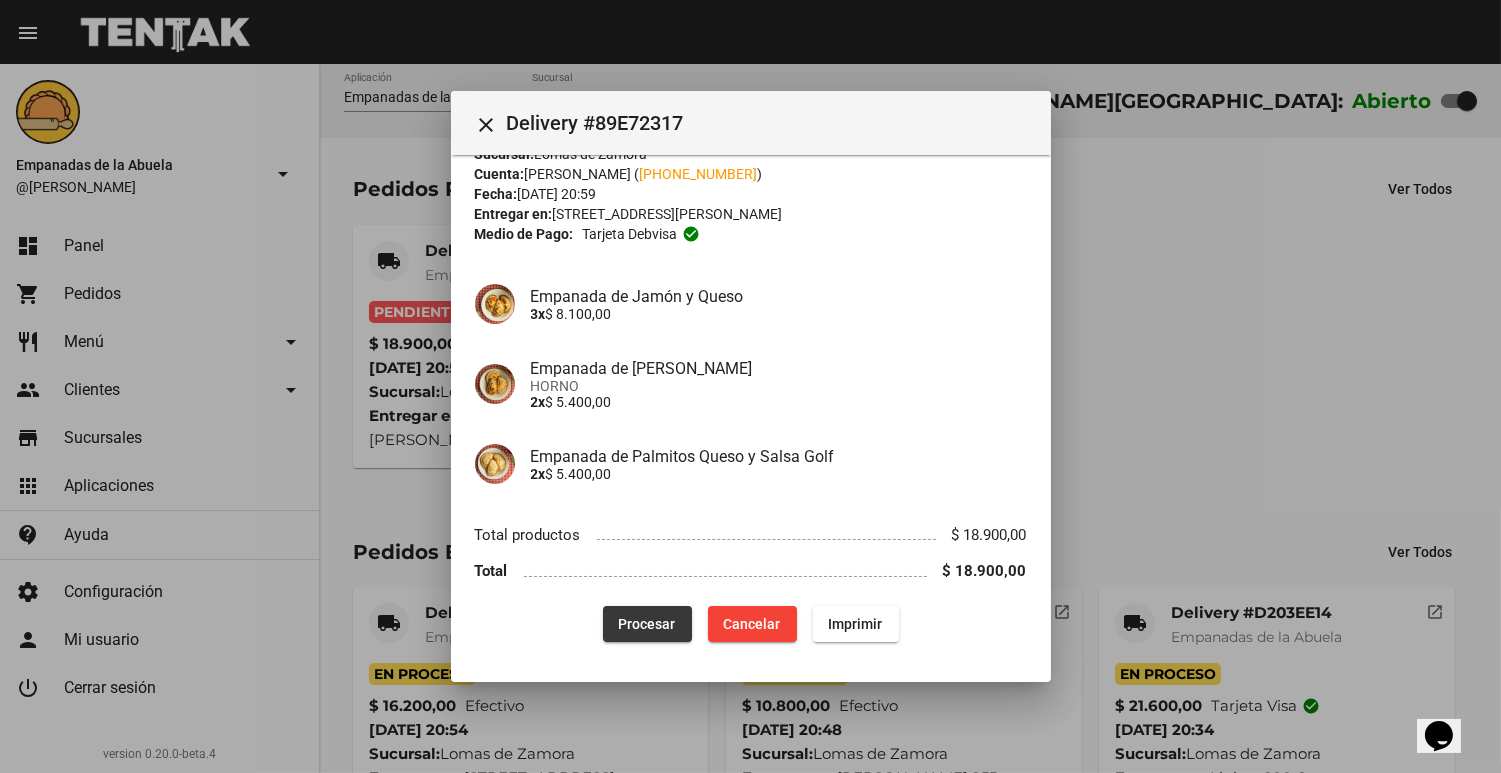click on "Procesar" 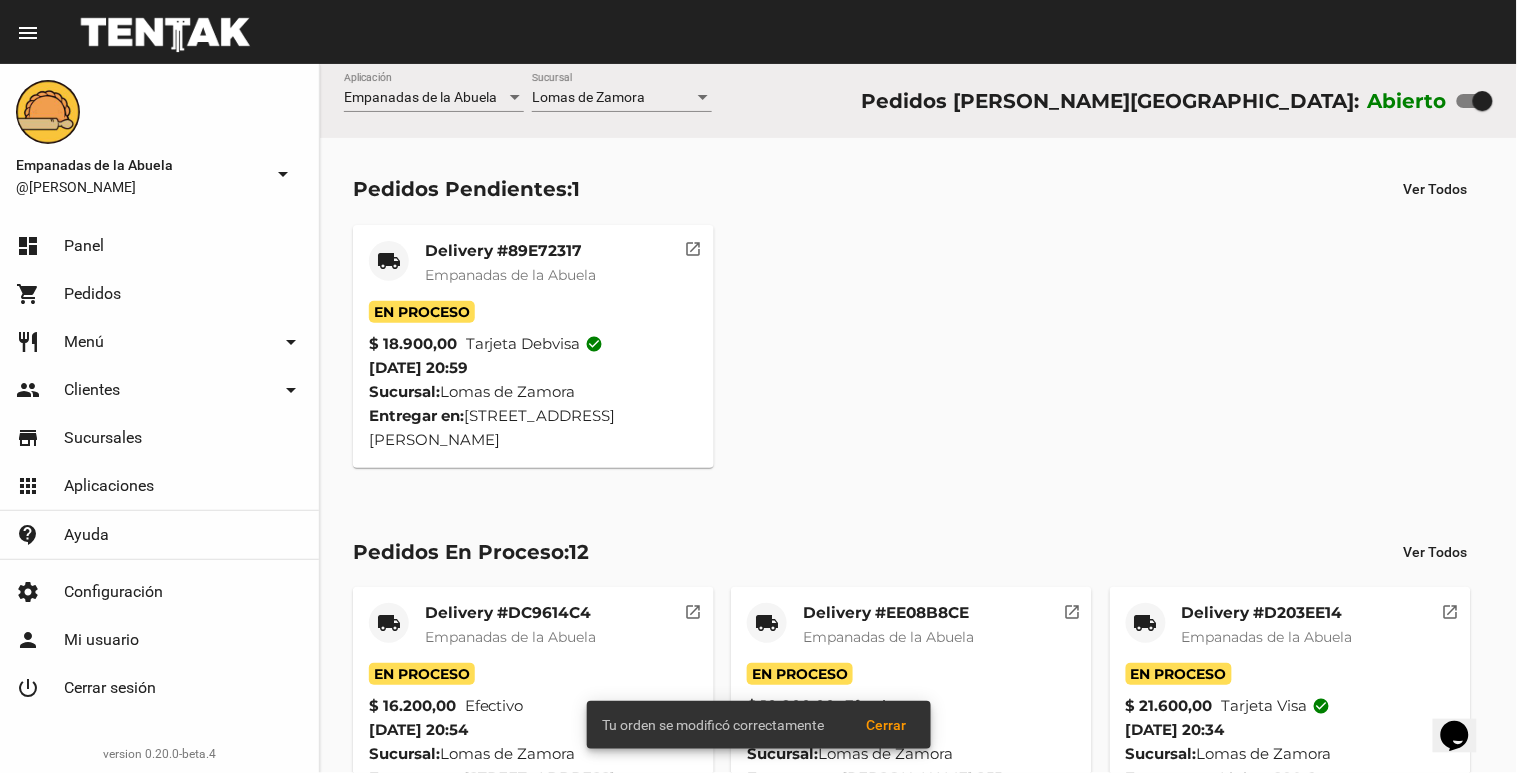 click on "Delivery #89E72317" 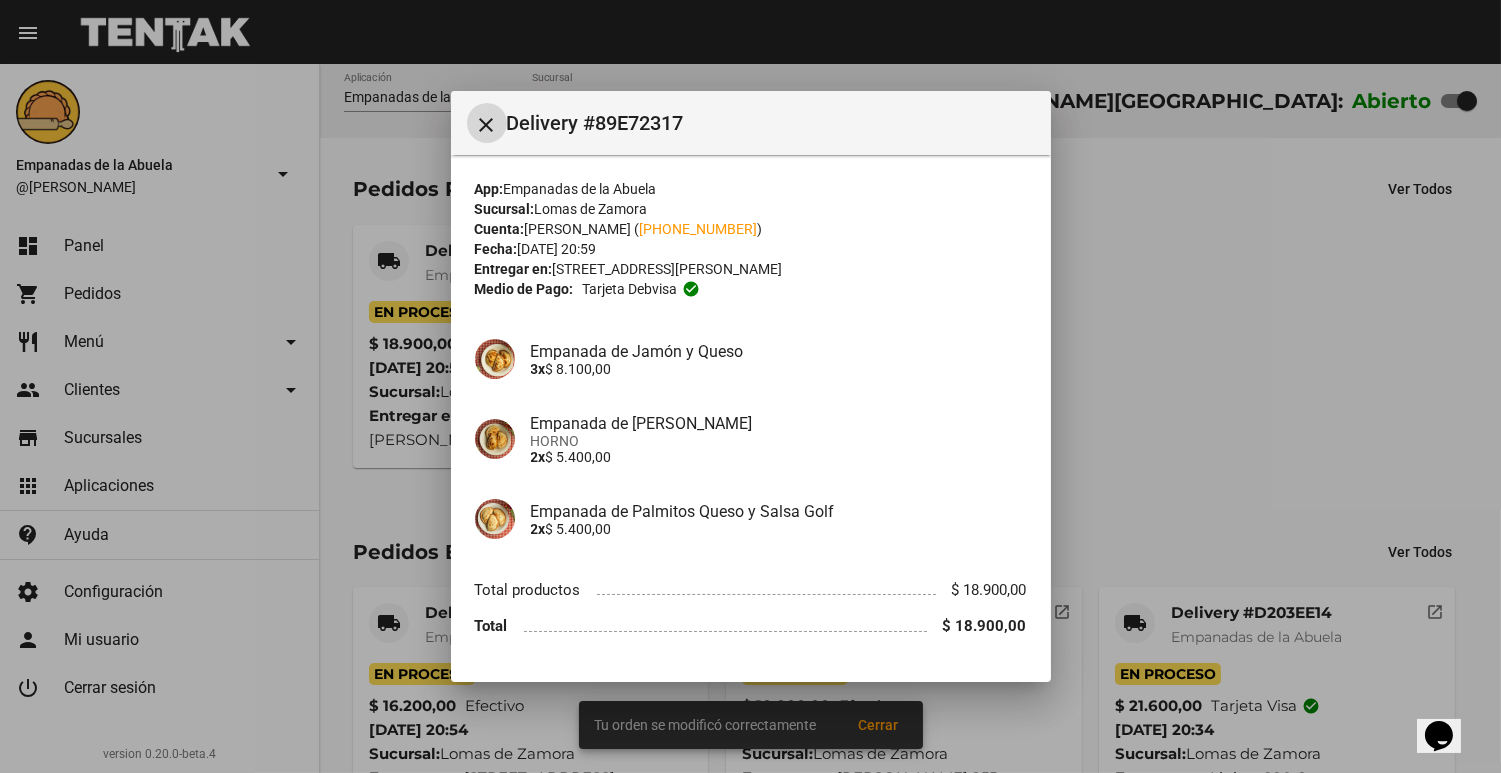scroll, scrollTop: 55, scrollLeft: 0, axis: vertical 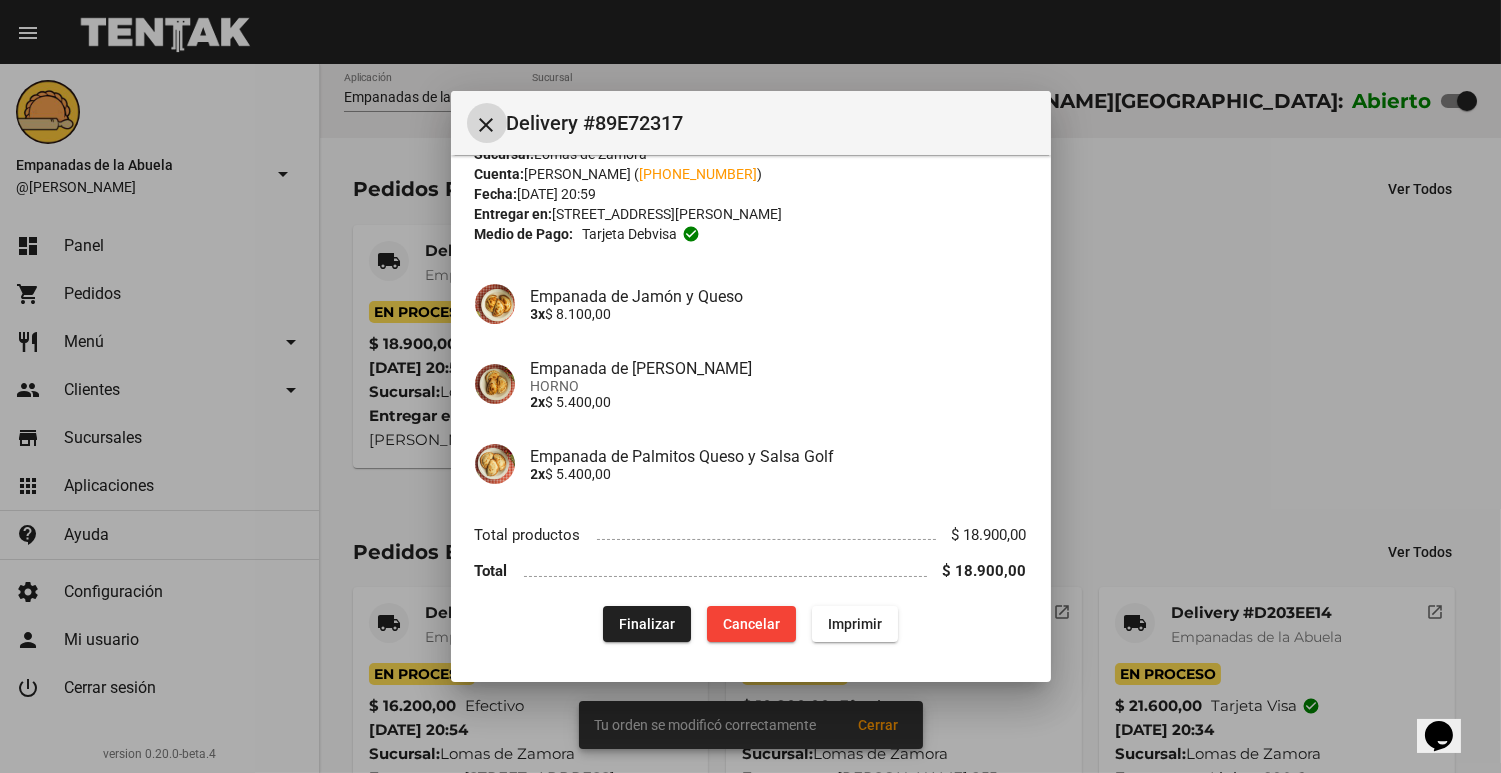 click on "Imprimir" 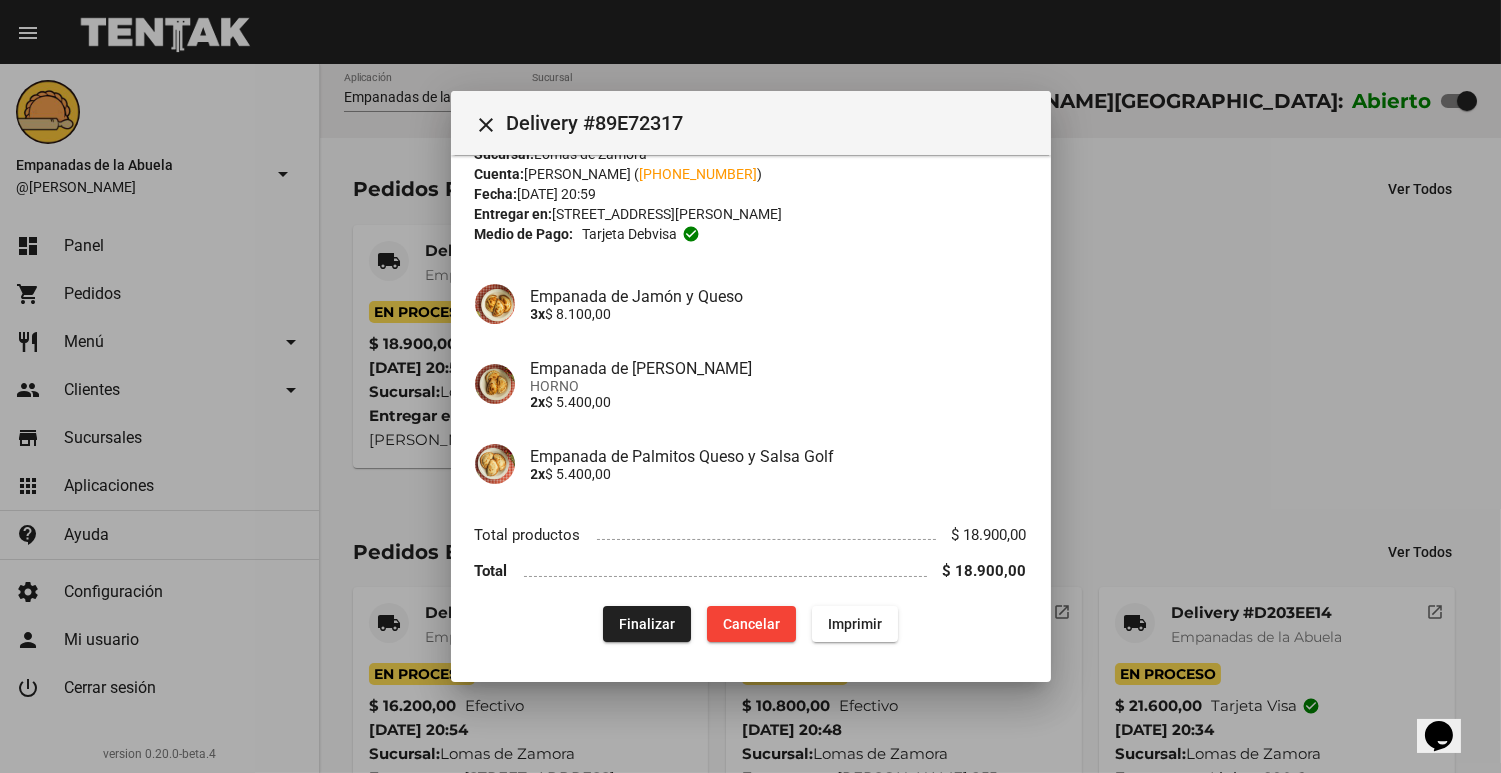 scroll, scrollTop: 0, scrollLeft: 0, axis: both 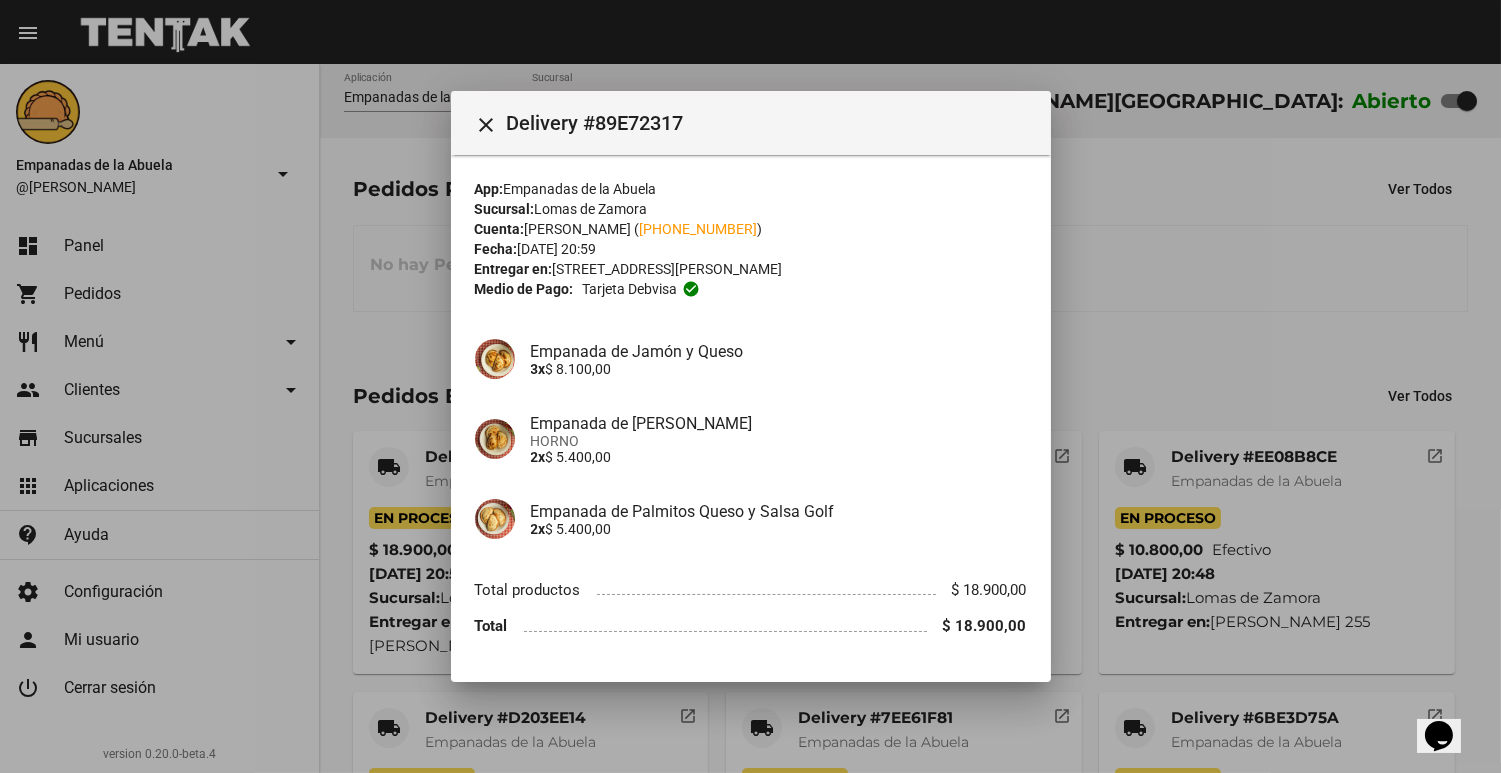 click at bounding box center [750, 386] 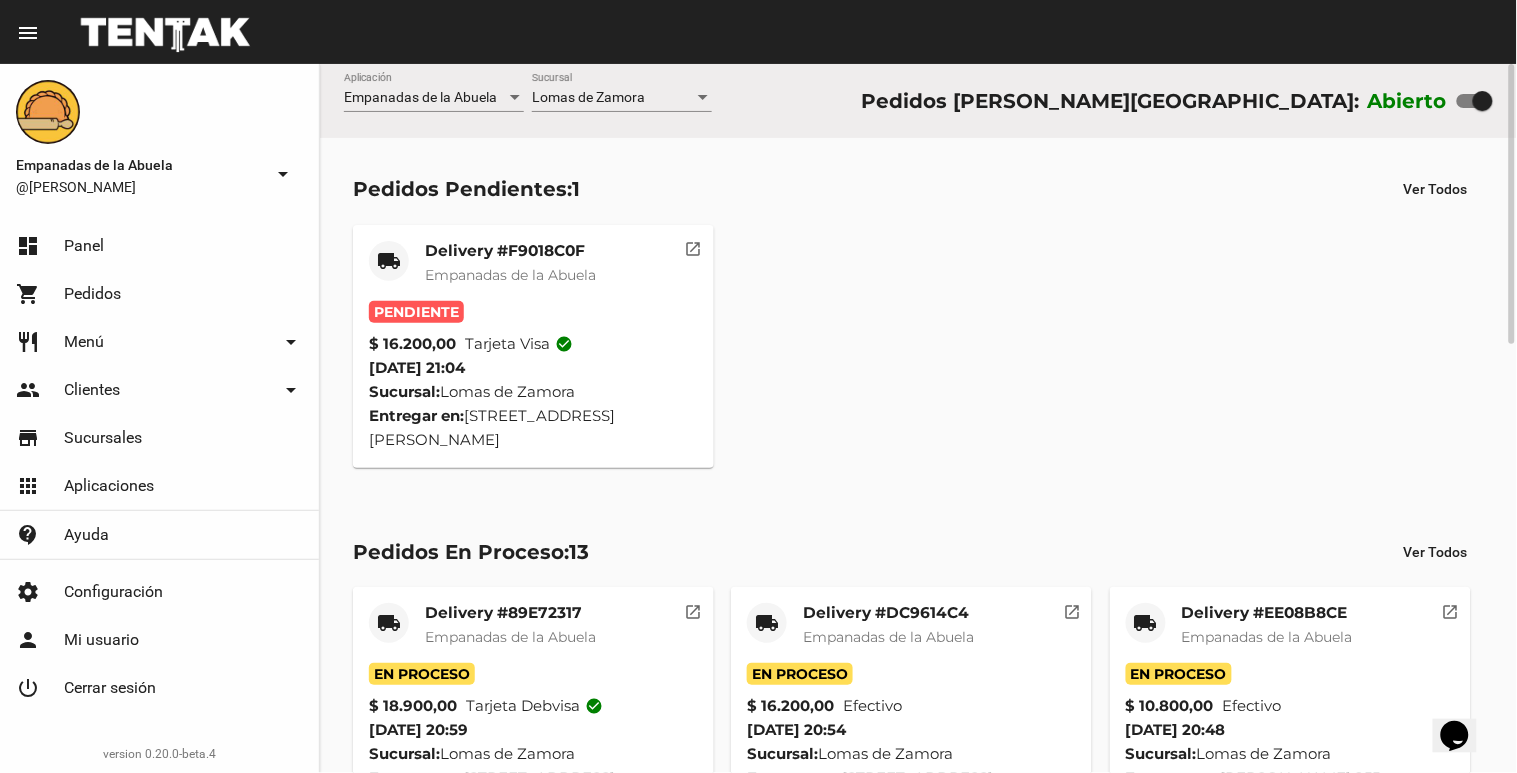 click on "Delivery #F9018C0F Empanadas de la Abuela" 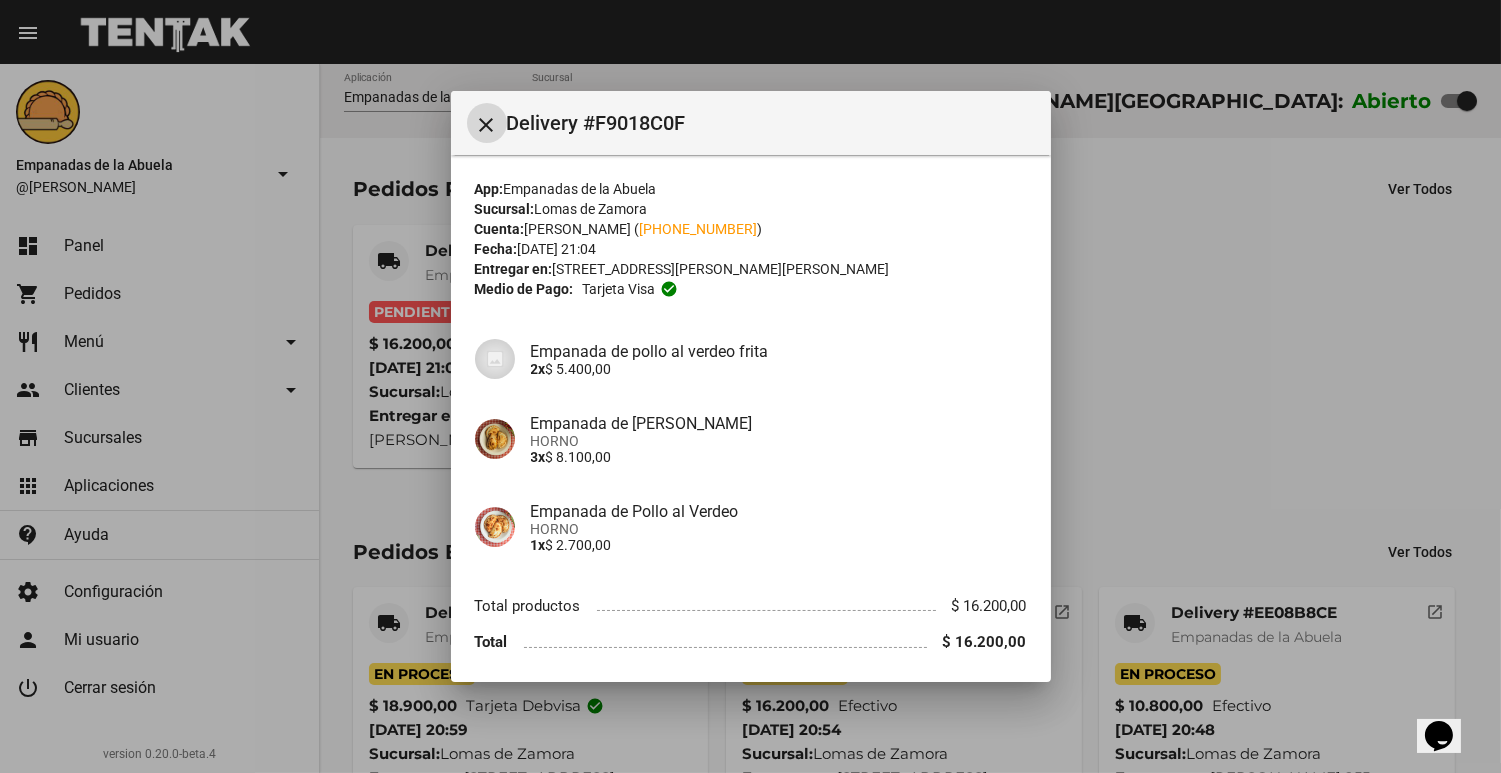 scroll, scrollTop: 71, scrollLeft: 0, axis: vertical 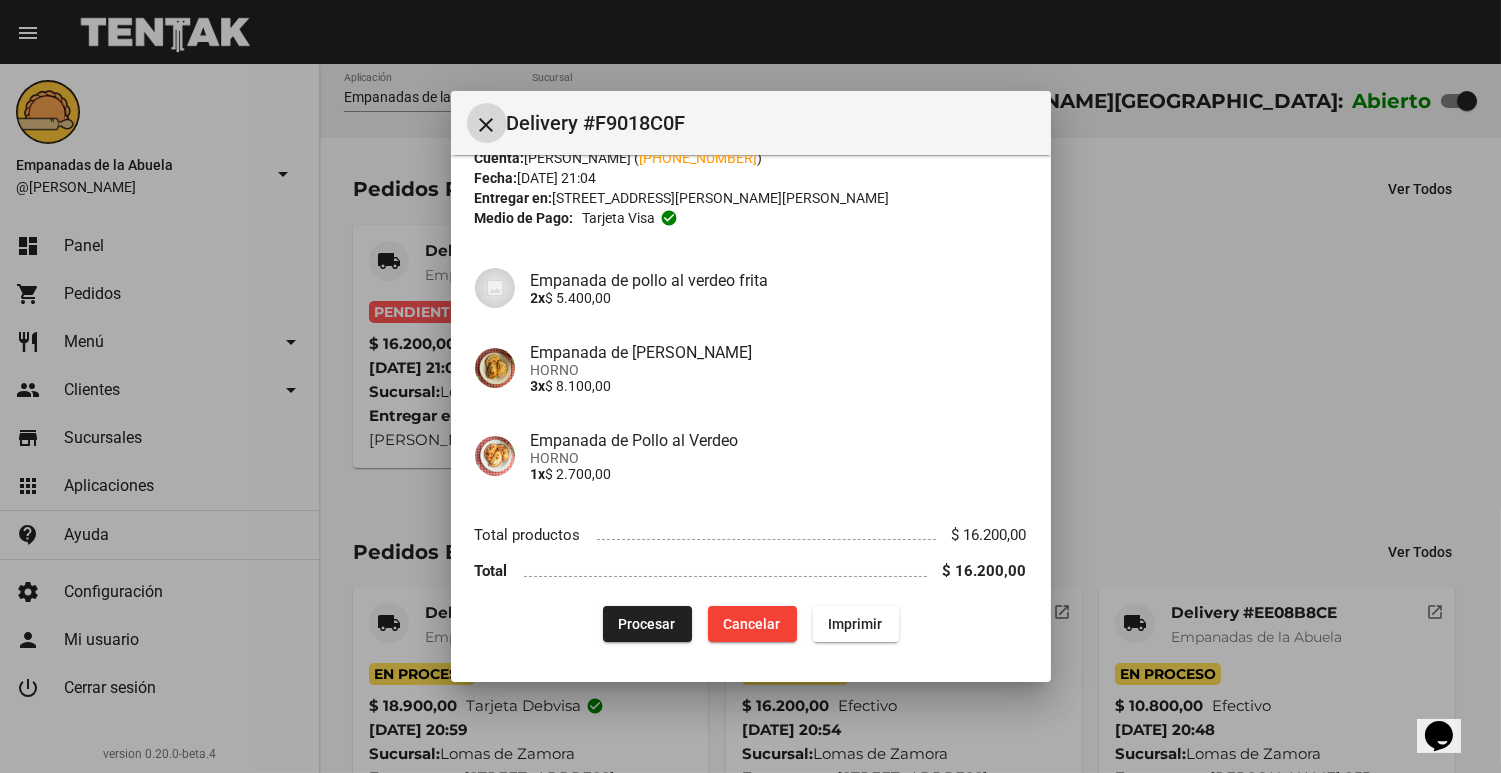 click on "Procesar" 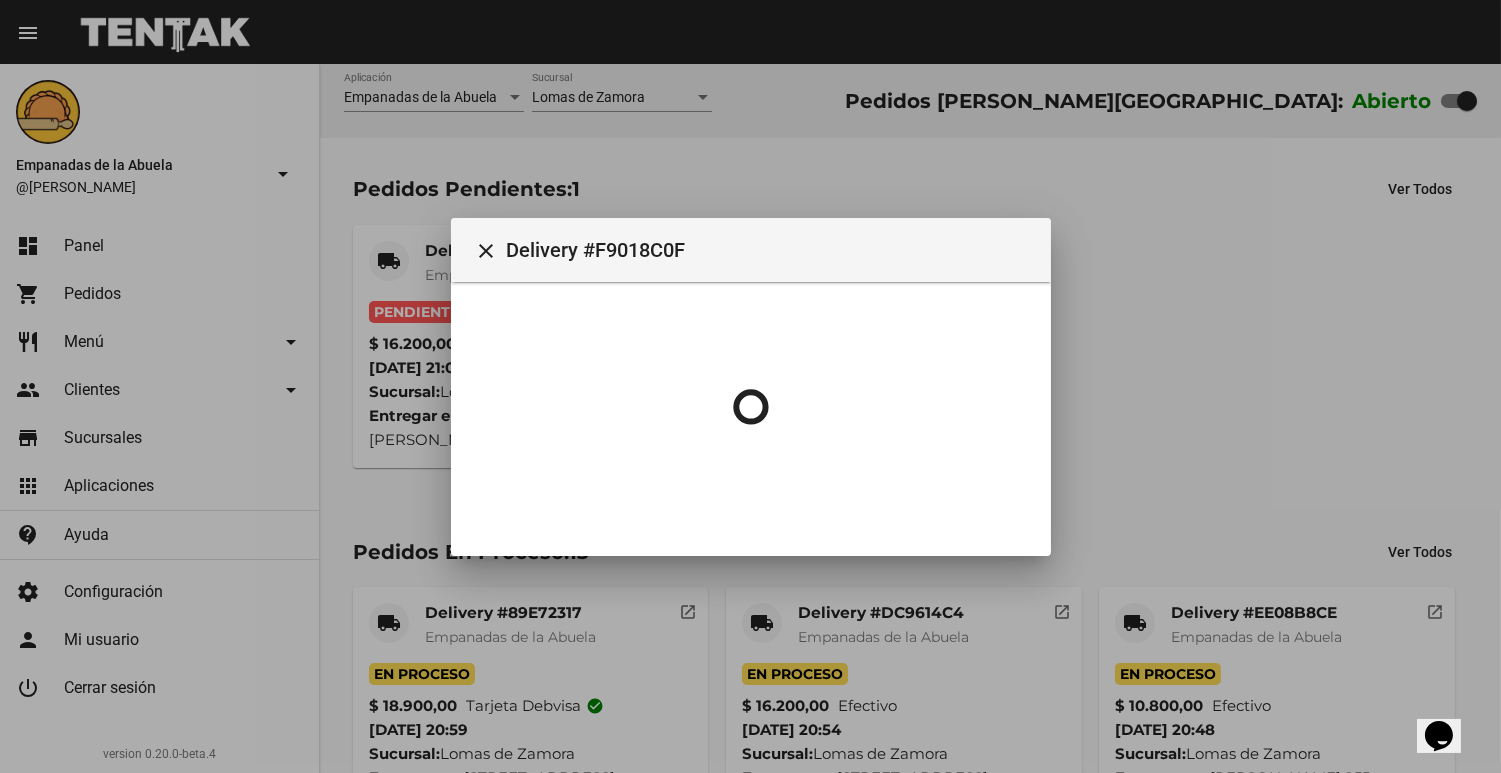 scroll, scrollTop: 0, scrollLeft: 0, axis: both 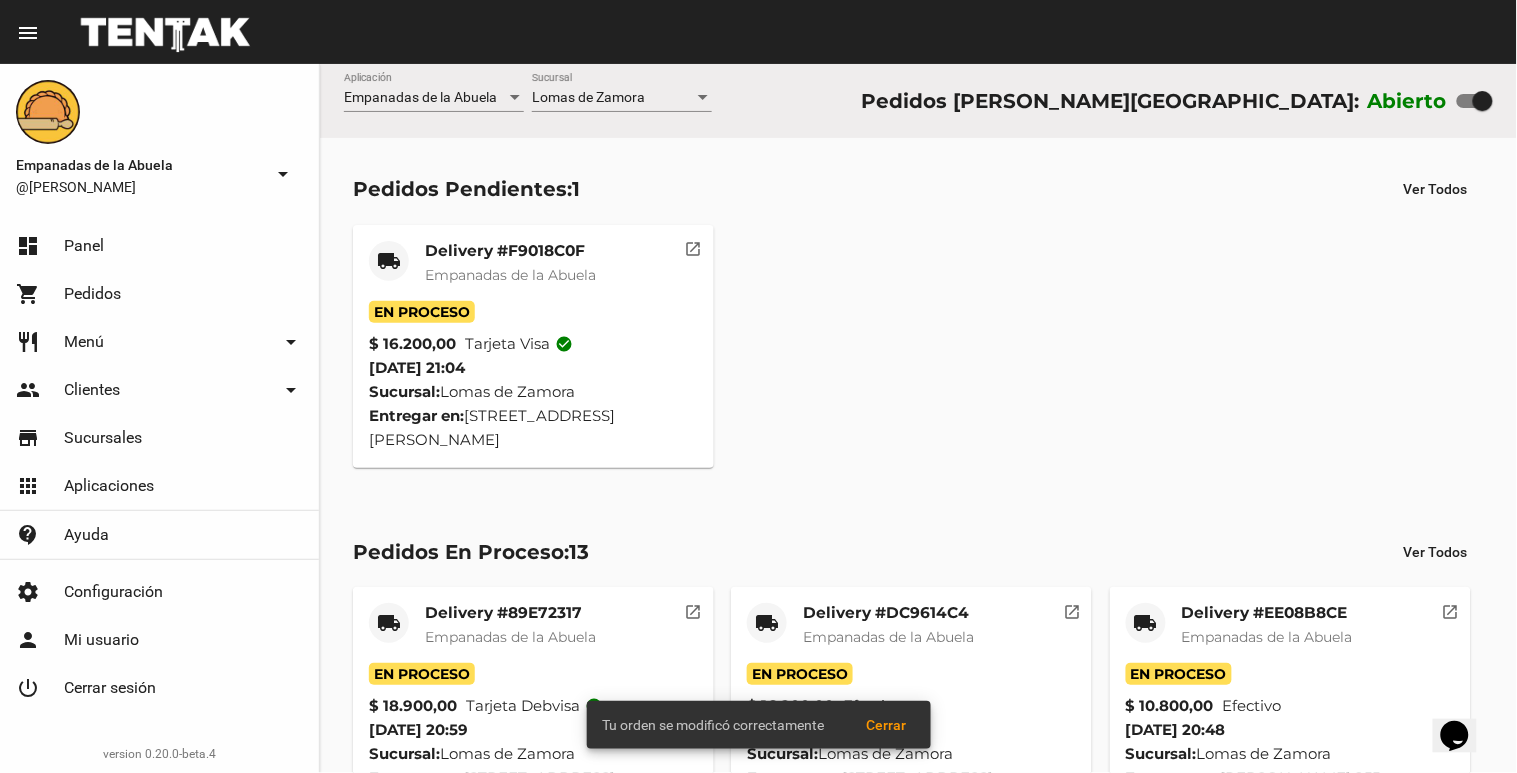 click on "local_shipping Delivery #F9018C0F Empanadas de [GEOGRAPHIC_DATA]" 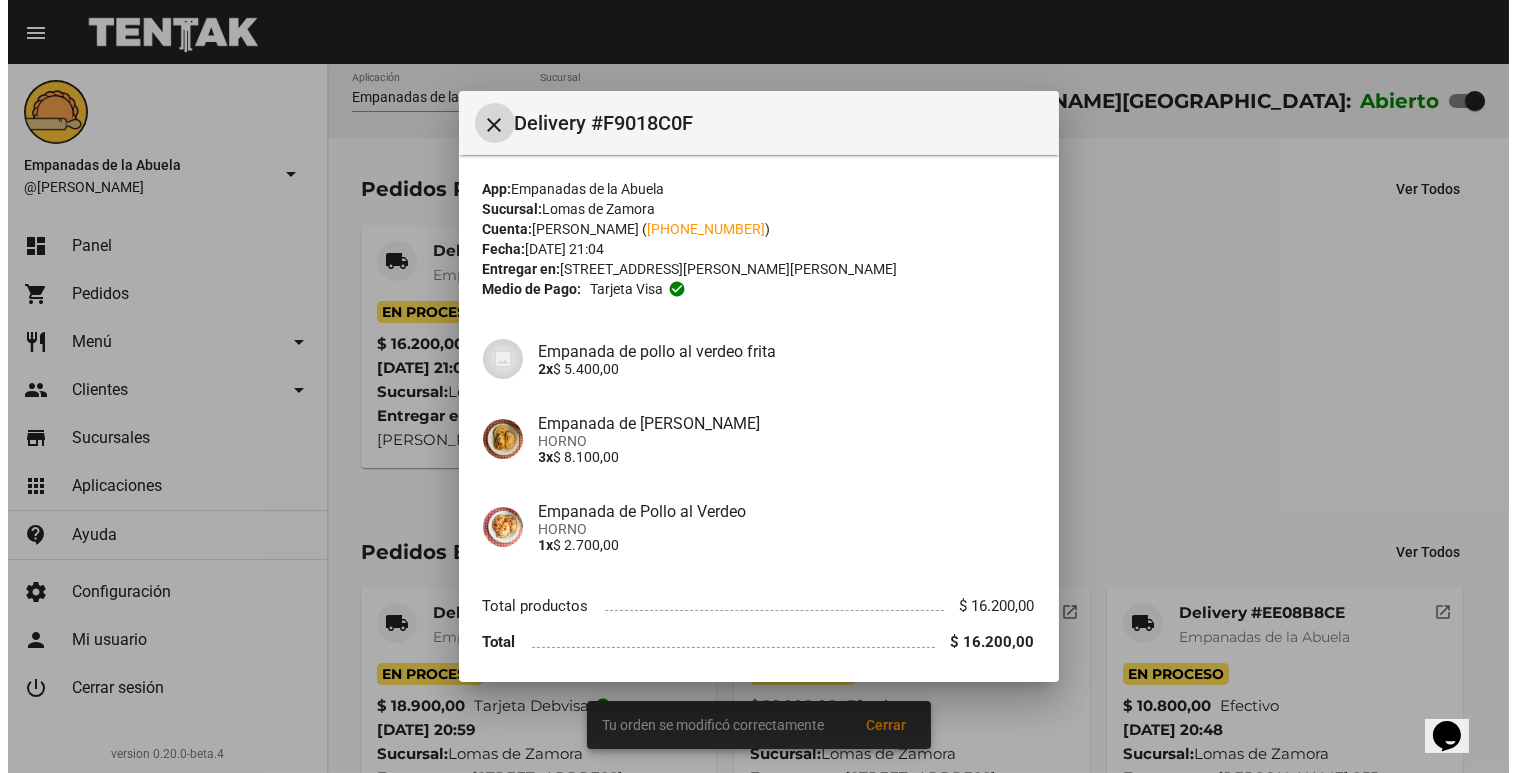 scroll, scrollTop: 71, scrollLeft: 0, axis: vertical 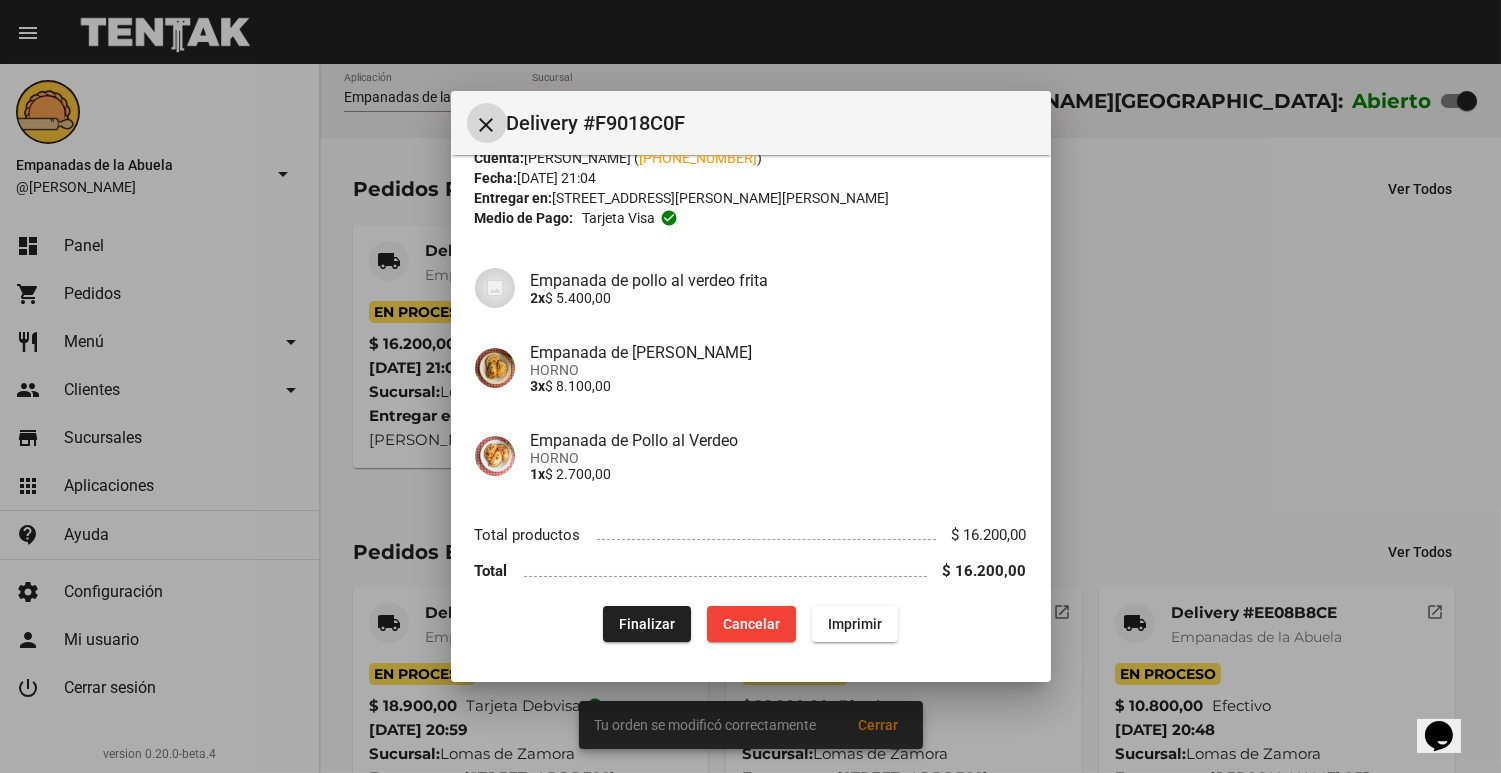 click on "Imprimir" 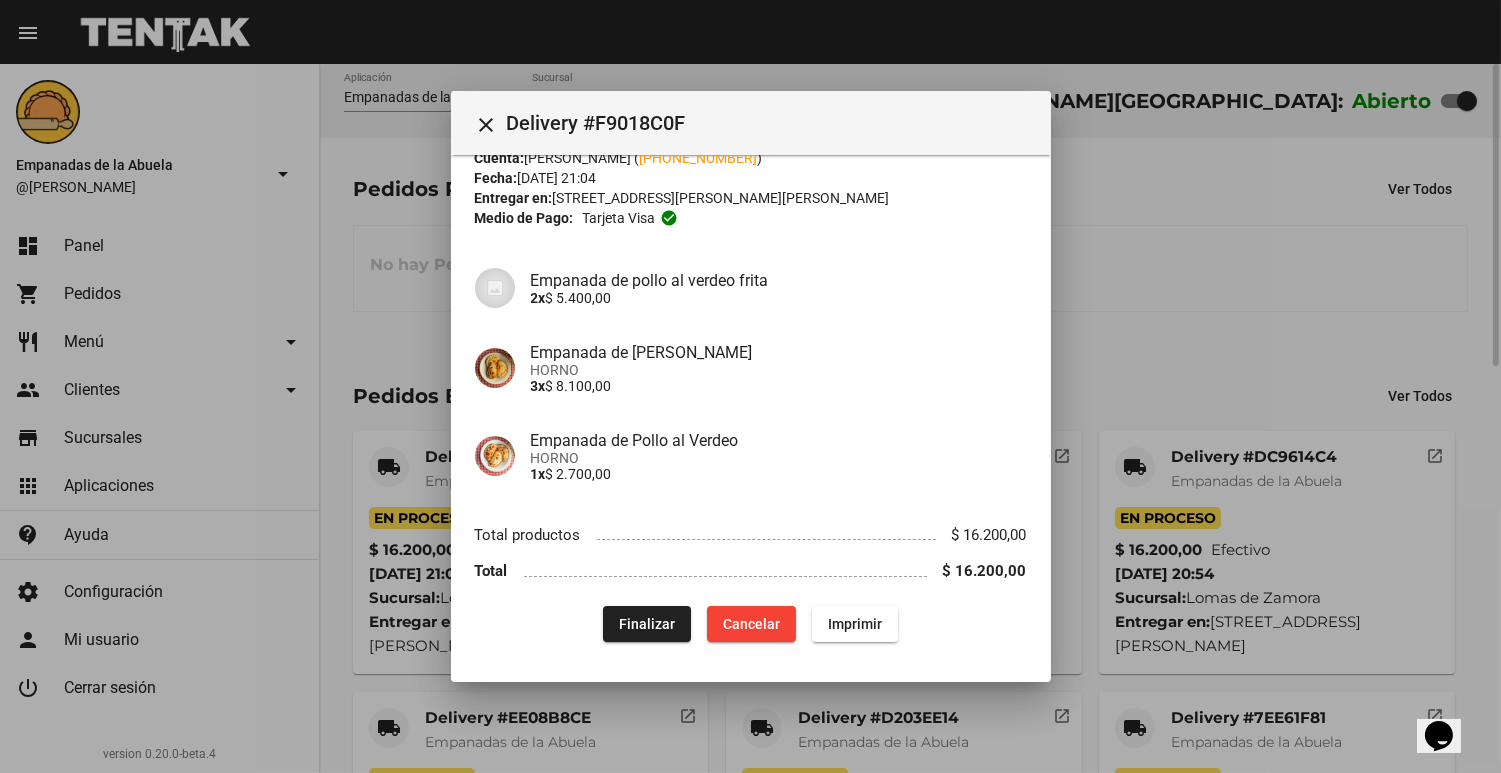 click at bounding box center [750, 386] 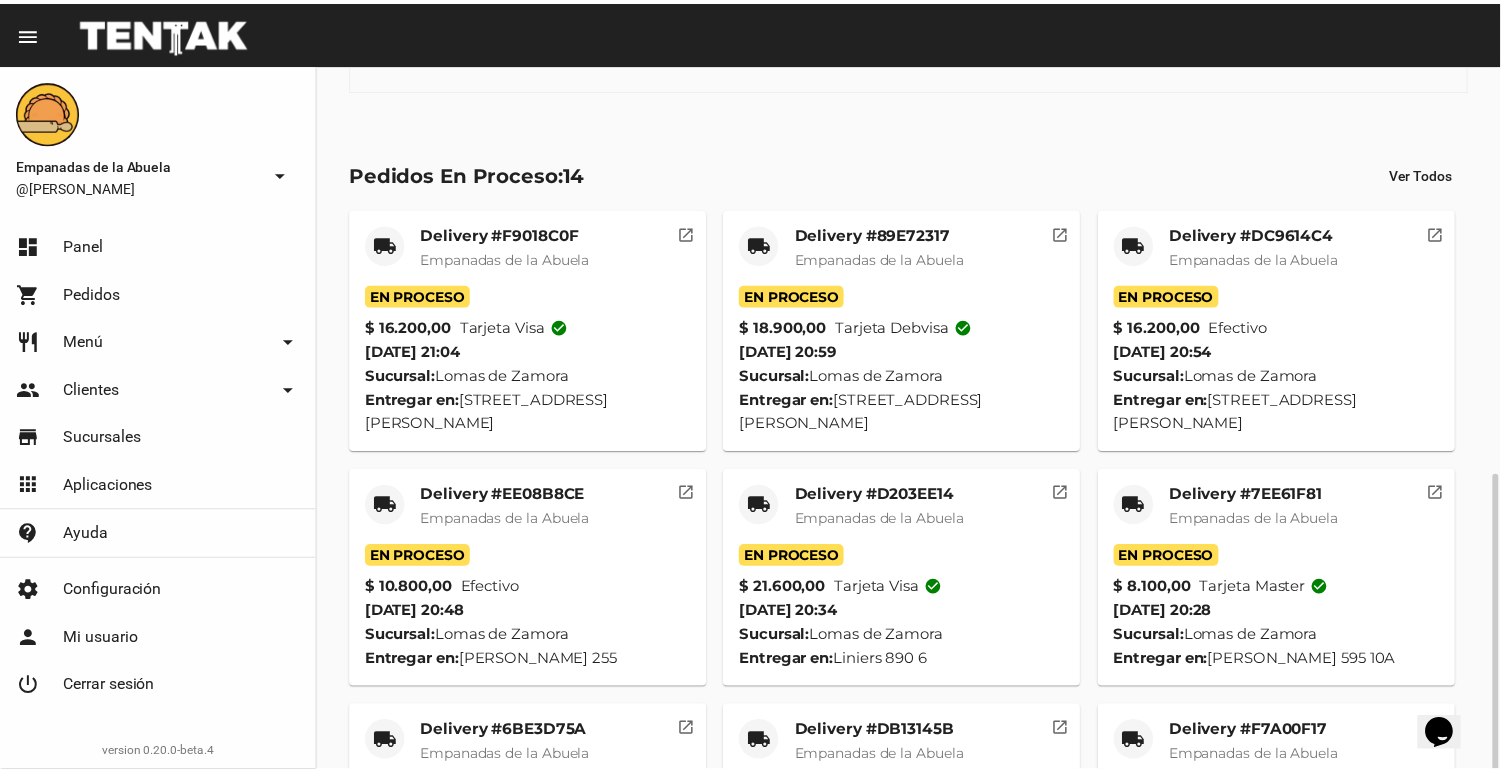 scroll, scrollTop: 444, scrollLeft: 0, axis: vertical 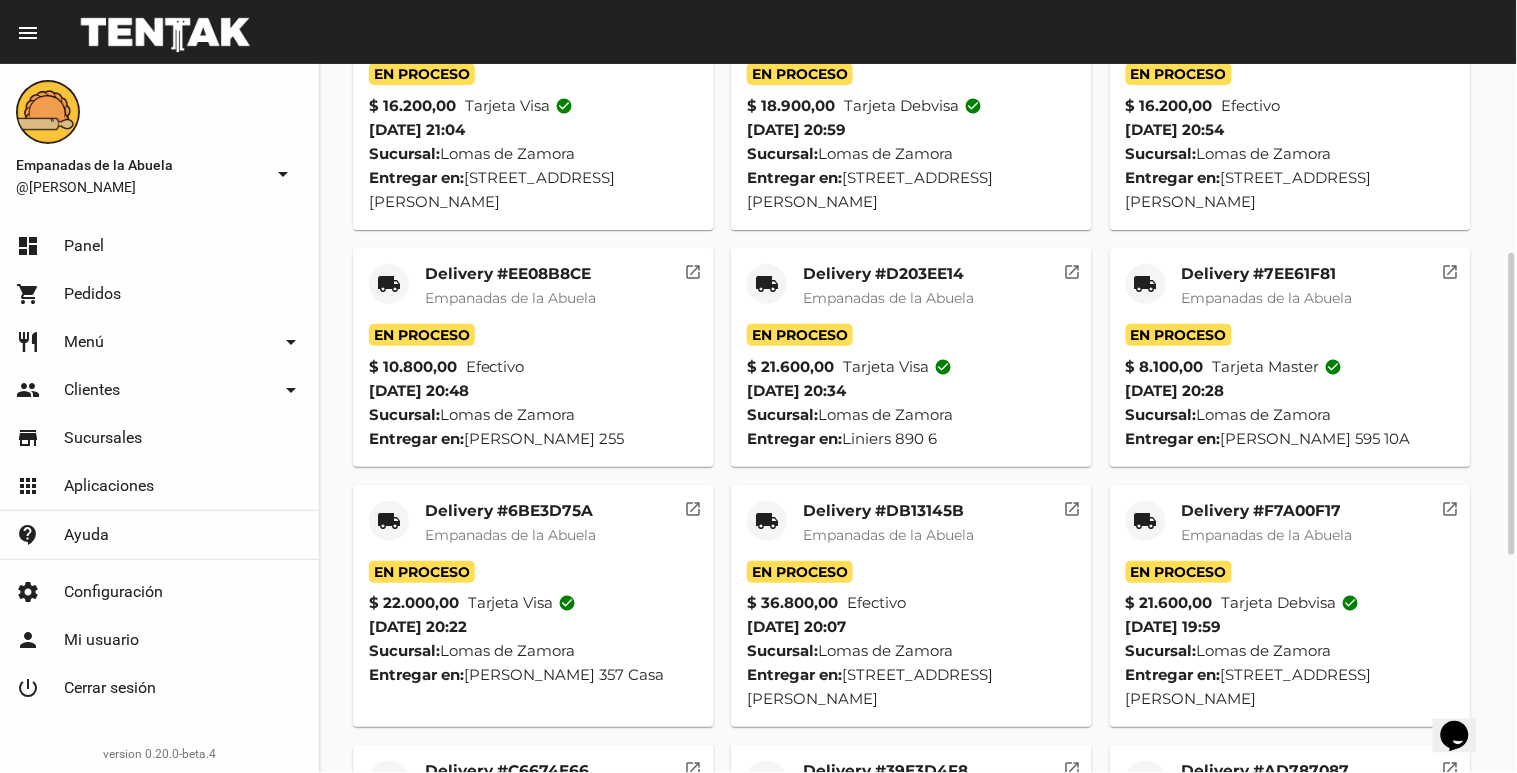 click on "Empanadas de la Abuela" 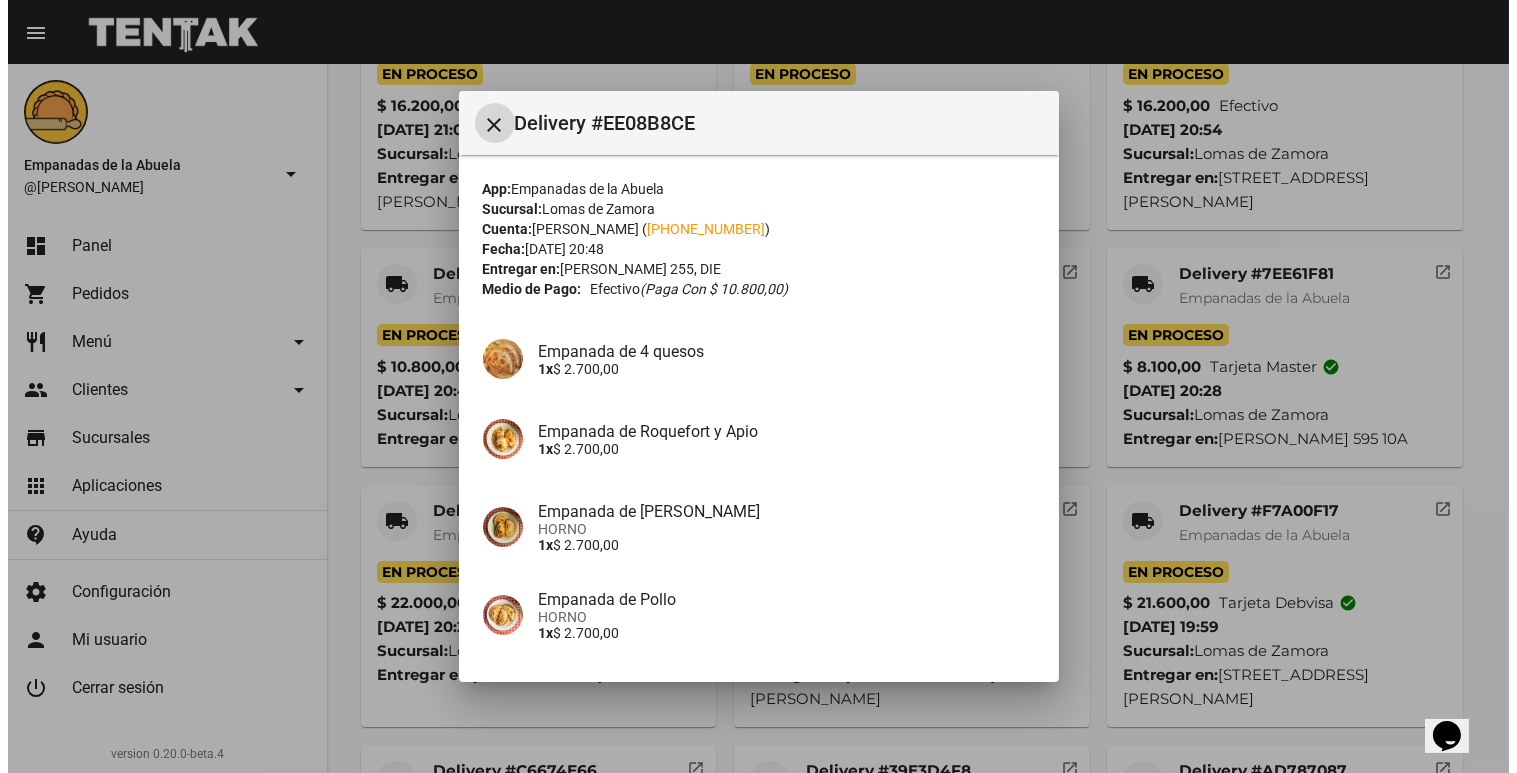 scroll, scrollTop: 158, scrollLeft: 0, axis: vertical 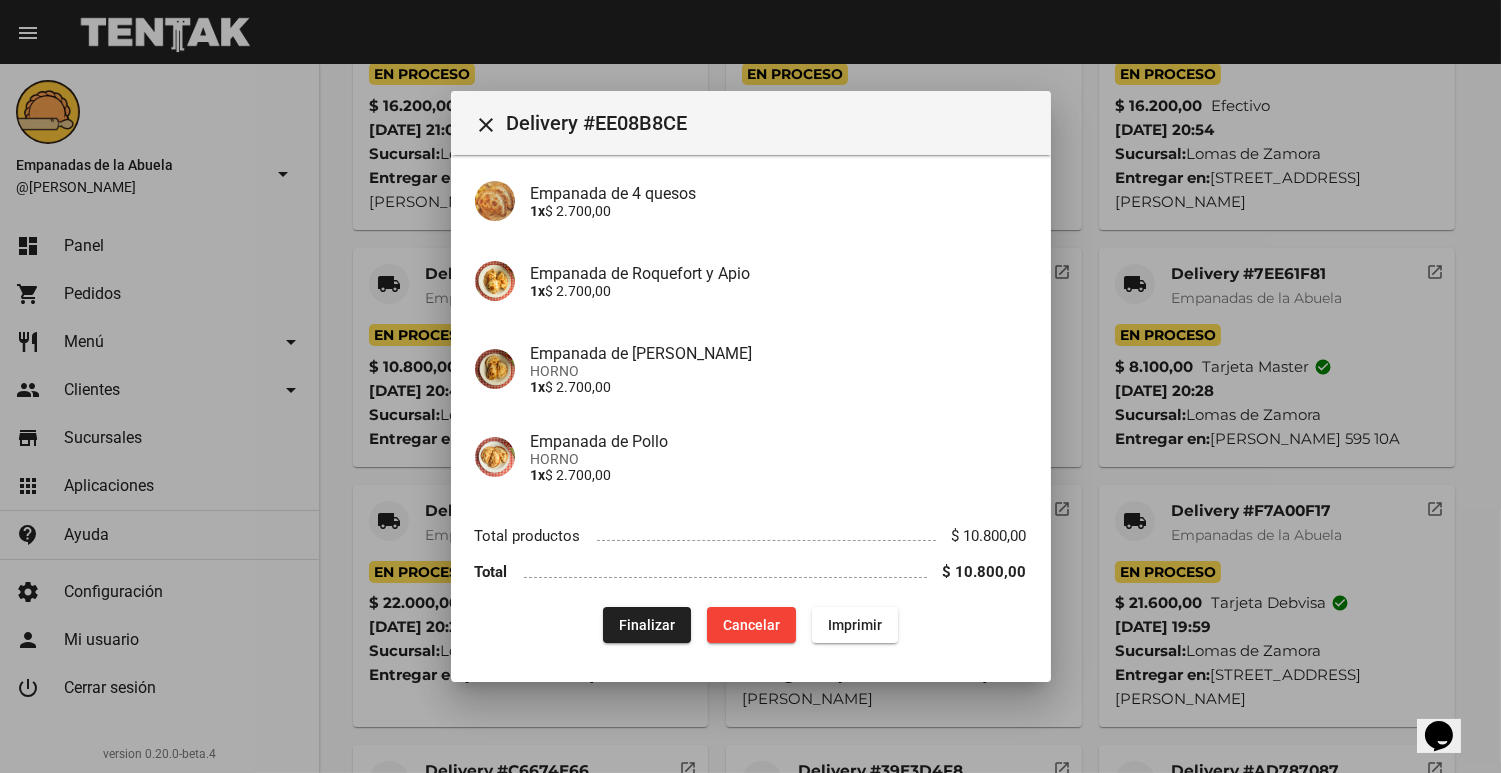 click at bounding box center [750, 386] 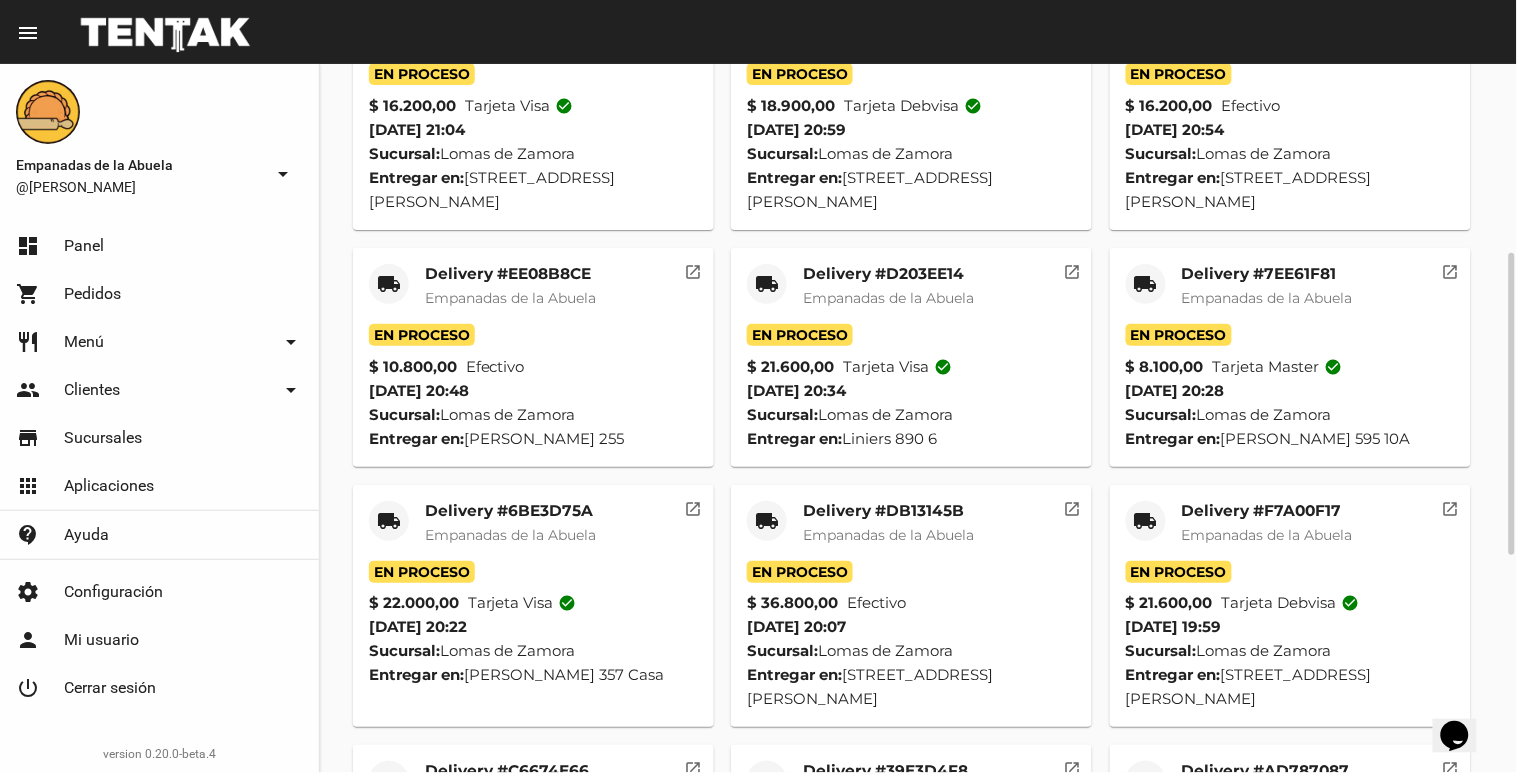 scroll, scrollTop: 666, scrollLeft: 0, axis: vertical 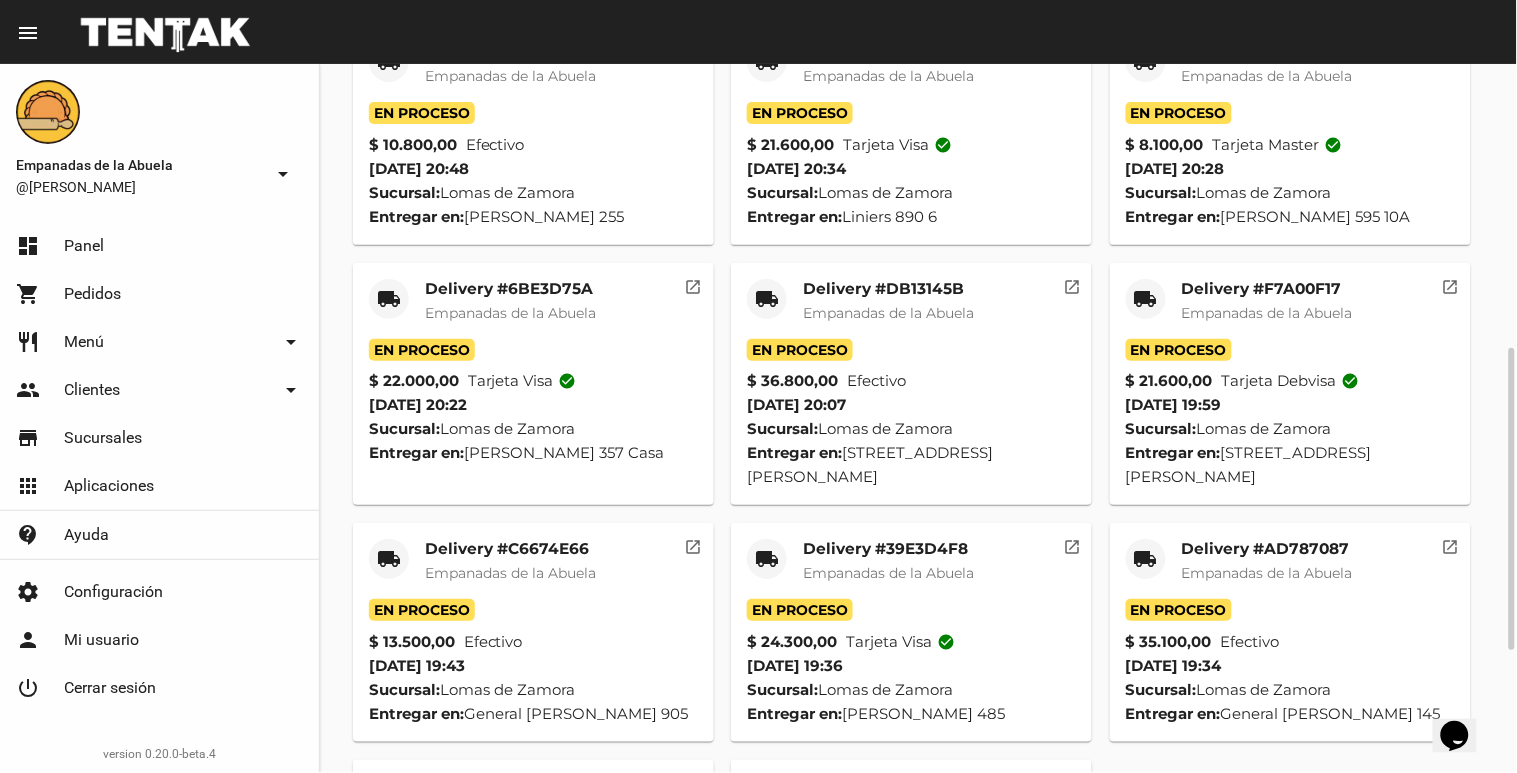 click on "Empanadas de la Abuela" 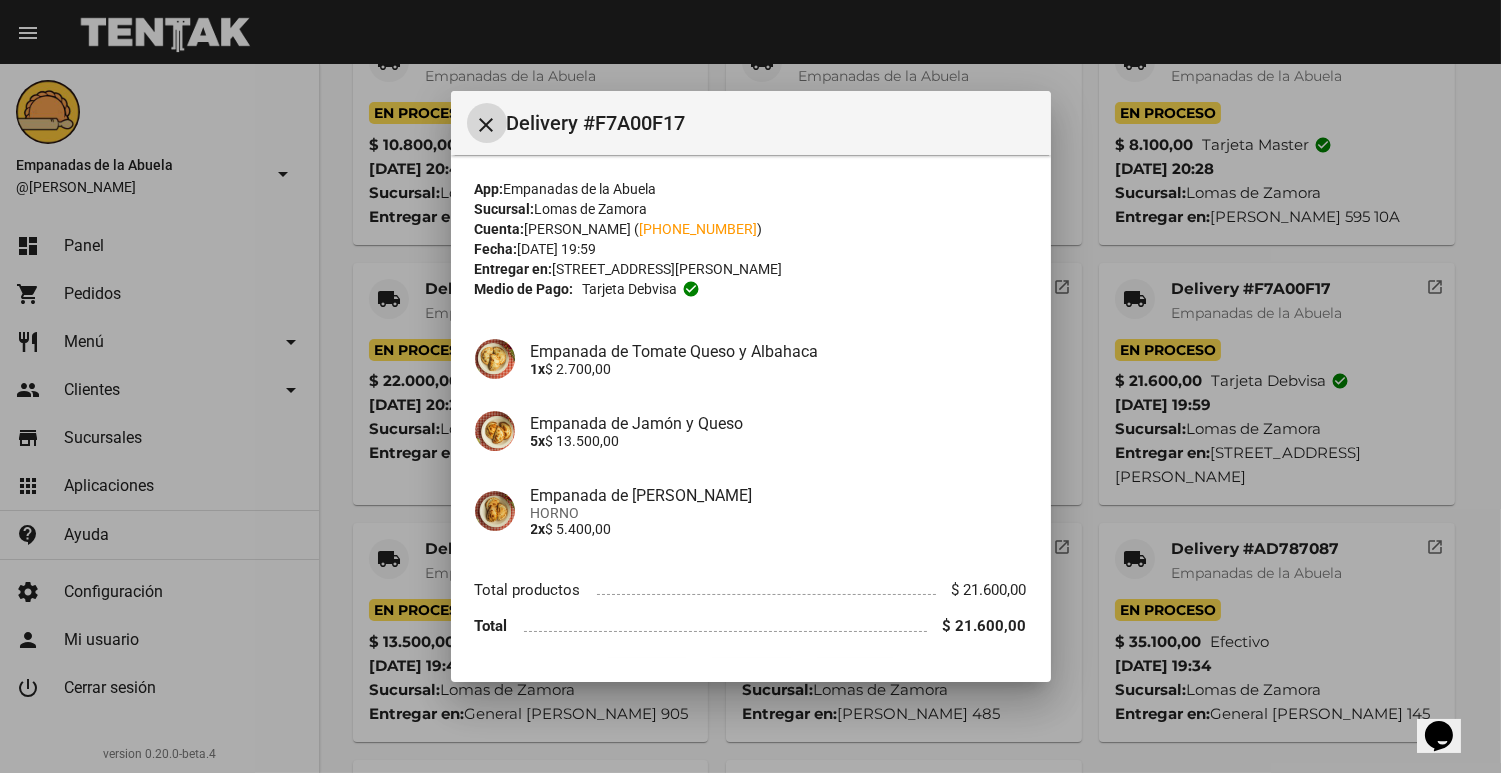 click at bounding box center (750, 386) 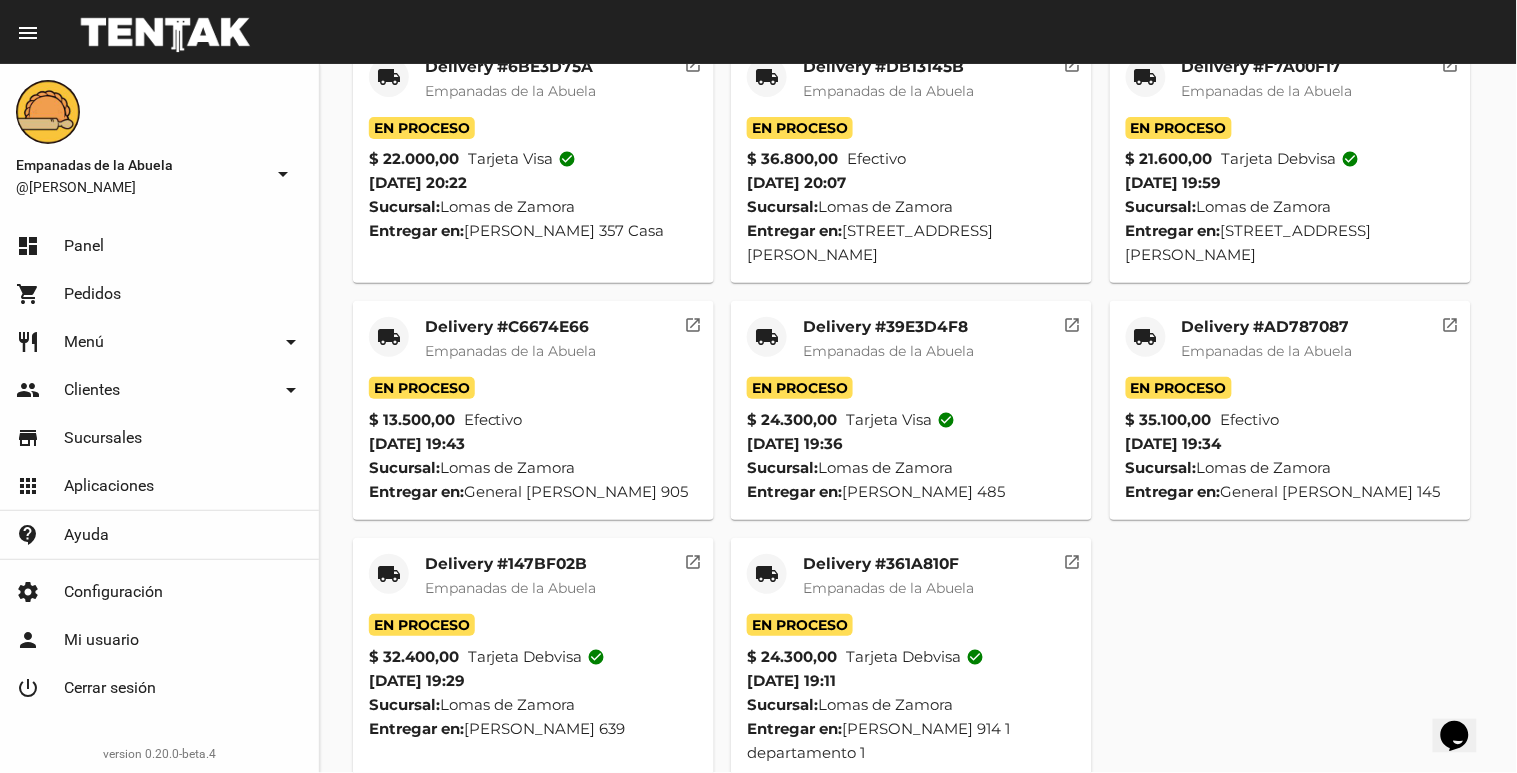 scroll, scrollTop: 0, scrollLeft: 0, axis: both 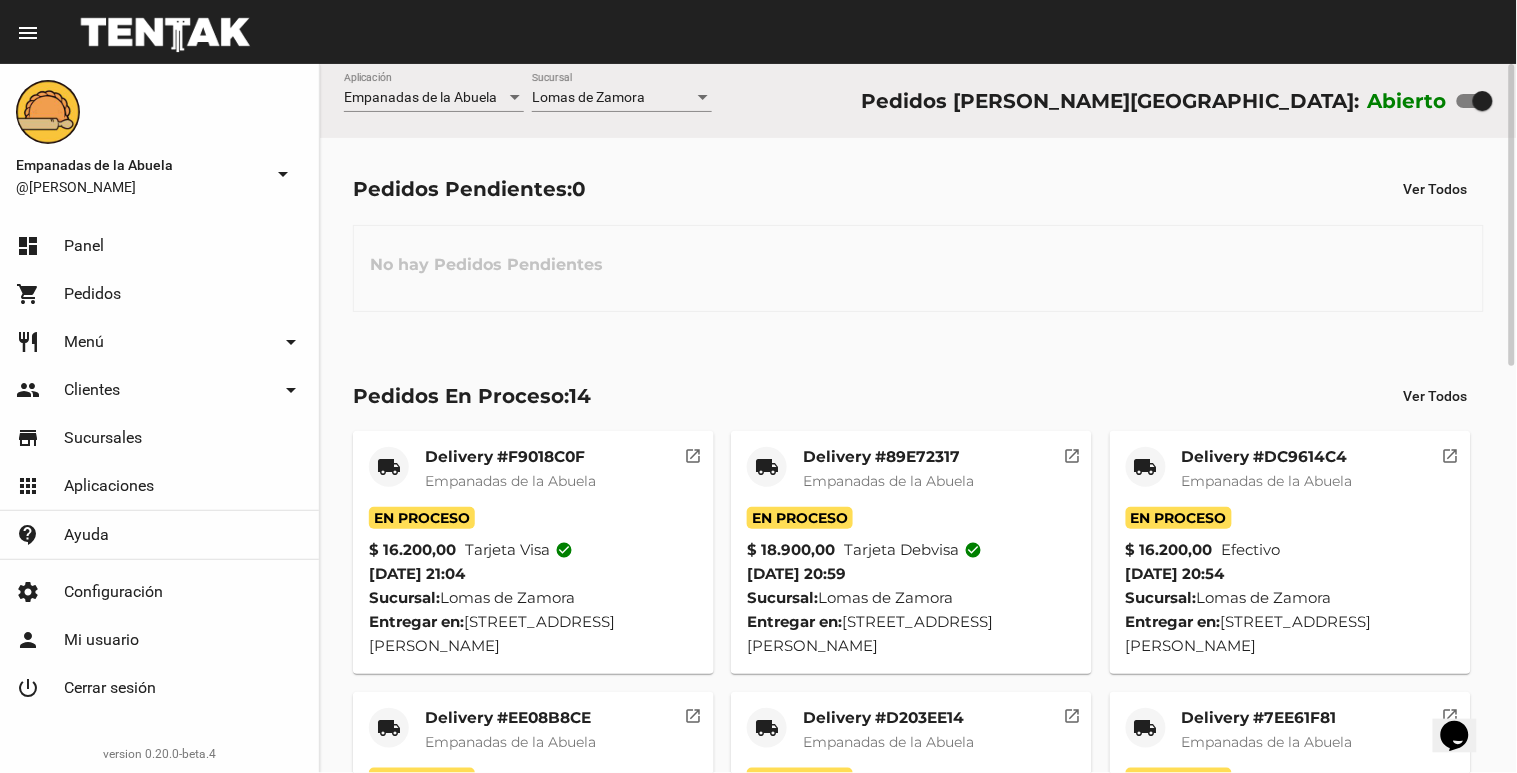 click at bounding box center (1483, 101) 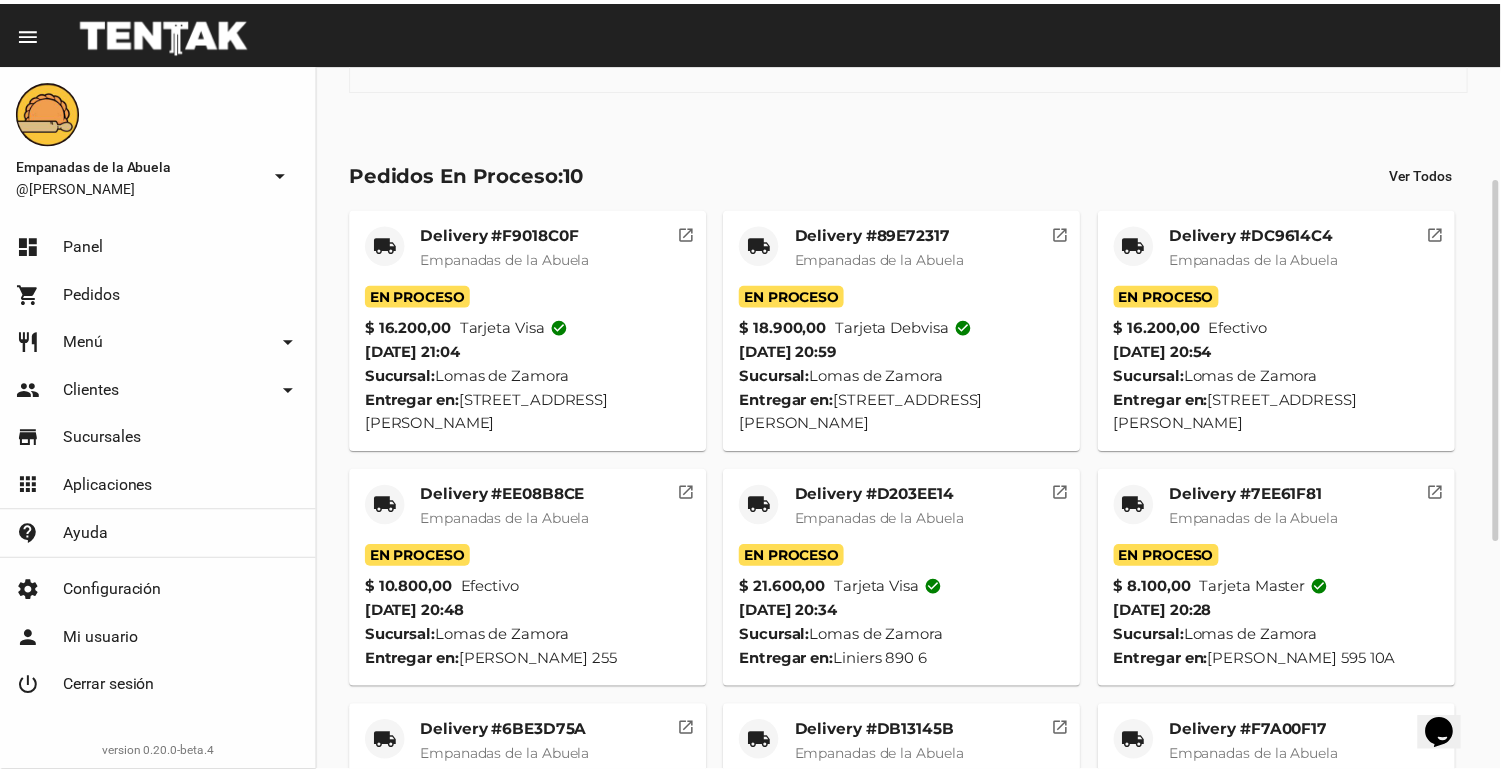 scroll, scrollTop: 444, scrollLeft: 0, axis: vertical 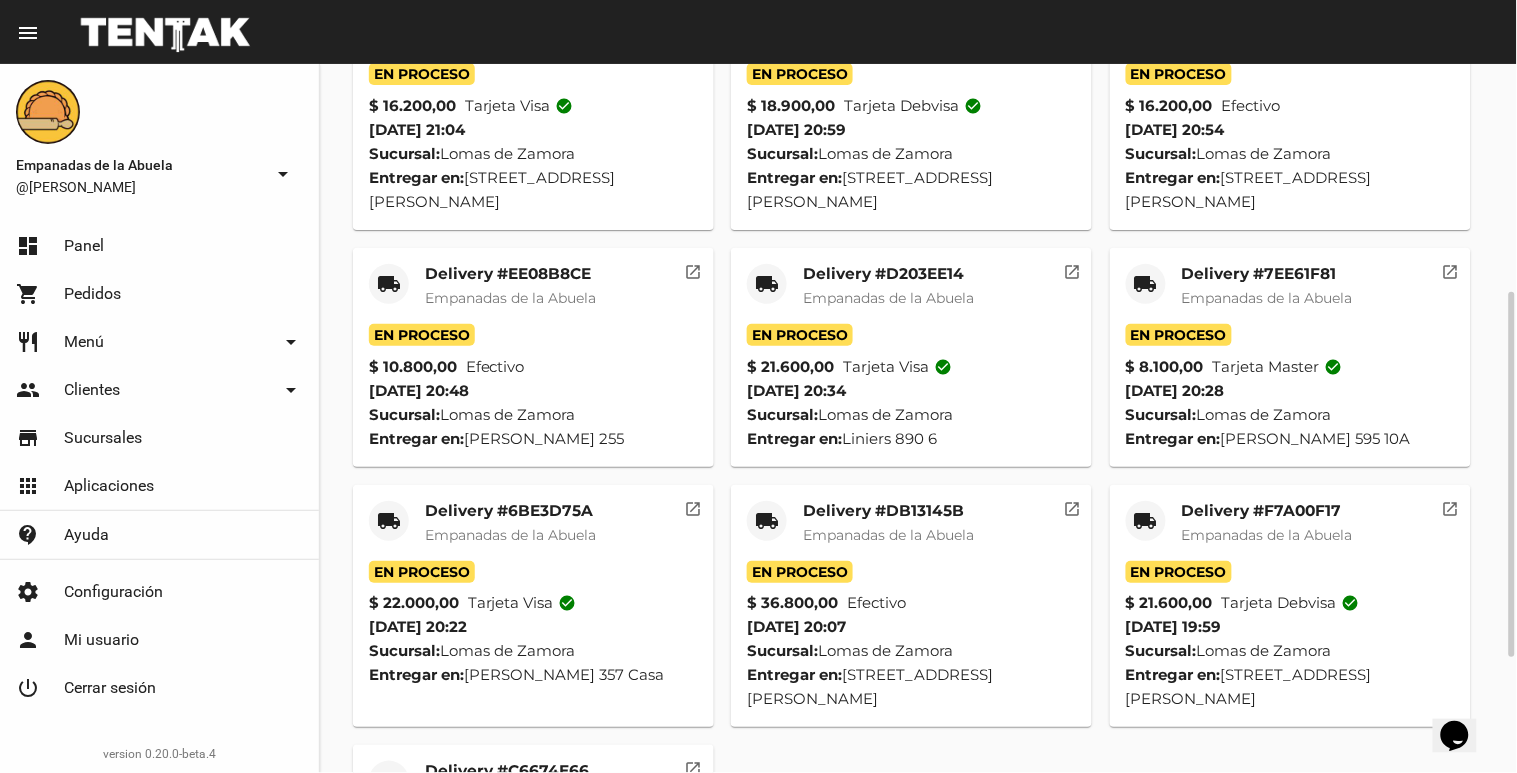 click on "Delivery #F7A00F17" 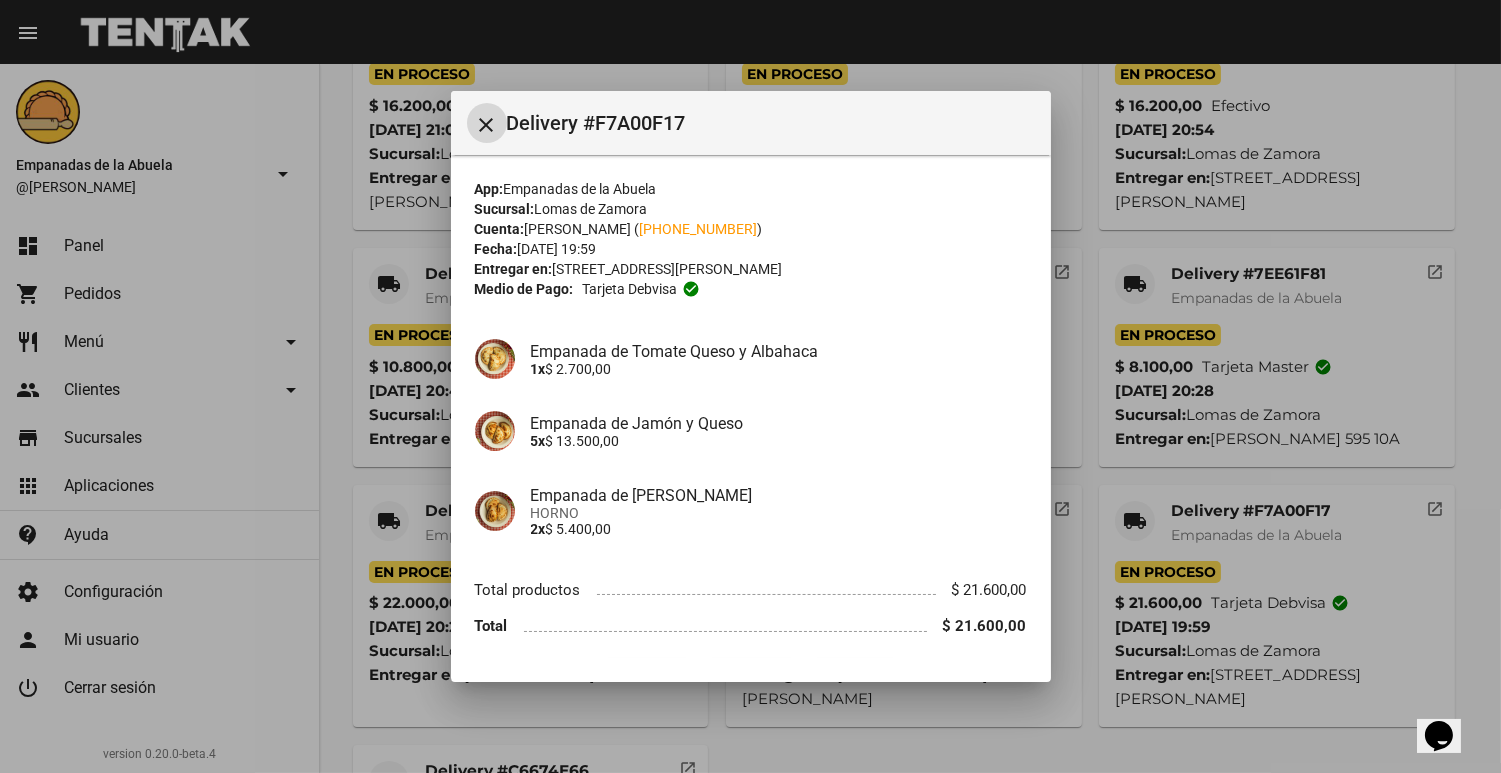 click at bounding box center (750, 386) 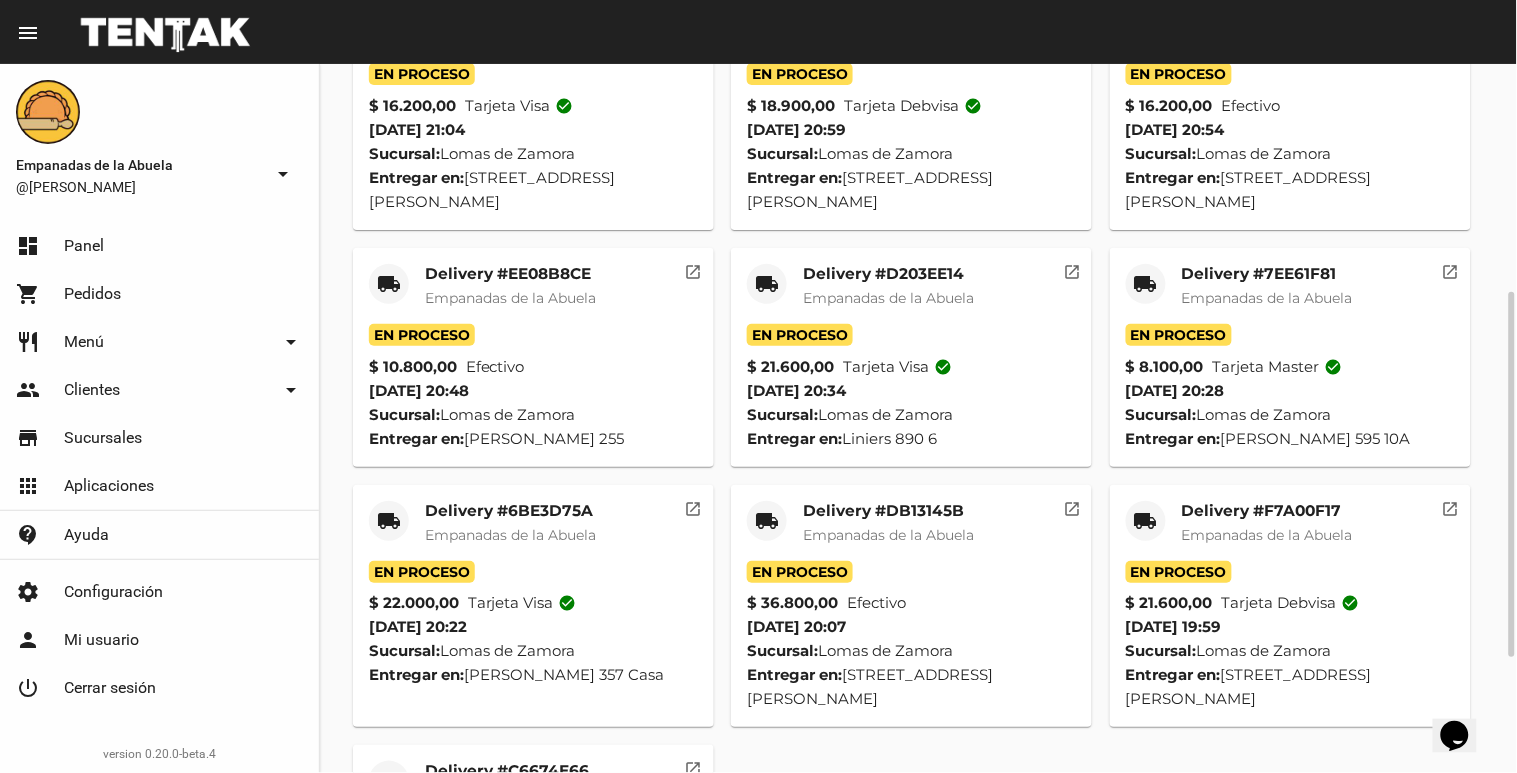 click on "local_shipping Delivery #DB13145B Empanadas de [GEOGRAPHIC_DATA]" 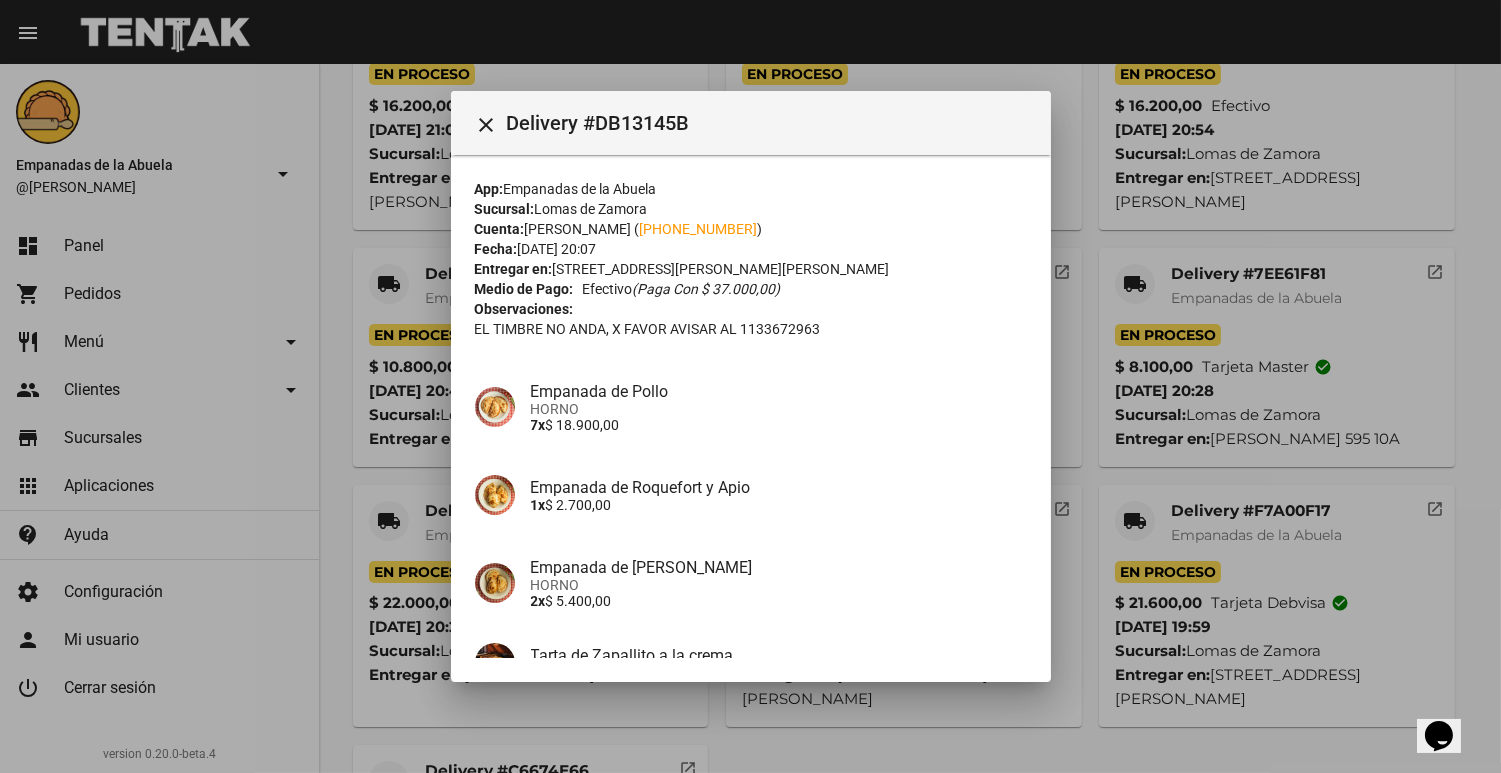 click at bounding box center (750, 386) 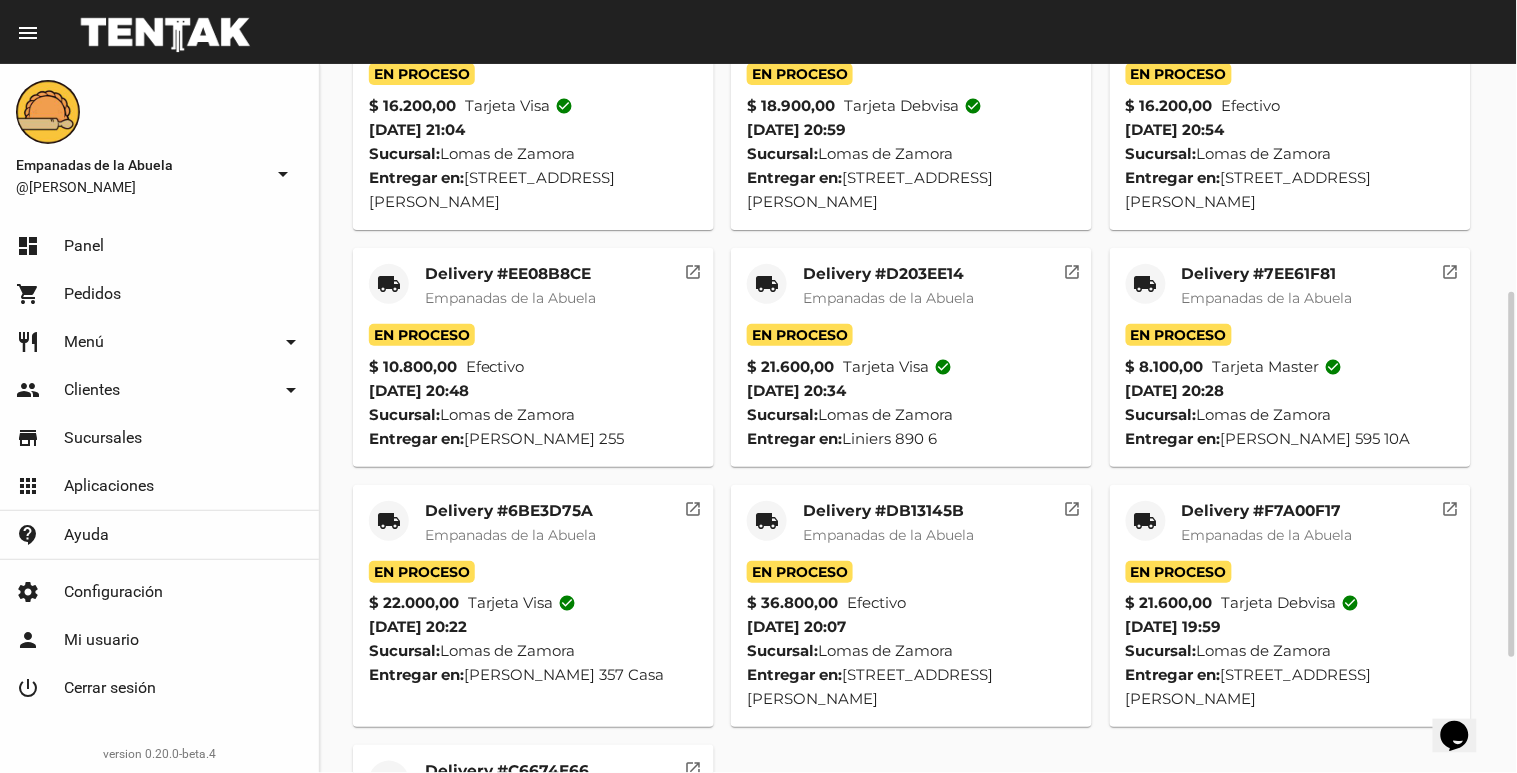click on "Empanadas de la Abuela" 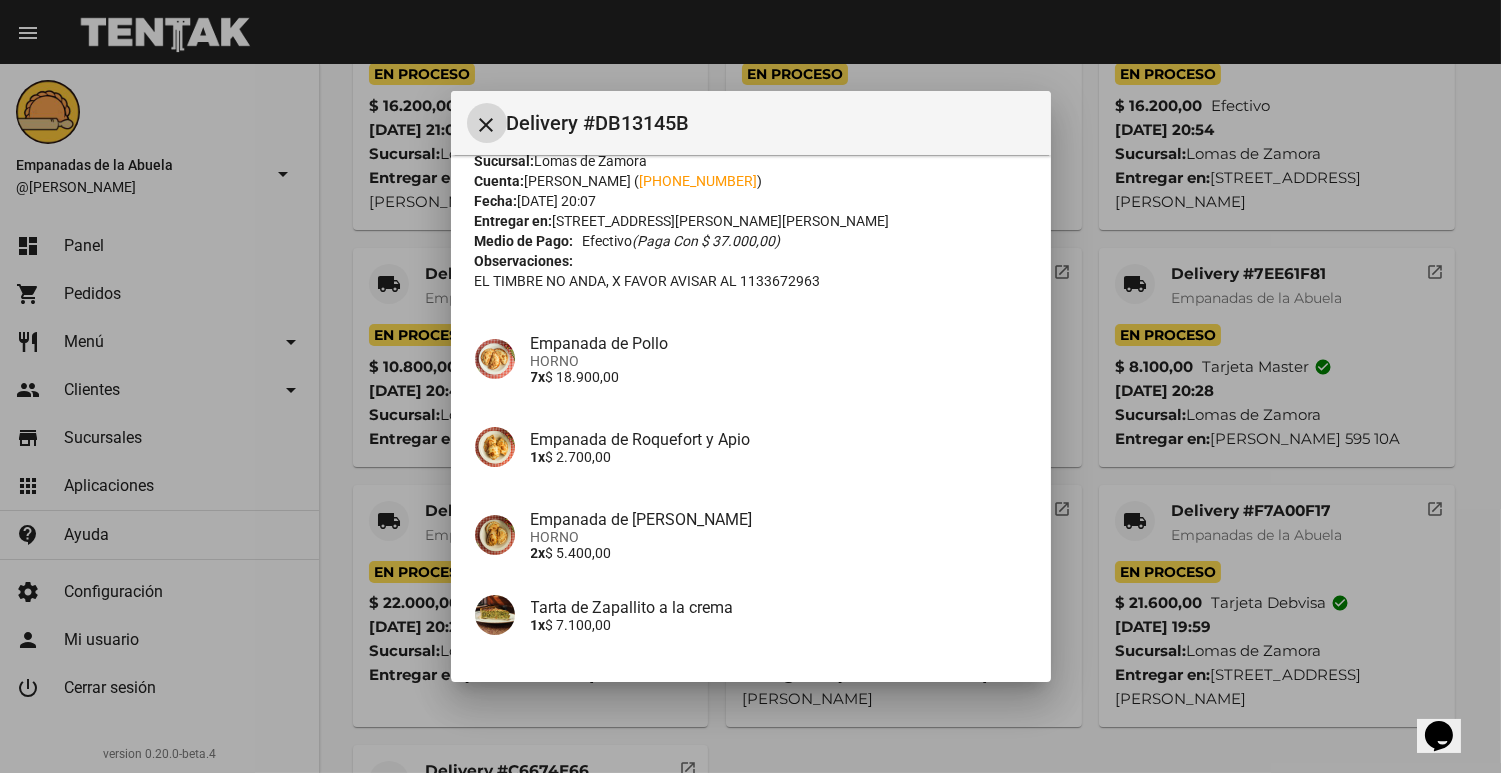scroll, scrollTop: 0, scrollLeft: 0, axis: both 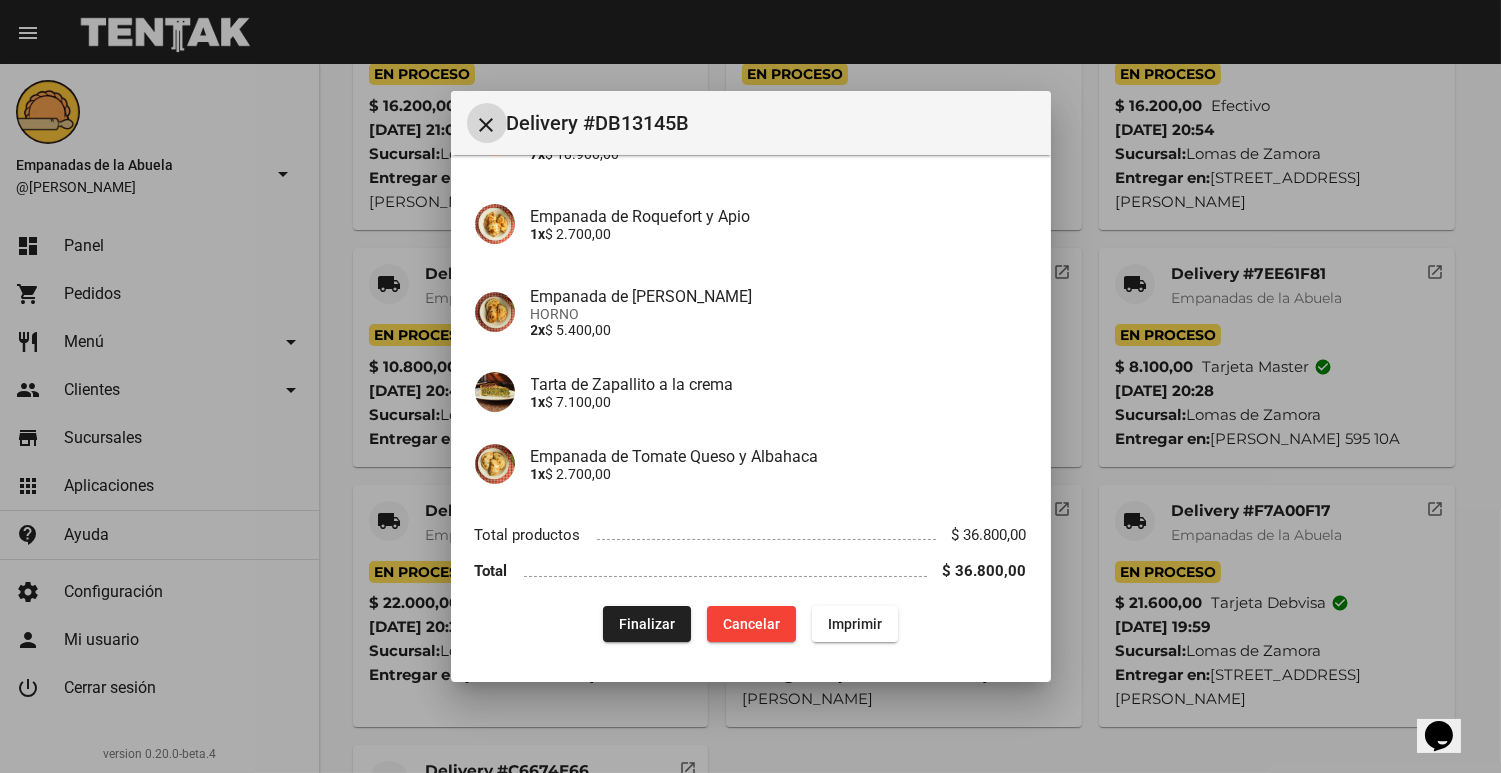 click on "Imprimir" 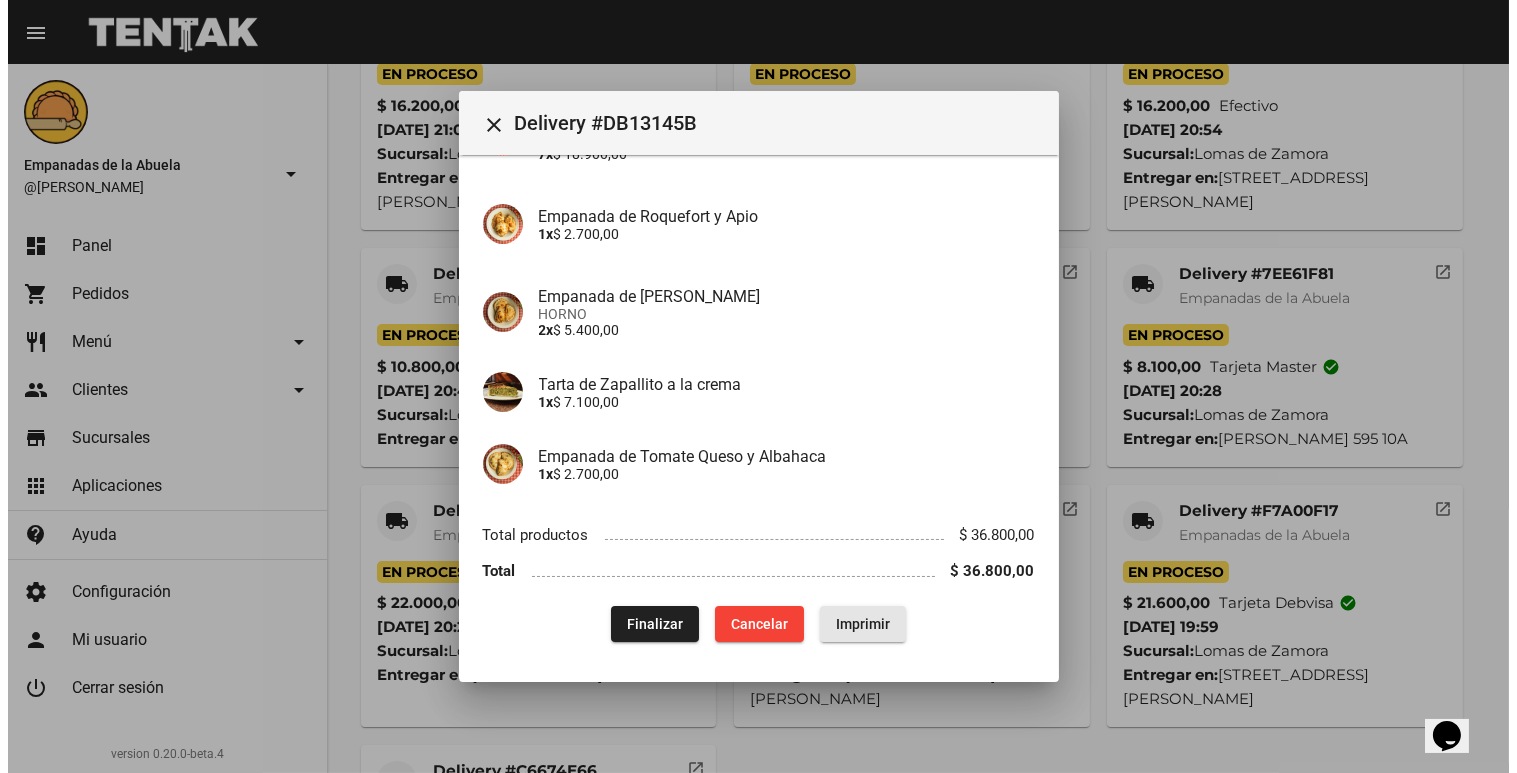 scroll, scrollTop: 0, scrollLeft: 0, axis: both 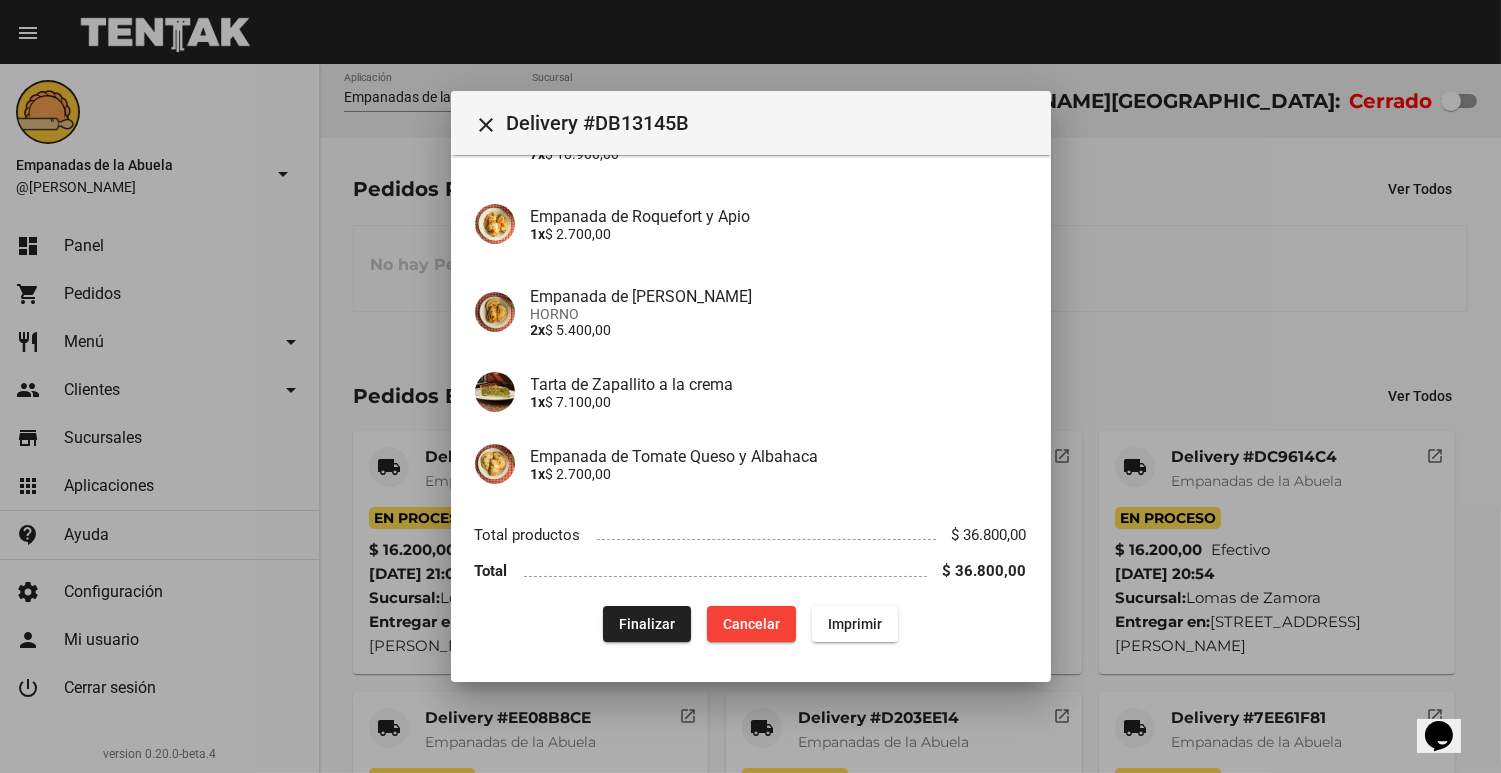 click on "close" at bounding box center (487, 125) 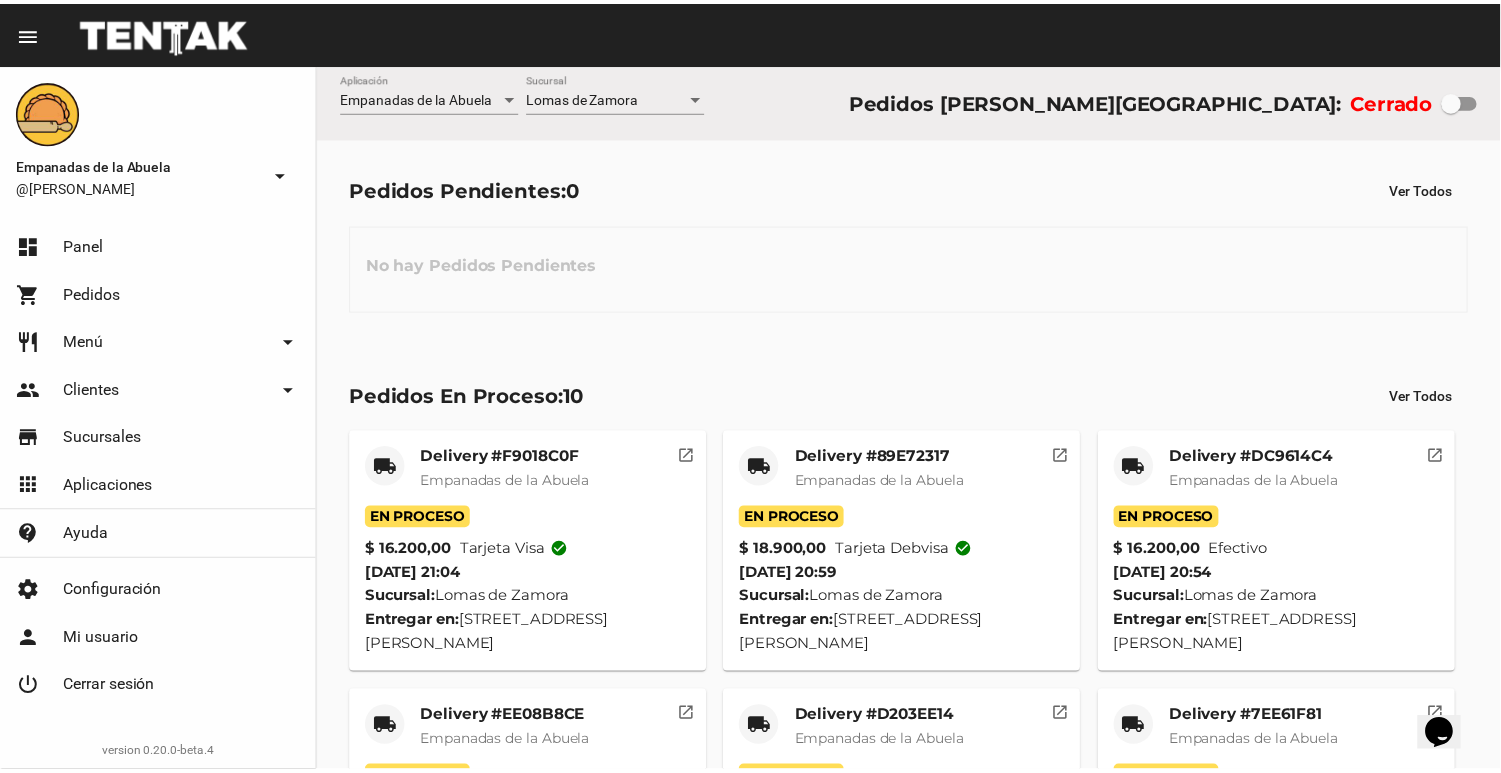 scroll, scrollTop: 667, scrollLeft: 0, axis: vertical 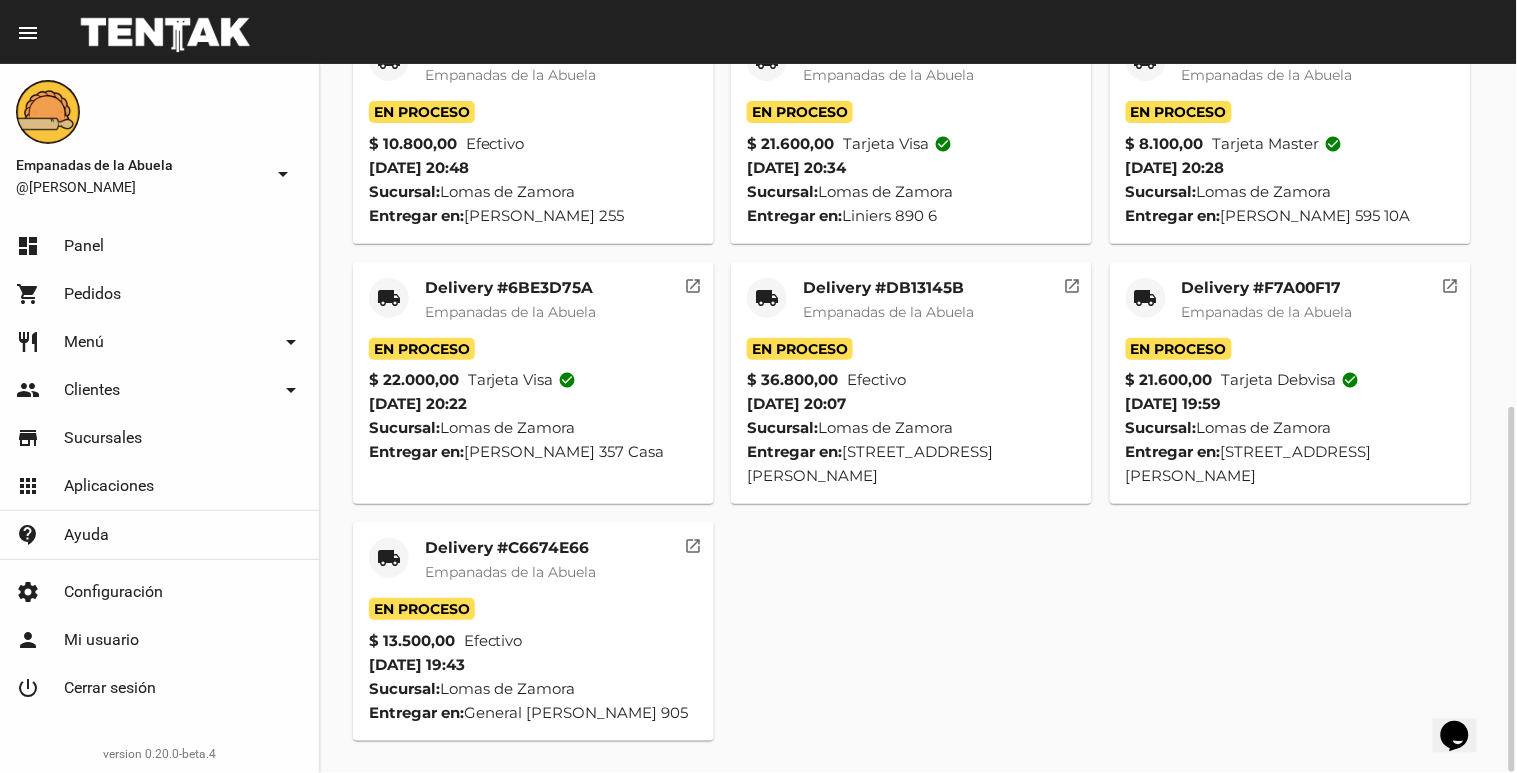 click on "local_shipping Delivery #C6674E66 Empanadas de la Abuela" 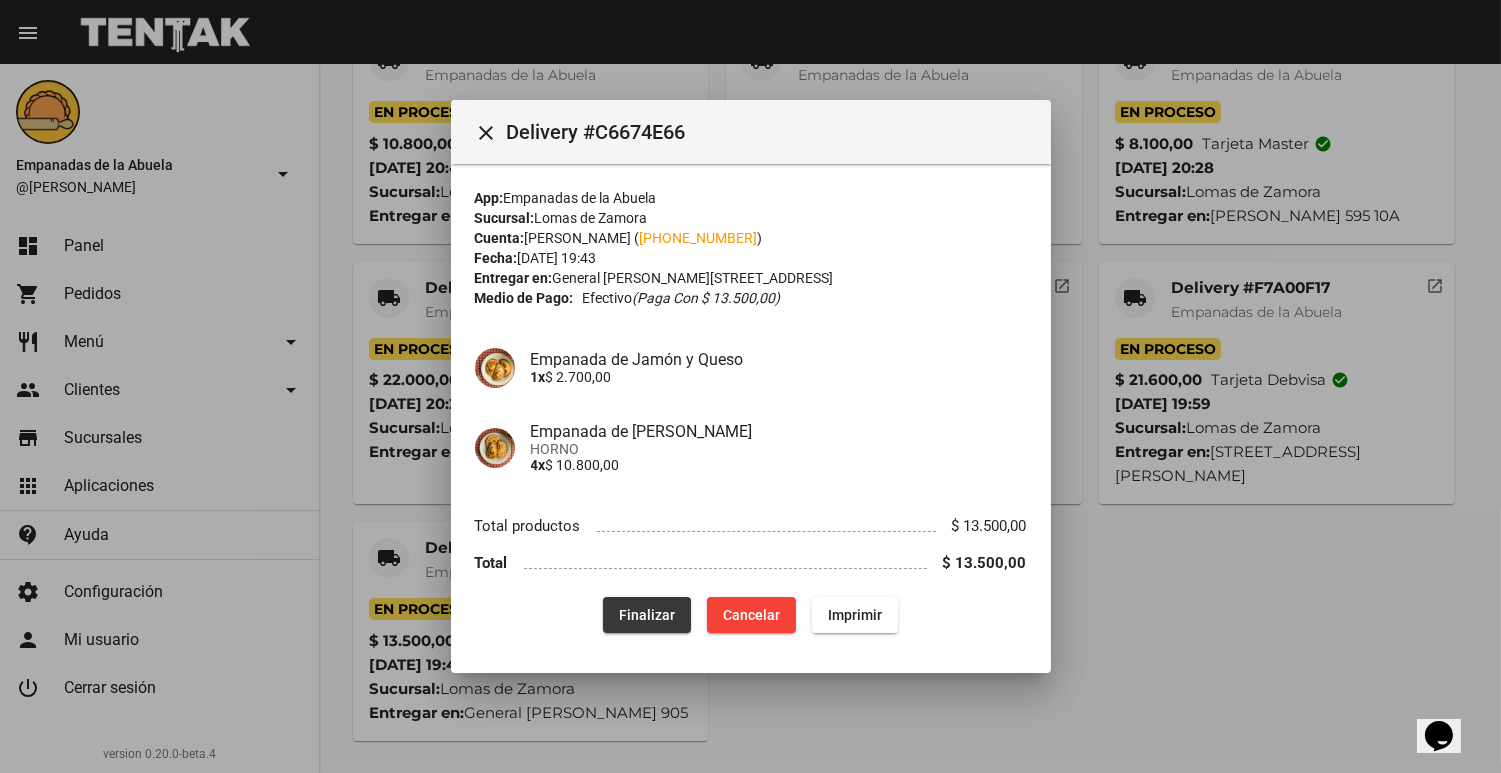 click on "Finalizar" 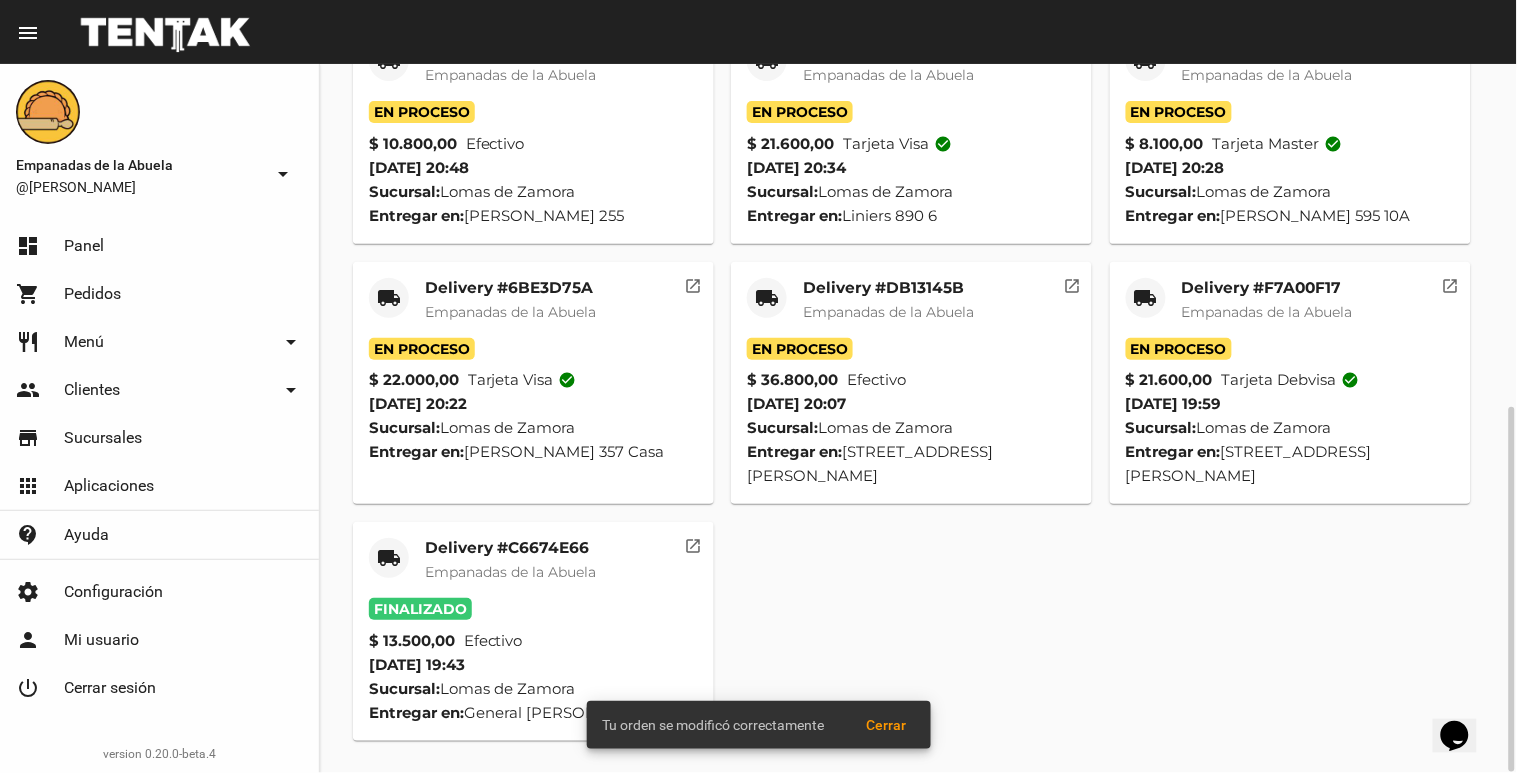 click on "Empanadas de la Abuela" 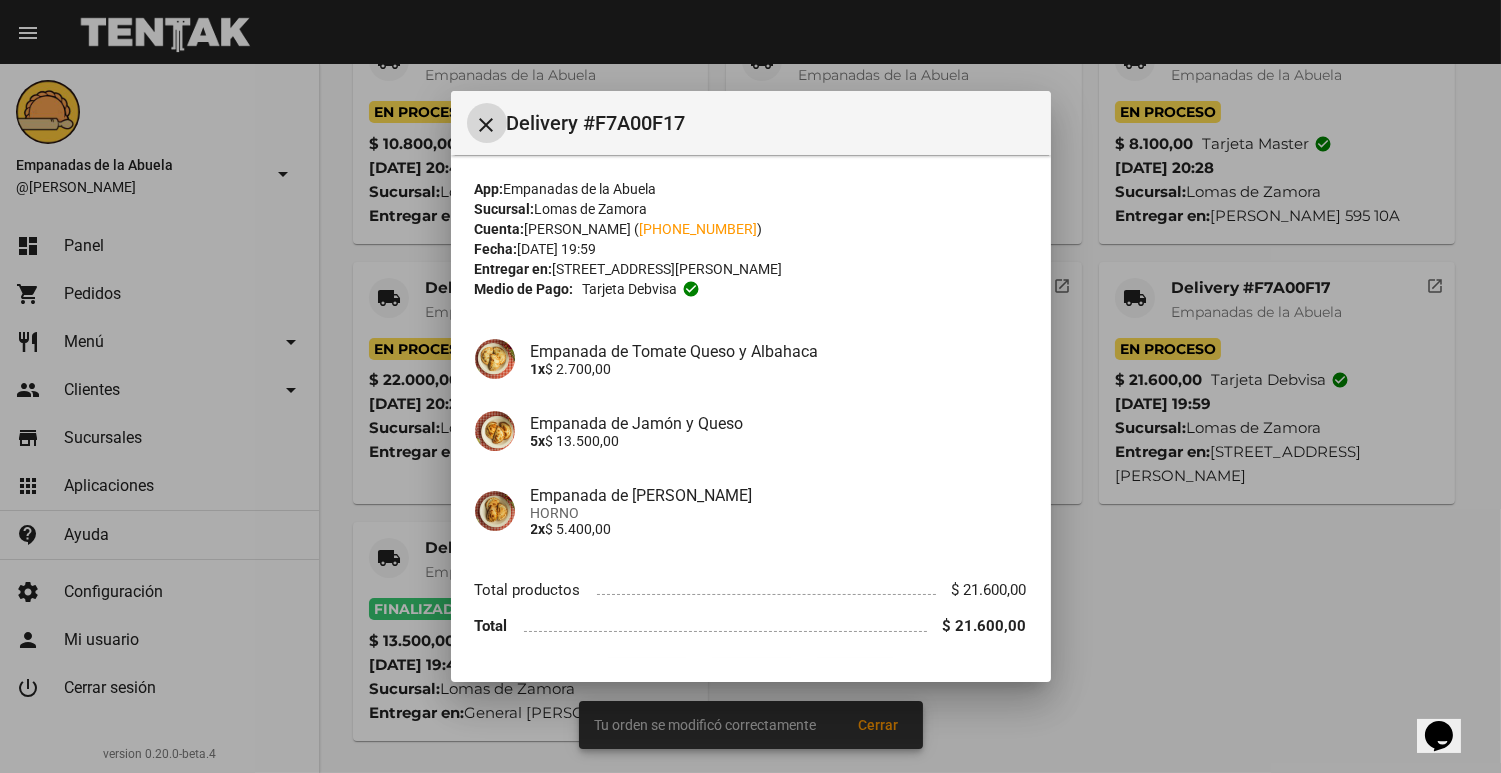 scroll, scrollTop: 55, scrollLeft: 0, axis: vertical 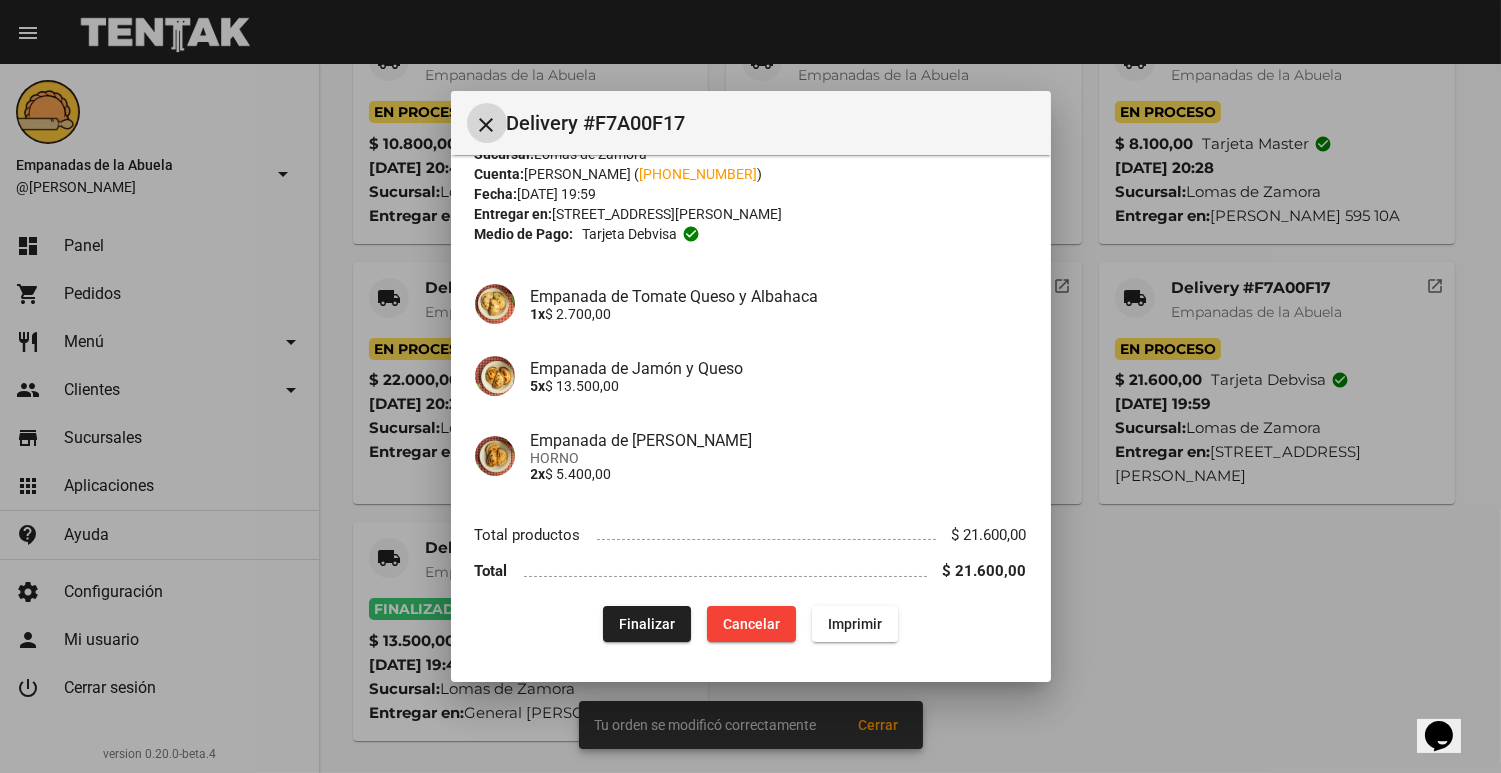 click on "Finalizar" 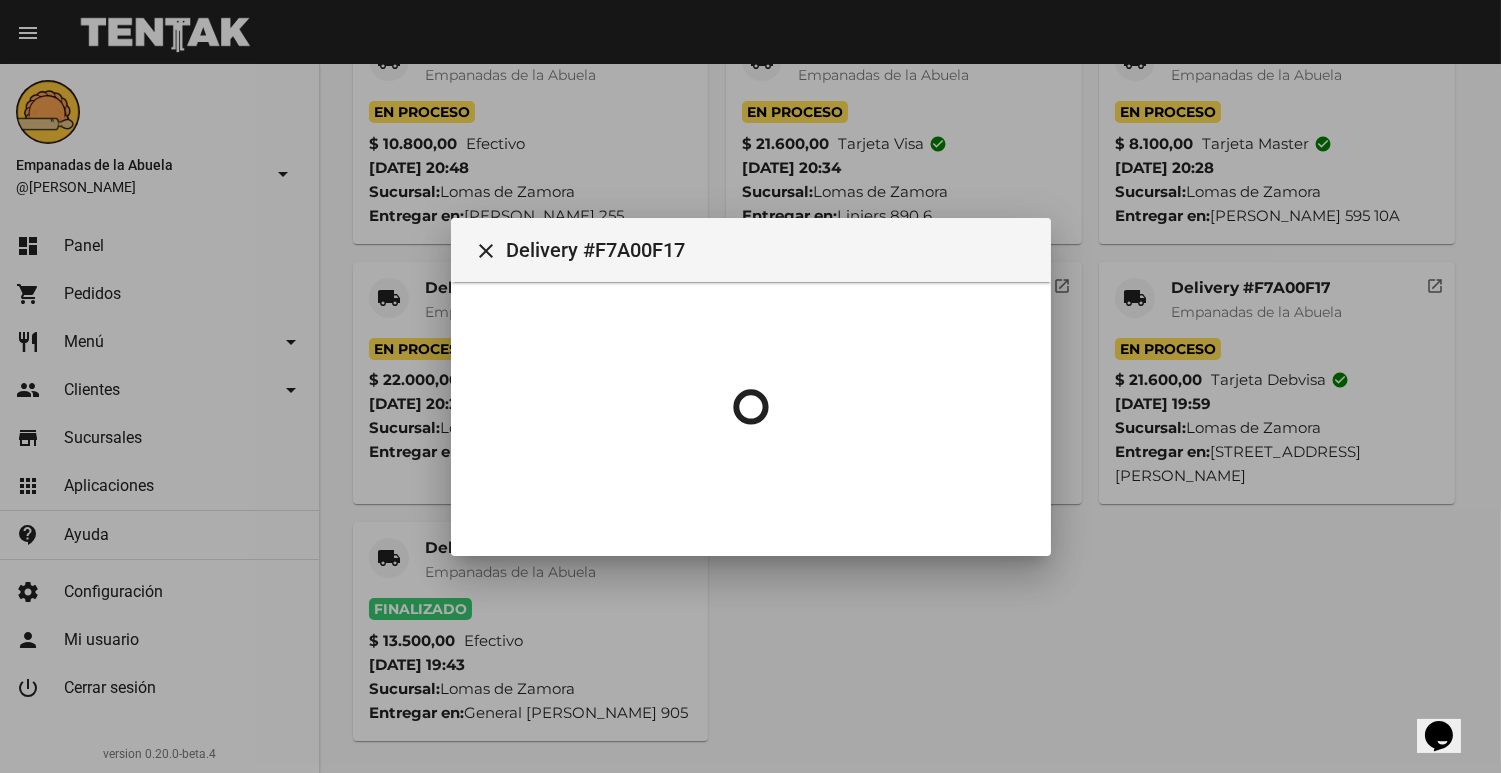 scroll, scrollTop: 0, scrollLeft: 0, axis: both 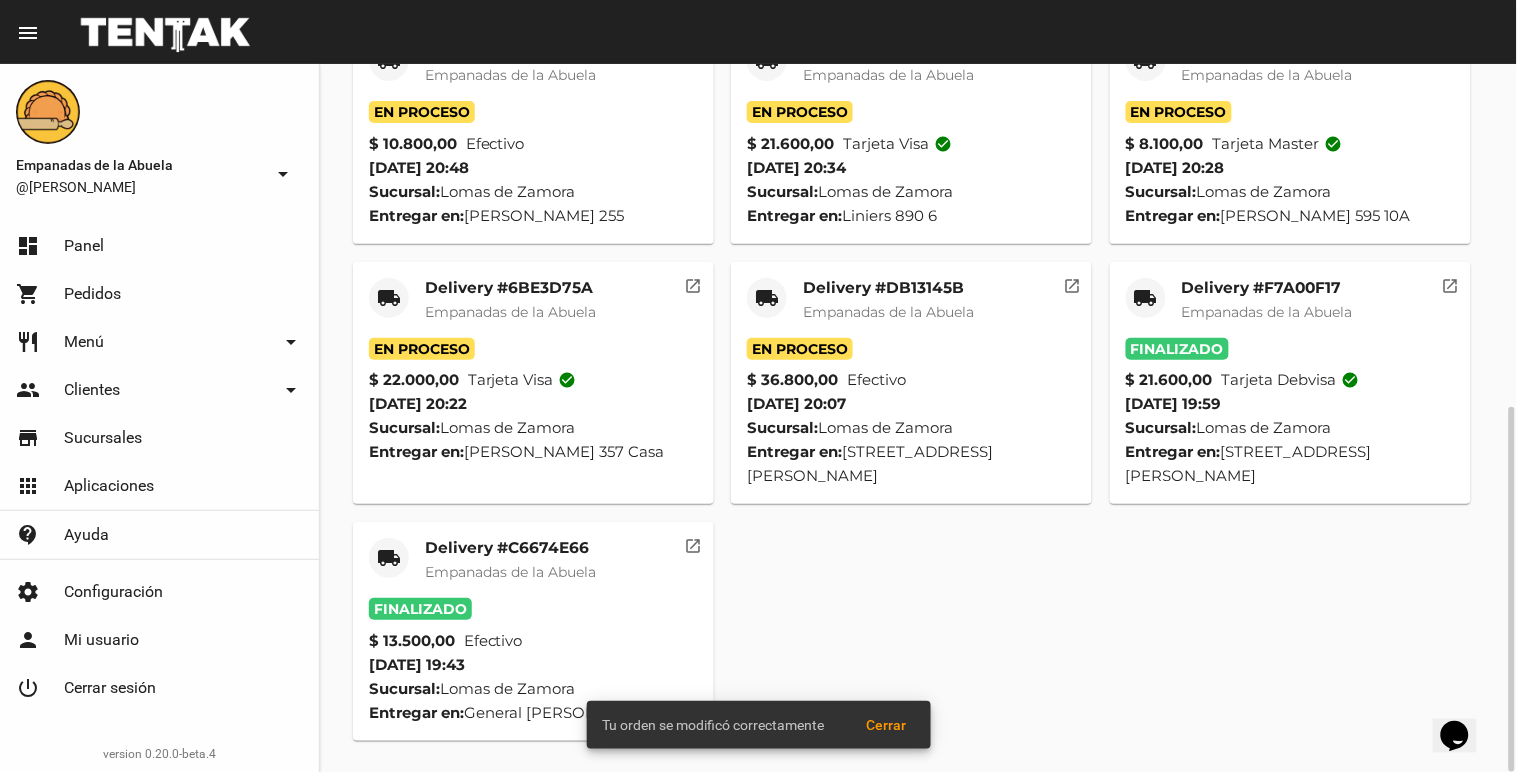 click on "Empanadas de la Abuela" 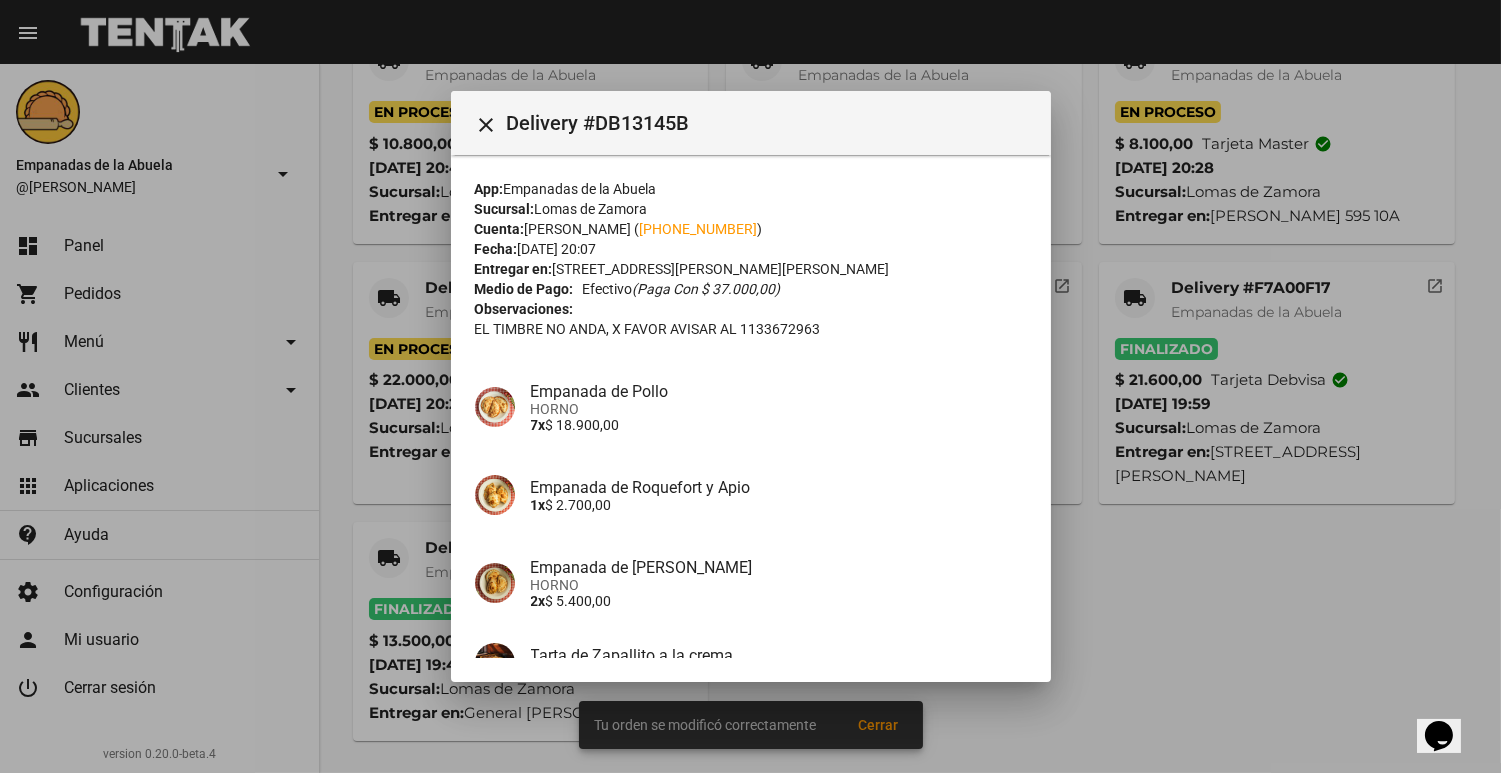 click on "close Delivery #DB13145B" at bounding box center [751, 123] 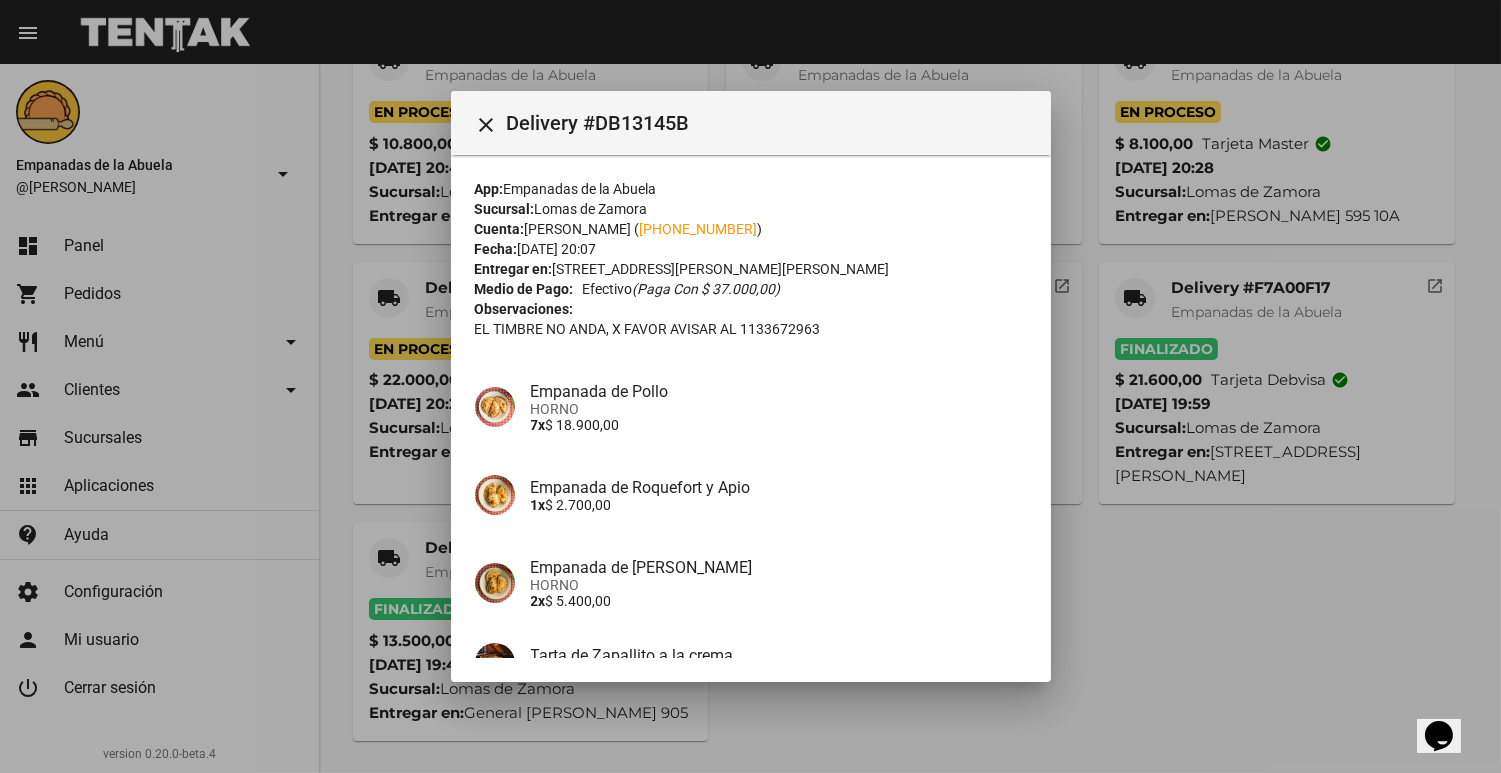 click on "close Delivery #DB13145B" at bounding box center [751, 123] 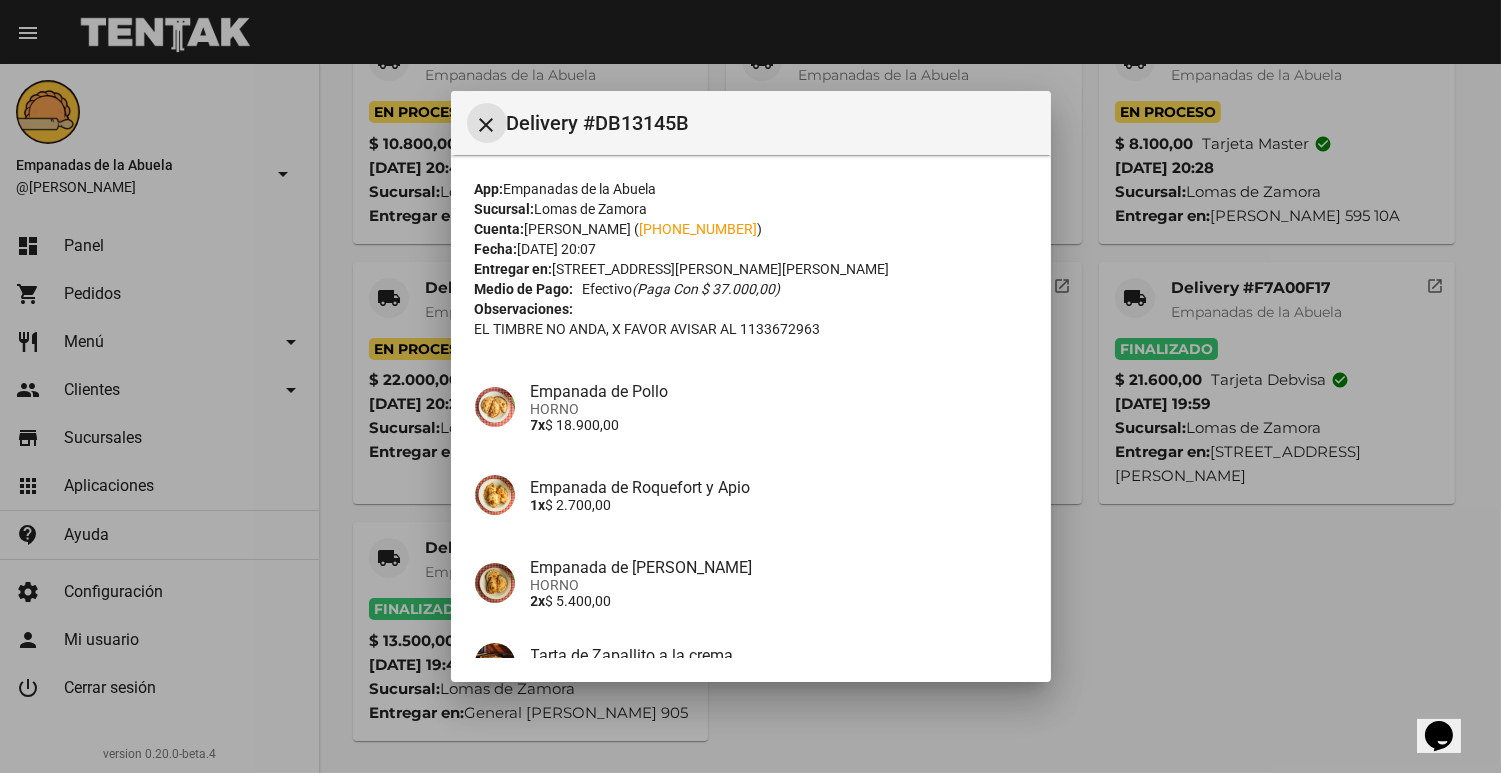 click on "close" at bounding box center [487, 125] 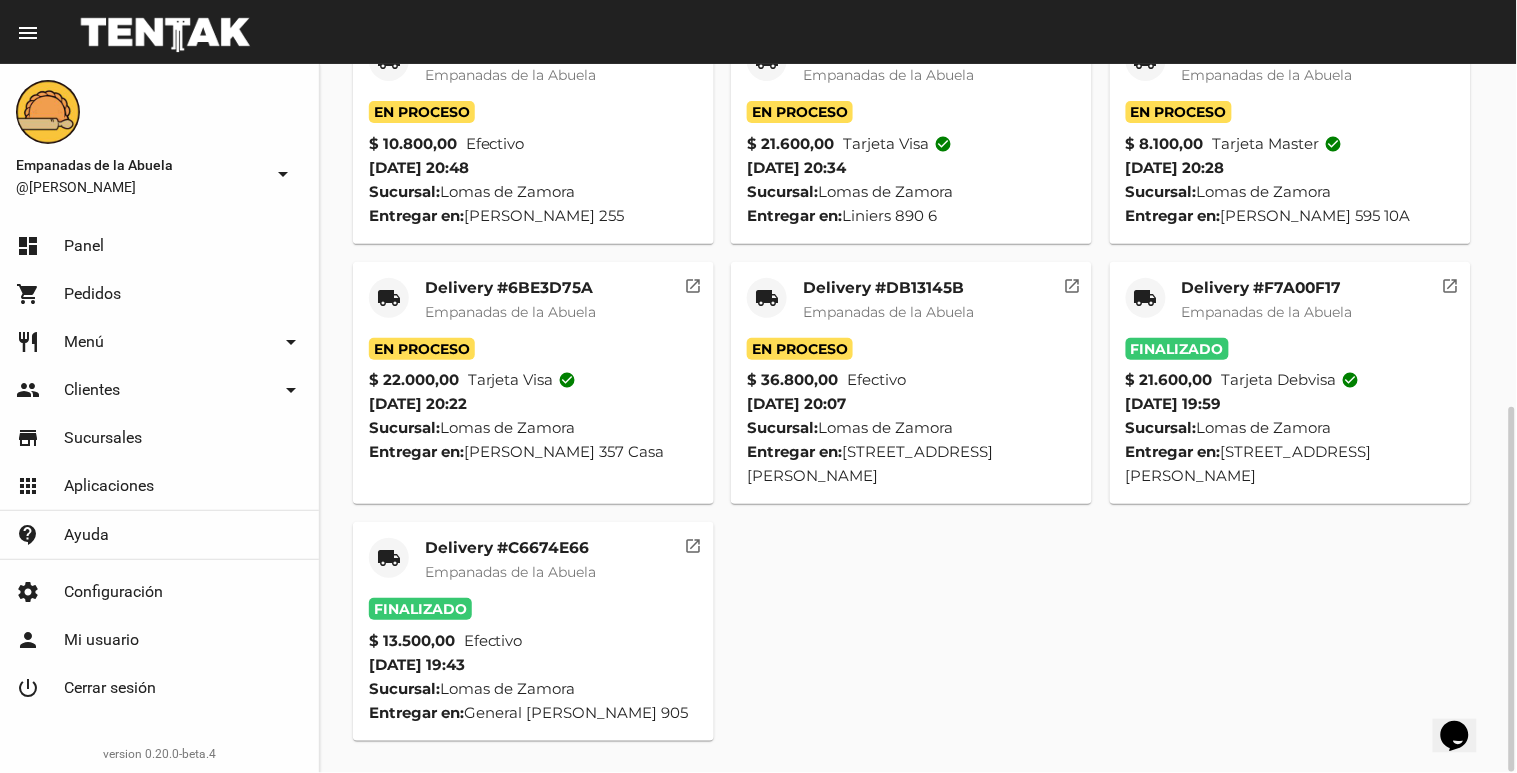 click on "En Proceso" 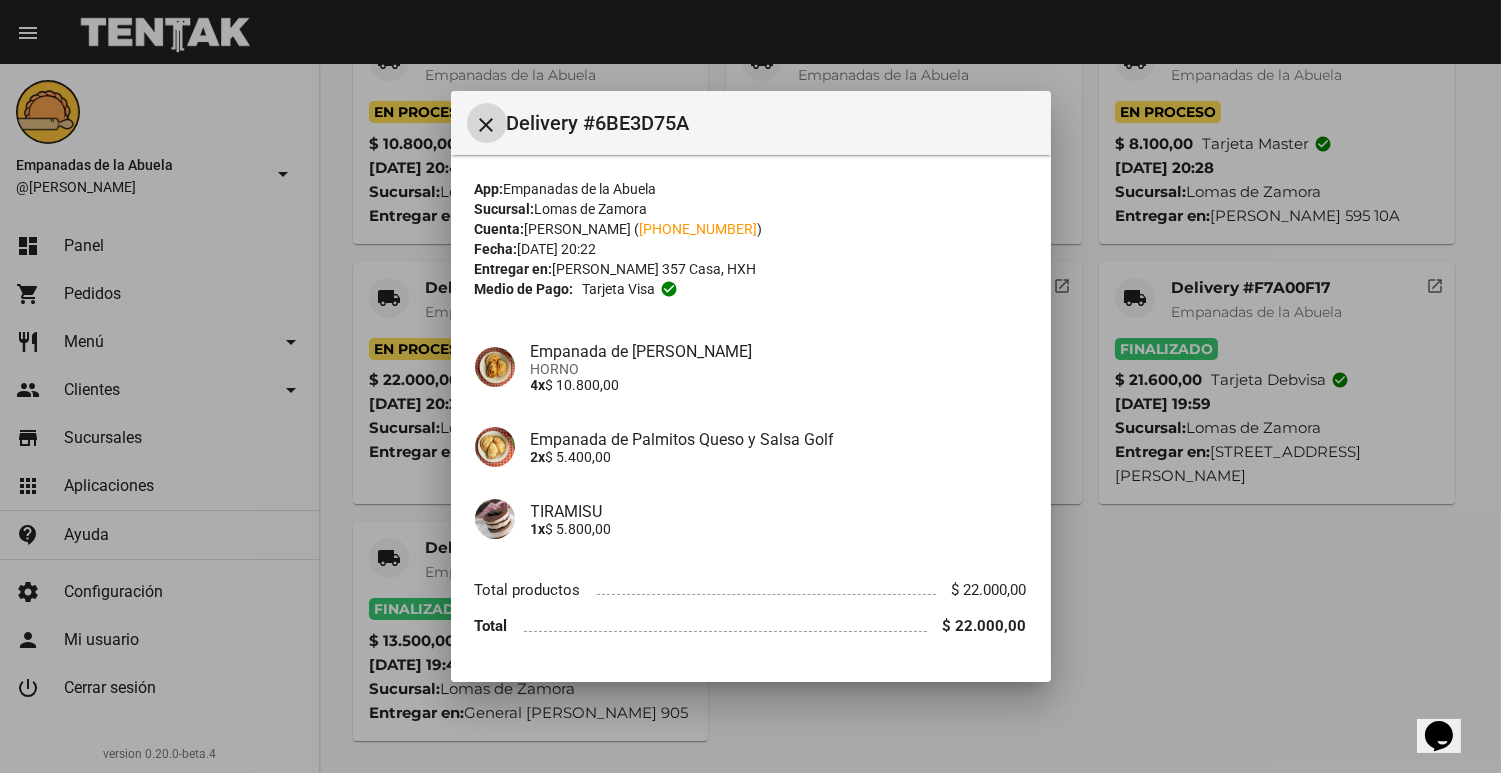 scroll, scrollTop: 55, scrollLeft: 0, axis: vertical 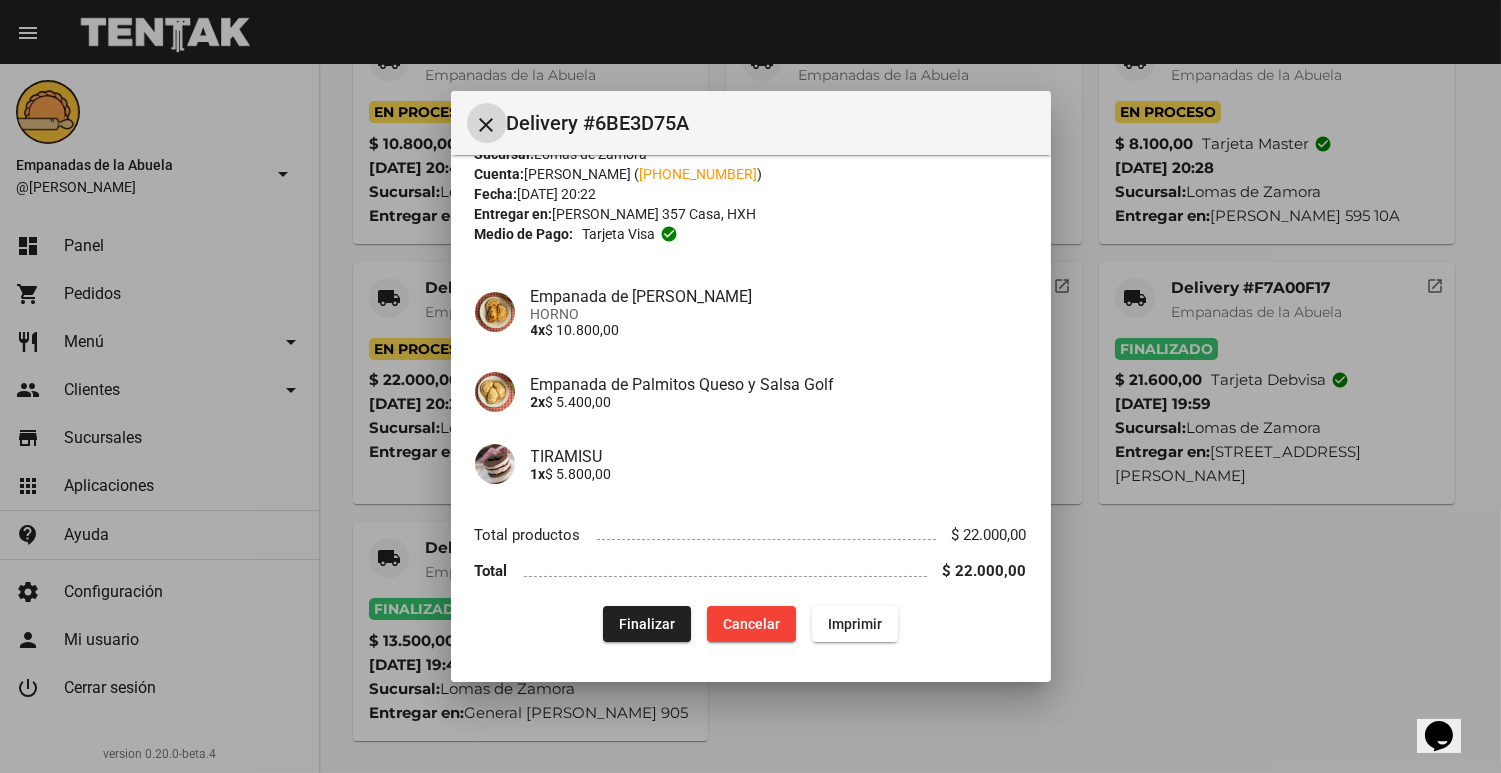 click on "Finalizar" 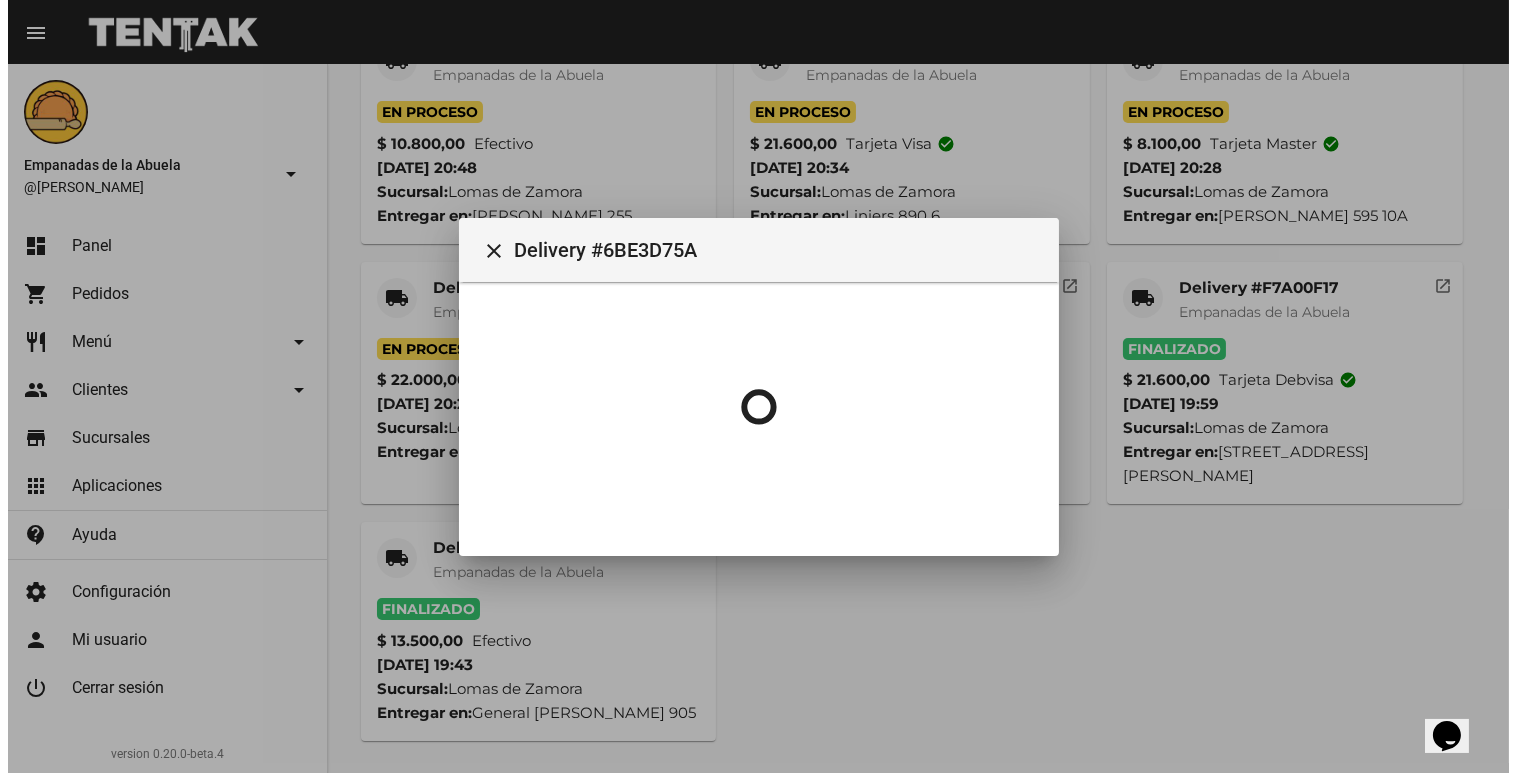 scroll, scrollTop: 0, scrollLeft: 0, axis: both 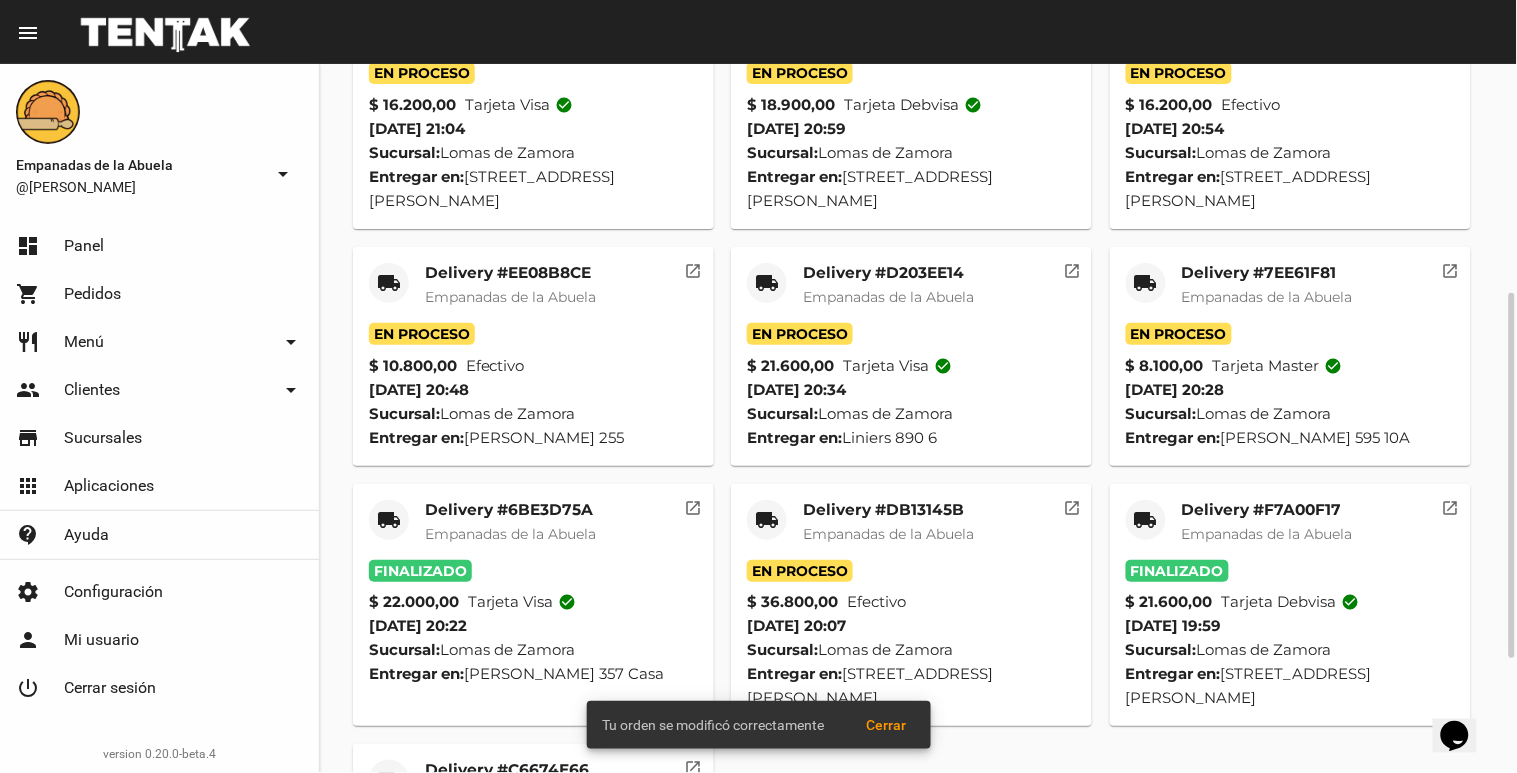 click on "Delivery #7EE61F81" 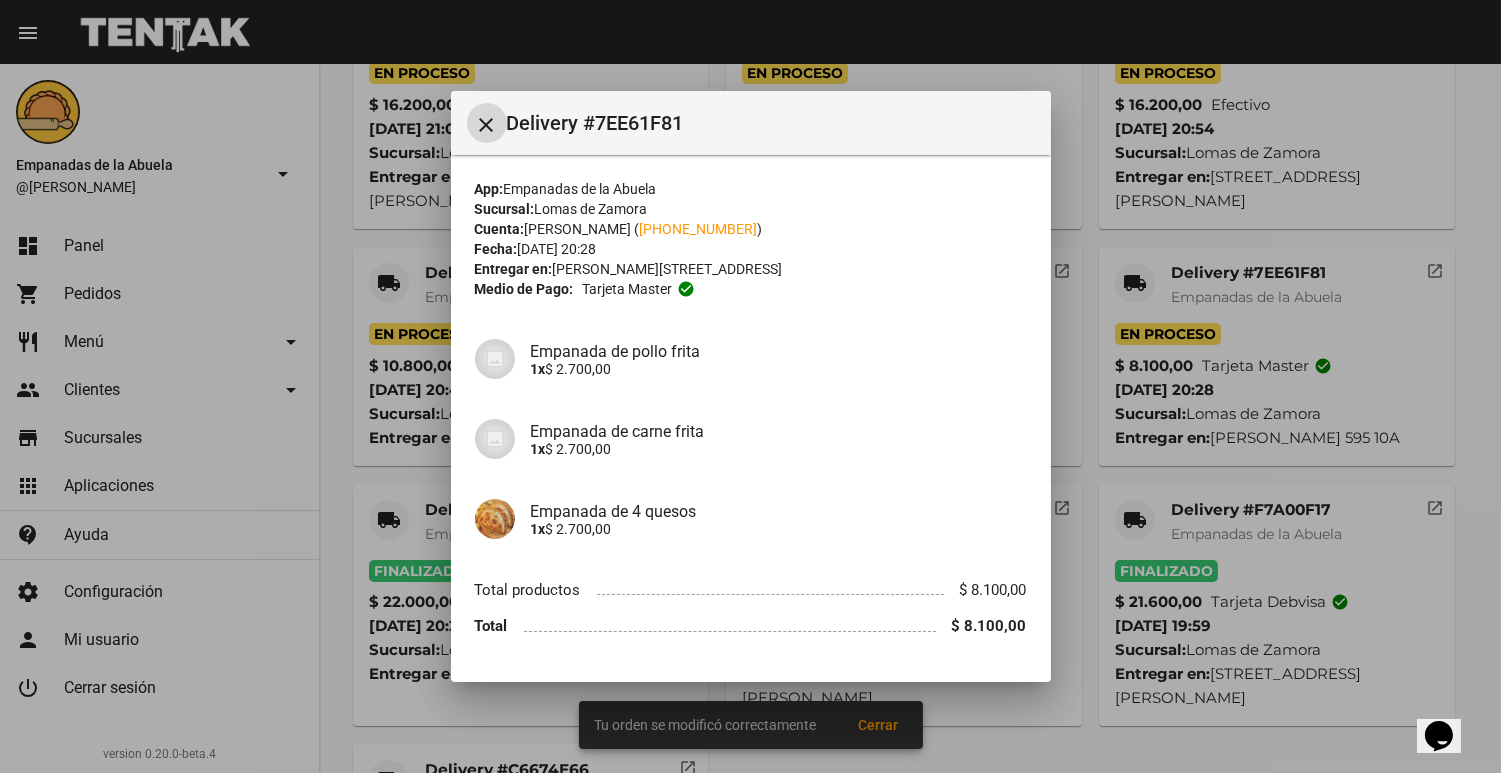 scroll, scrollTop: 55, scrollLeft: 0, axis: vertical 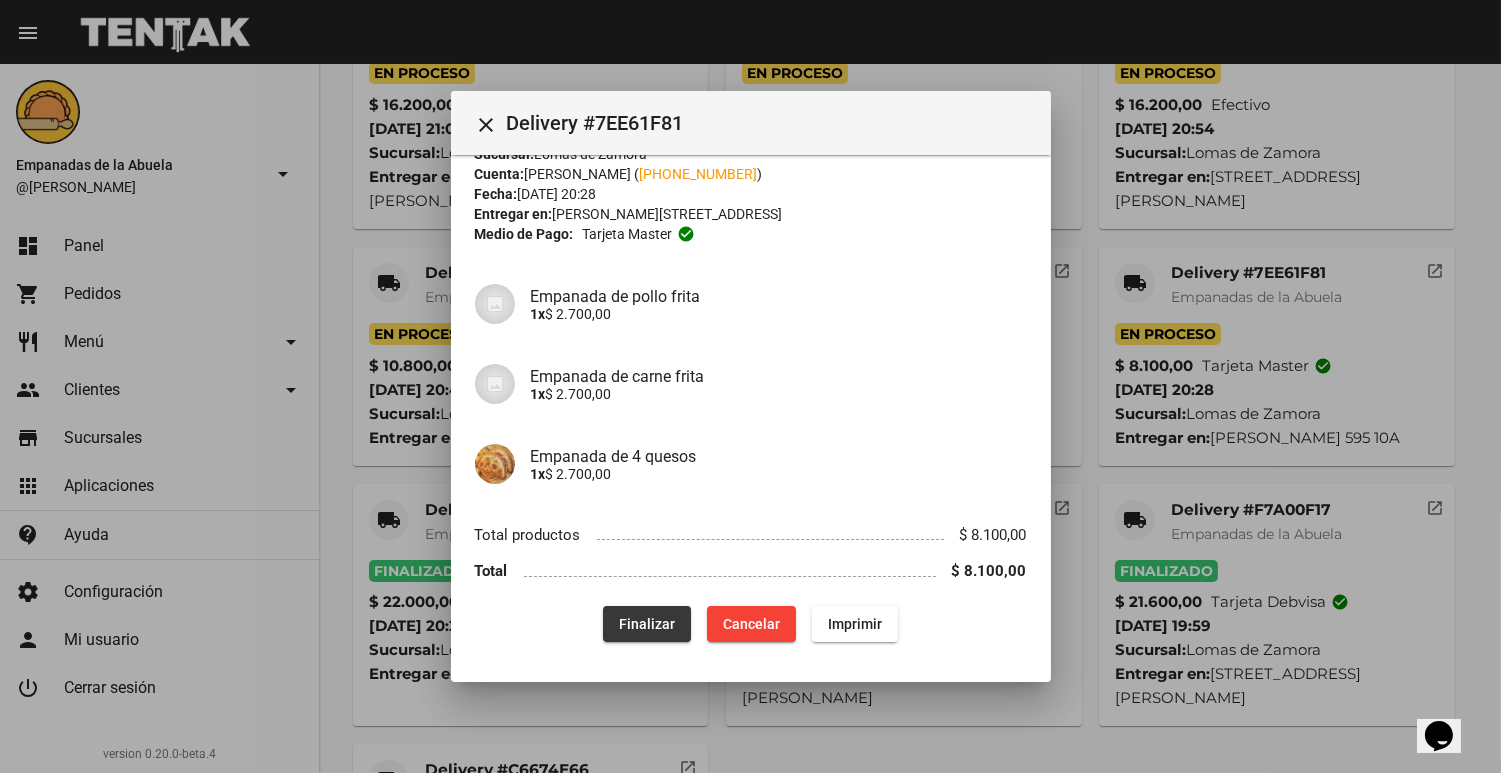 click on "Finalizar" 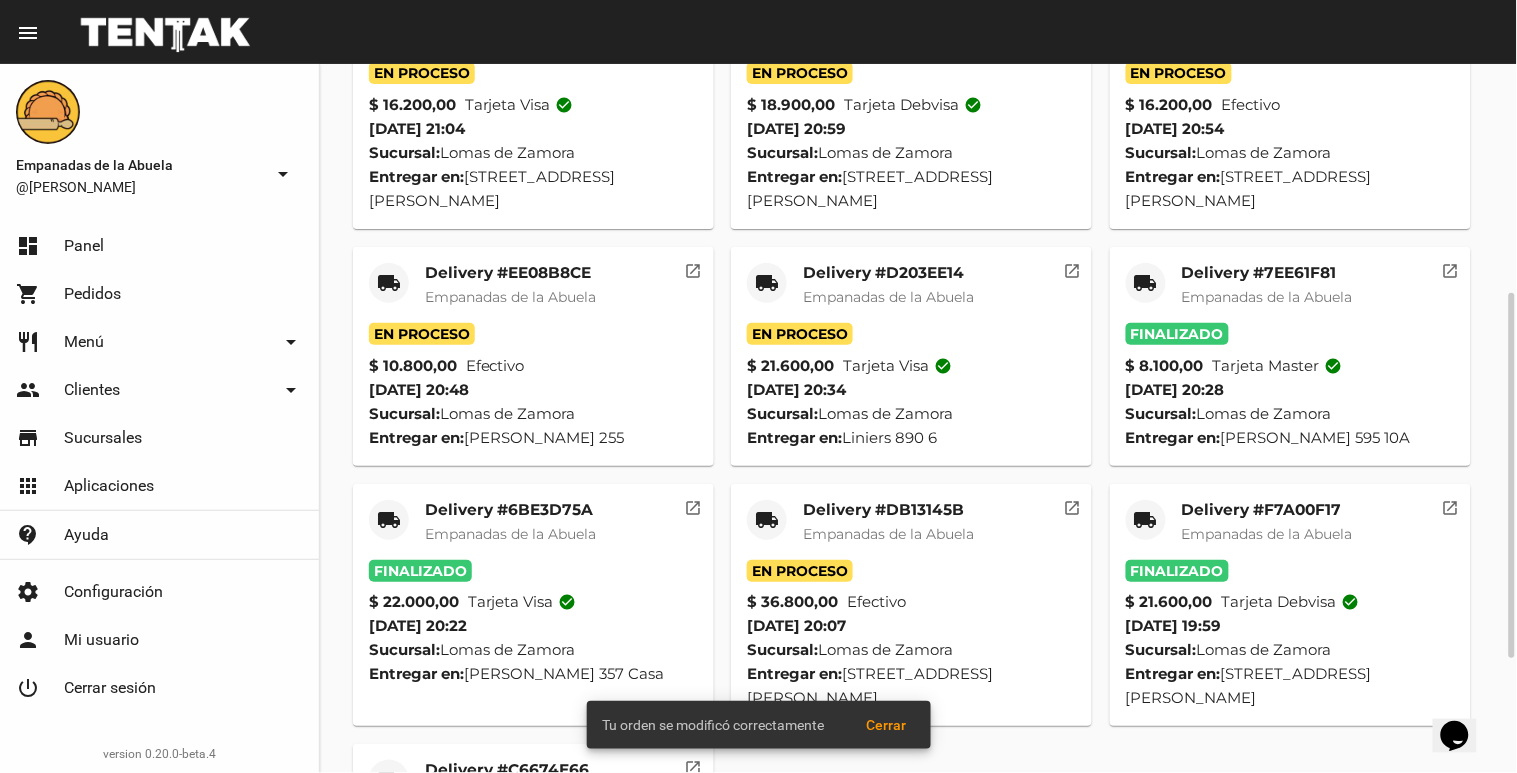 click on "Empanadas de la Abuela" 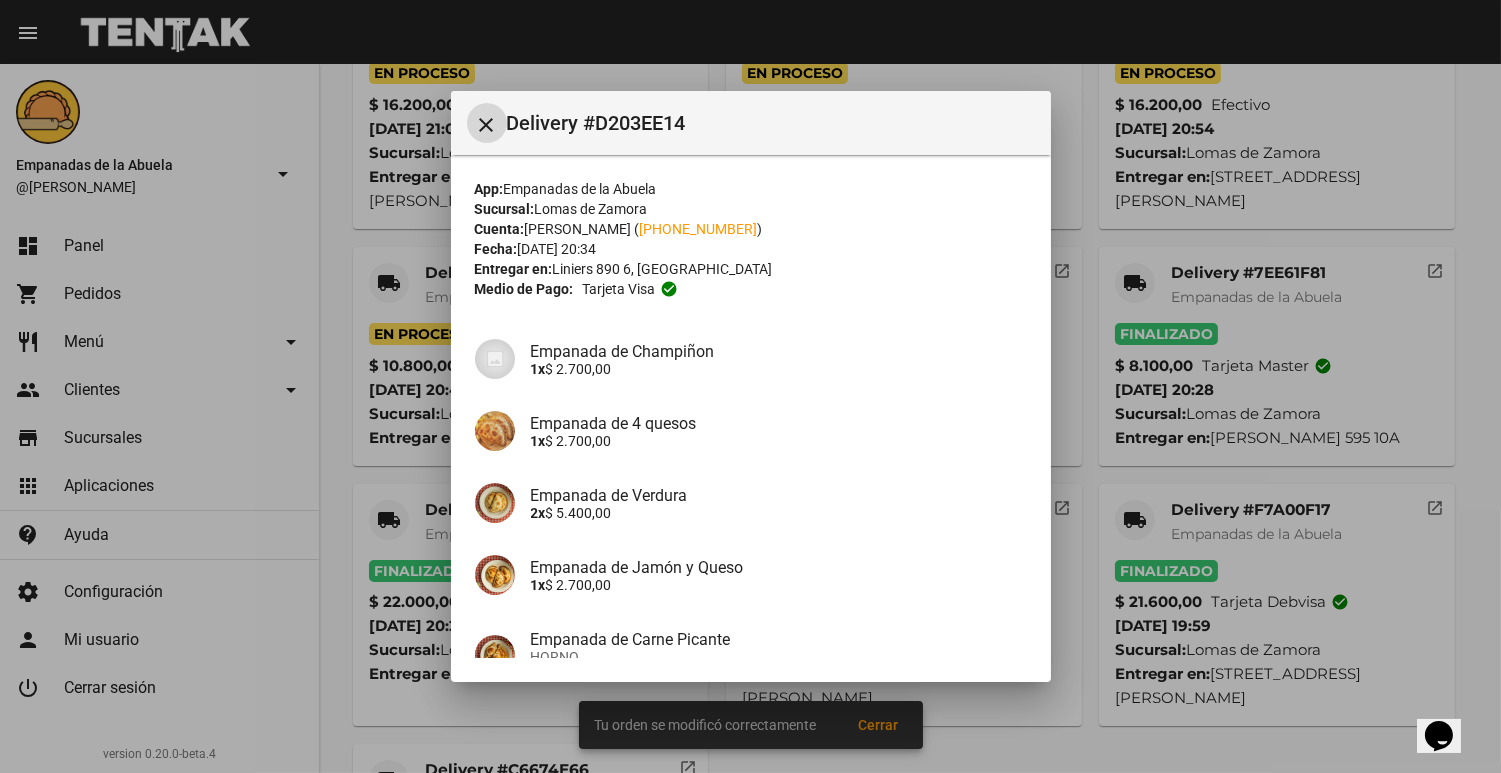scroll, scrollTop: 286, scrollLeft: 0, axis: vertical 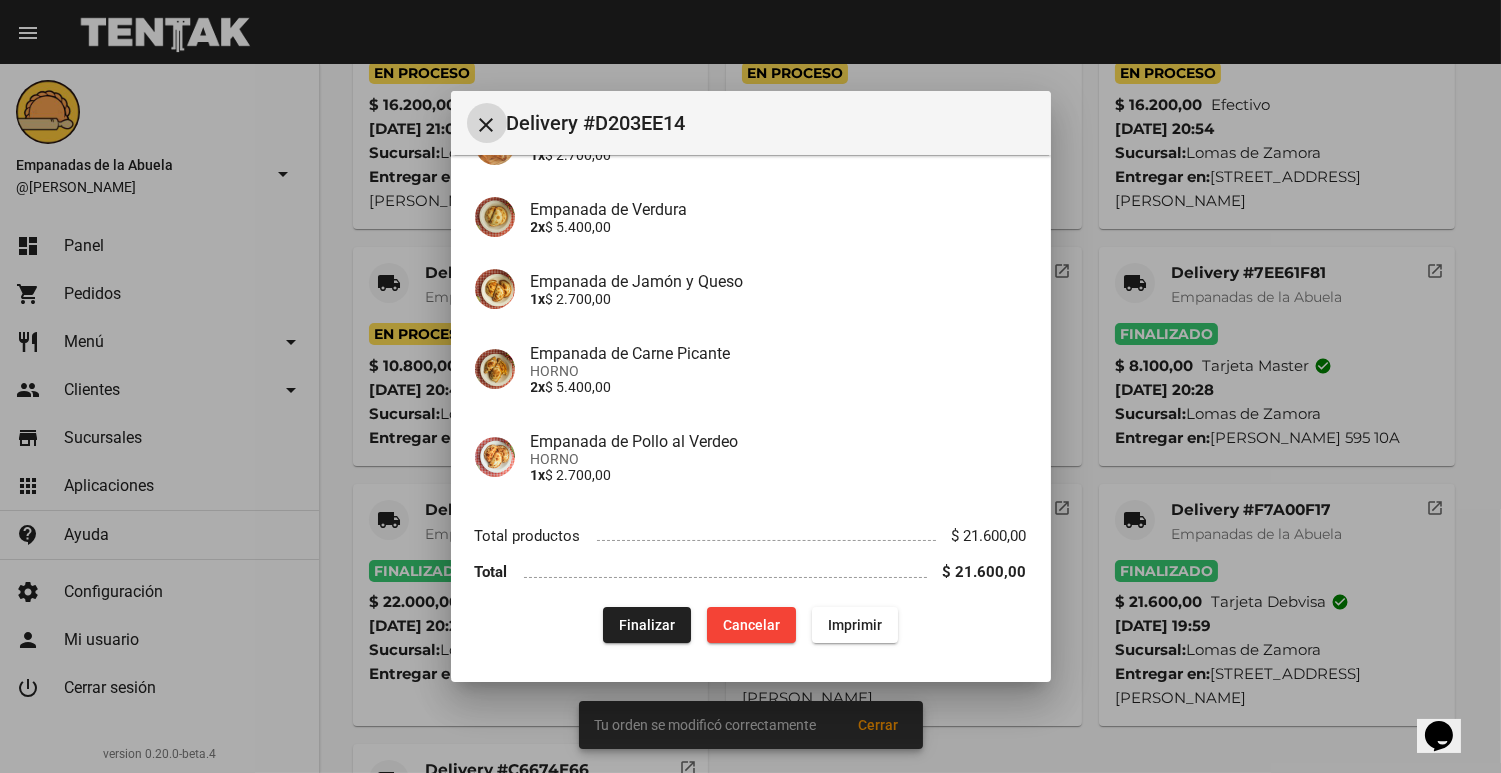 click on "Finalizar  Cancelar Imprimir" 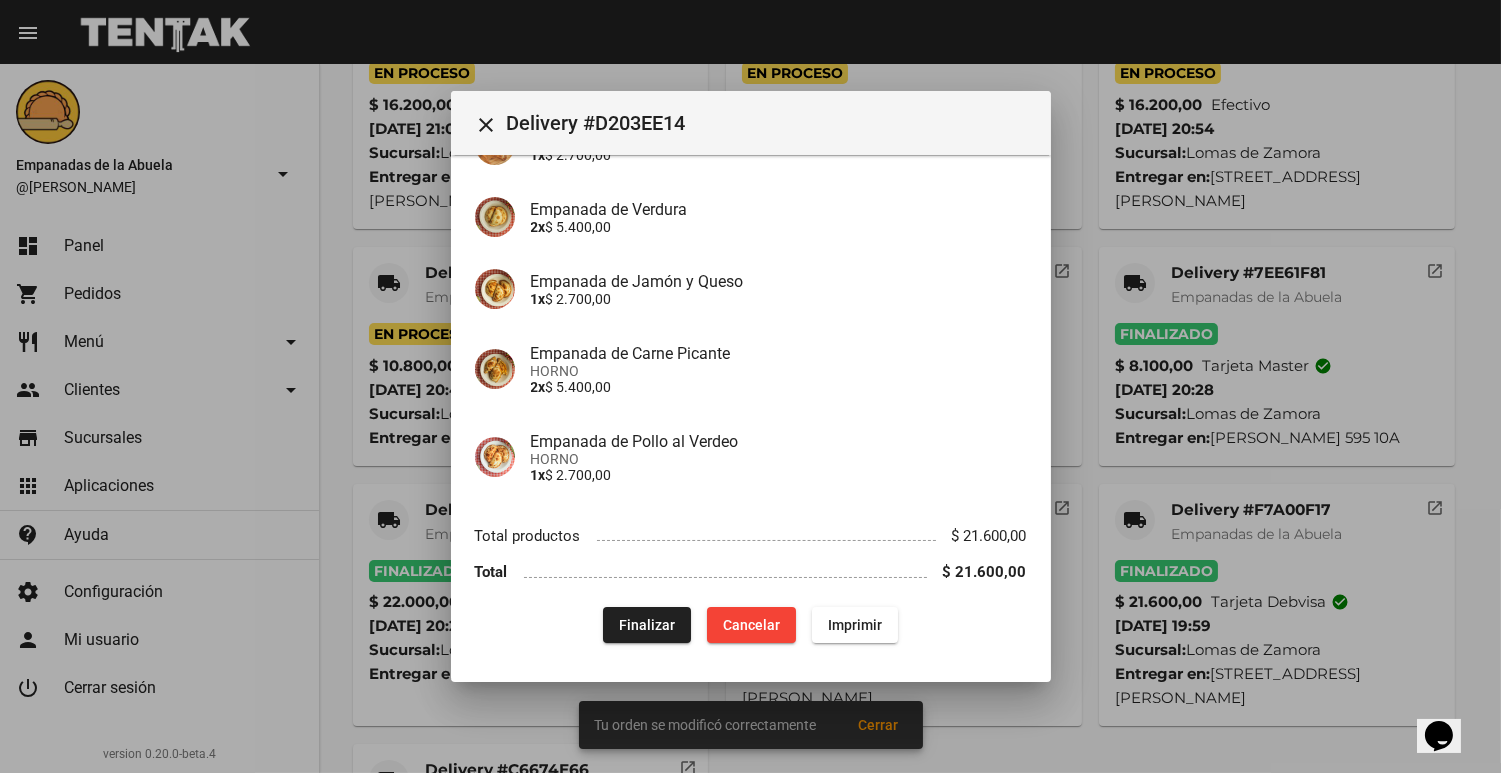click on "Finalizar" 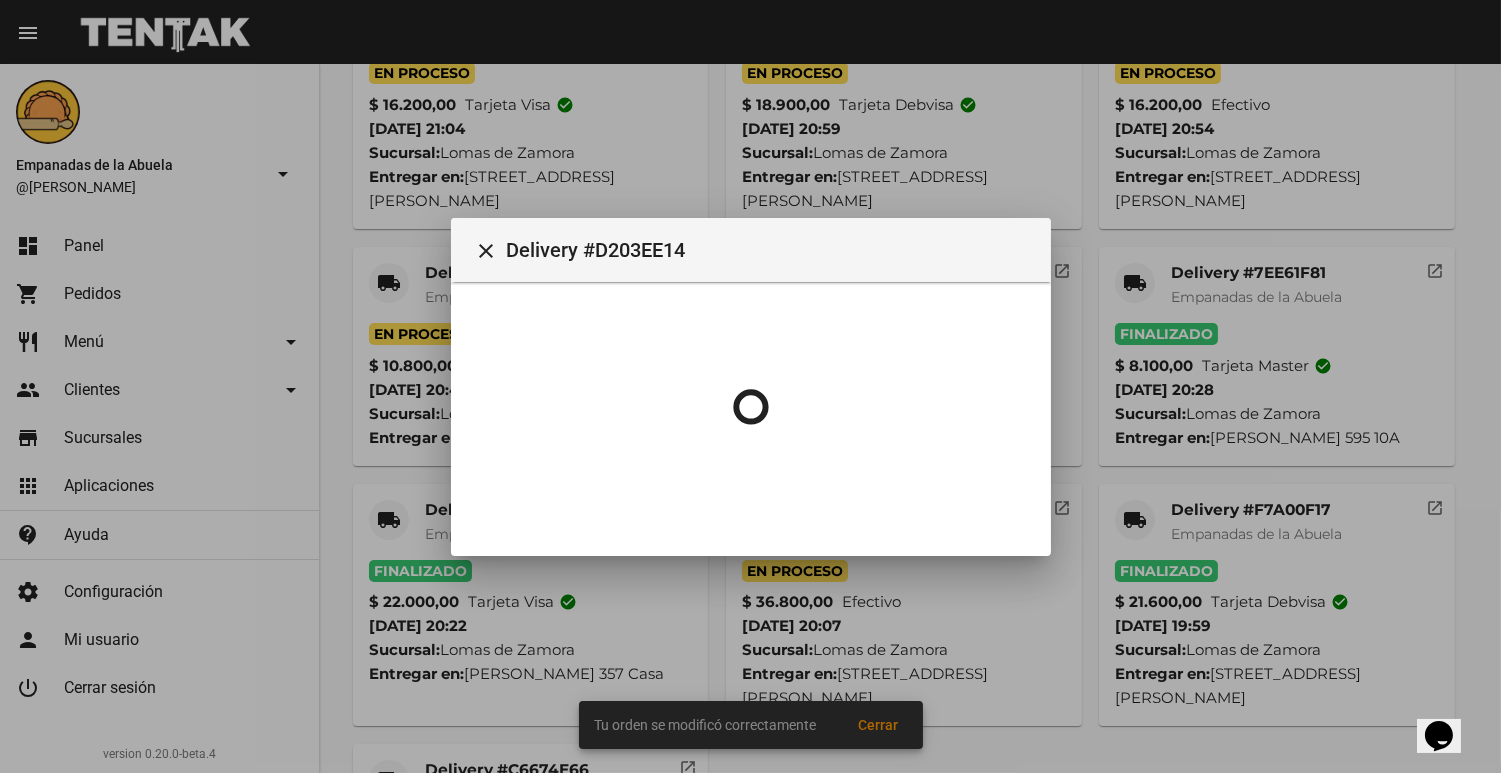 scroll, scrollTop: 0, scrollLeft: 0, axis: both 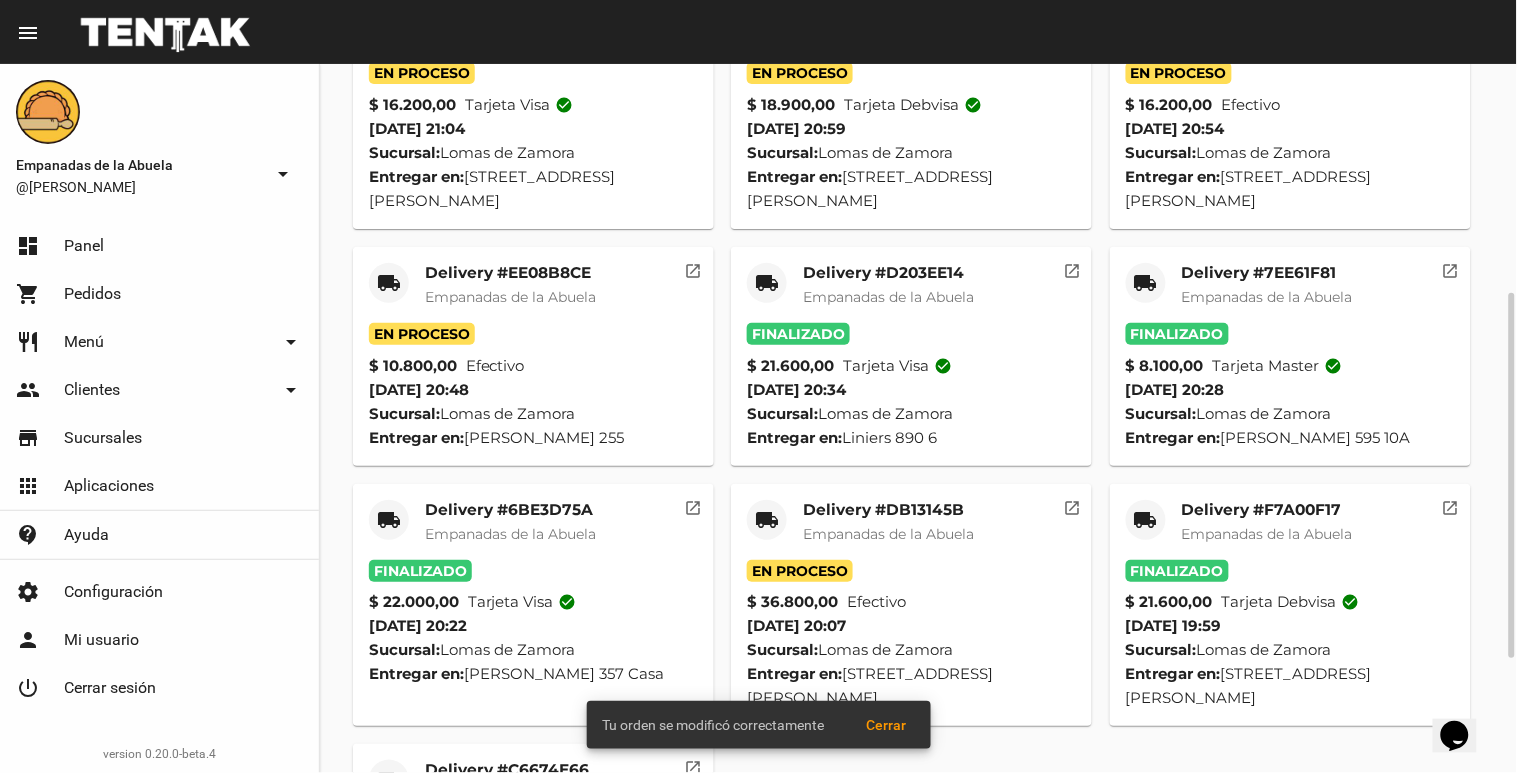 click on "Delivery #EE08B8CE" 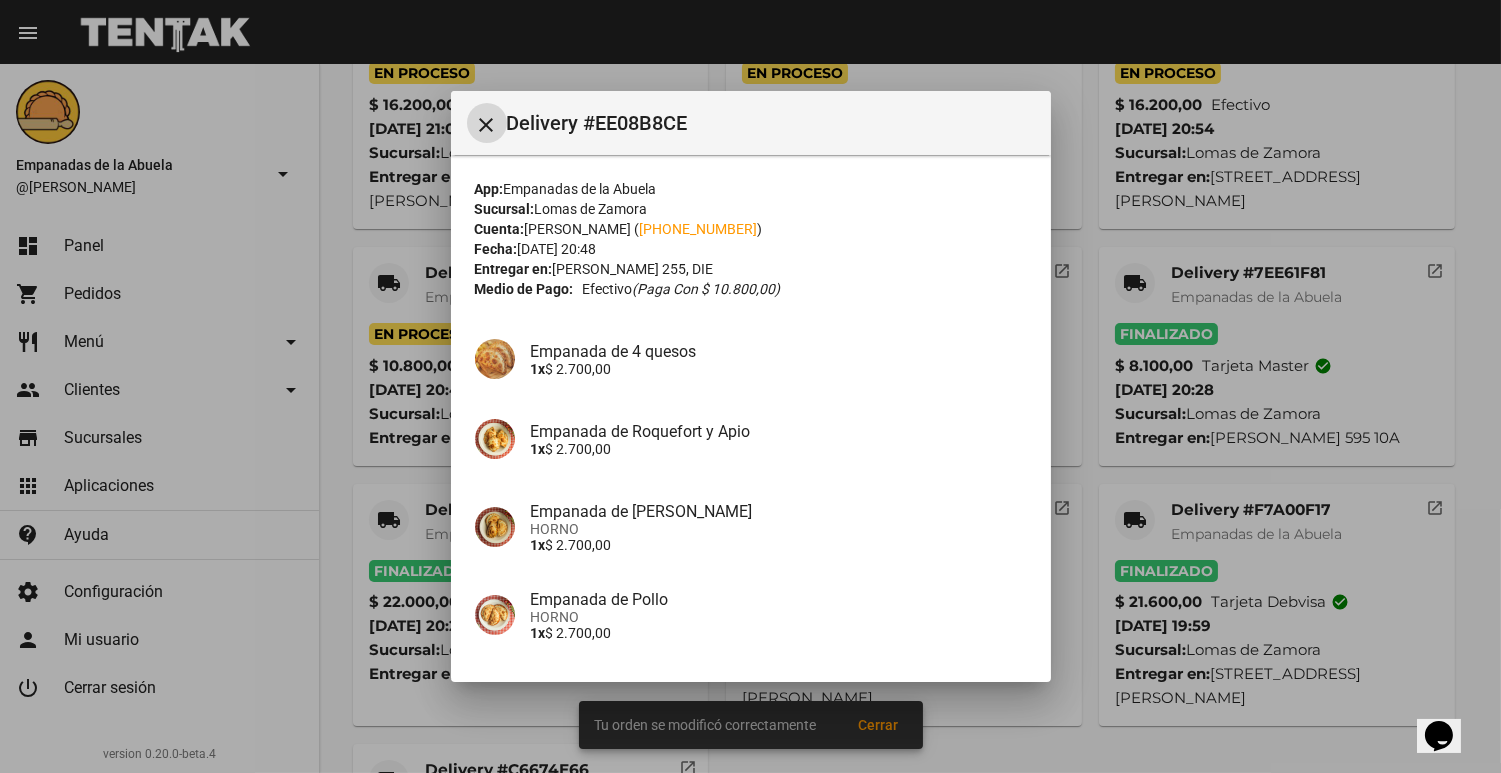 scroll, scrollTop: 158, scrollLeft: 0, axis: vertical 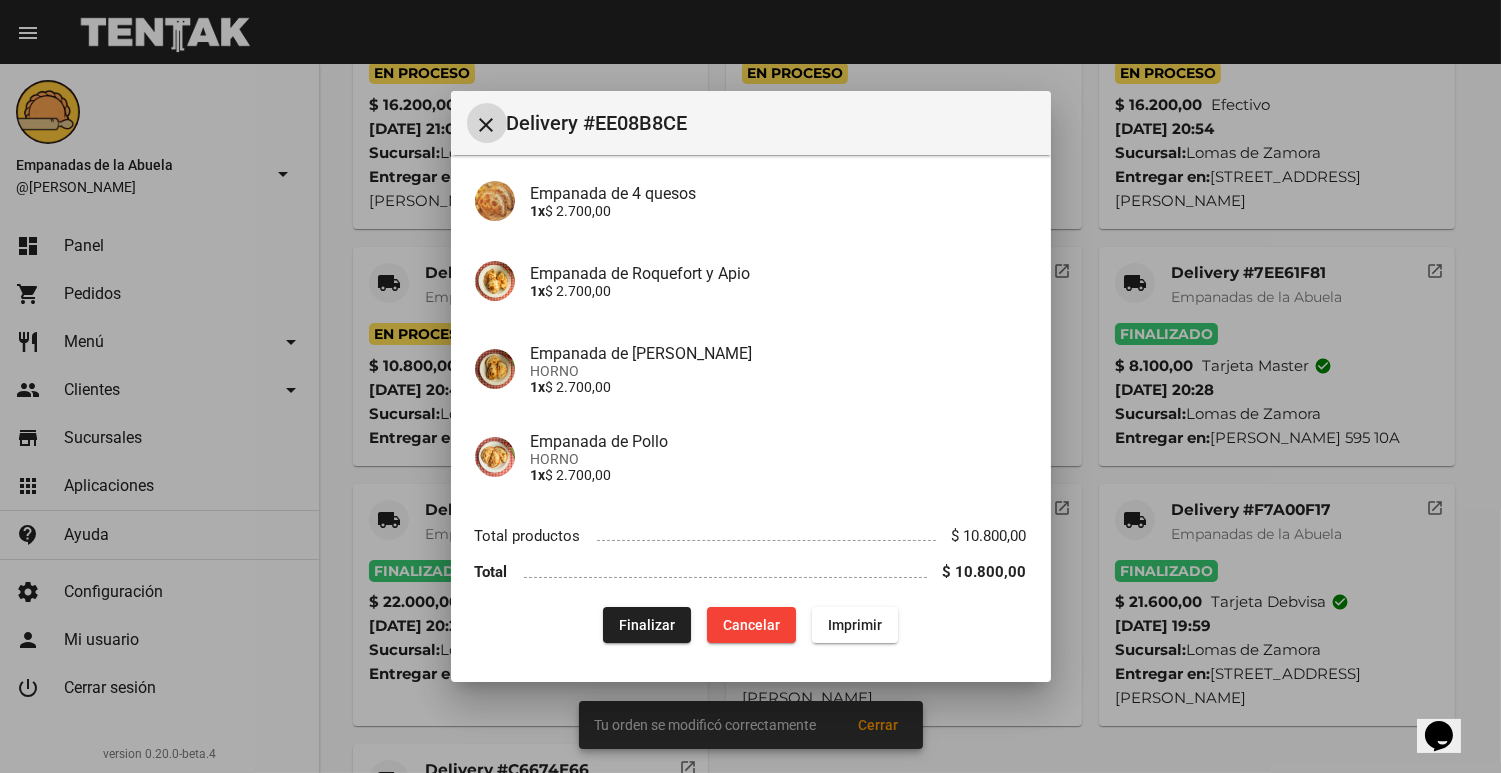 click on "Finalizar  Cancelar Imprimir" 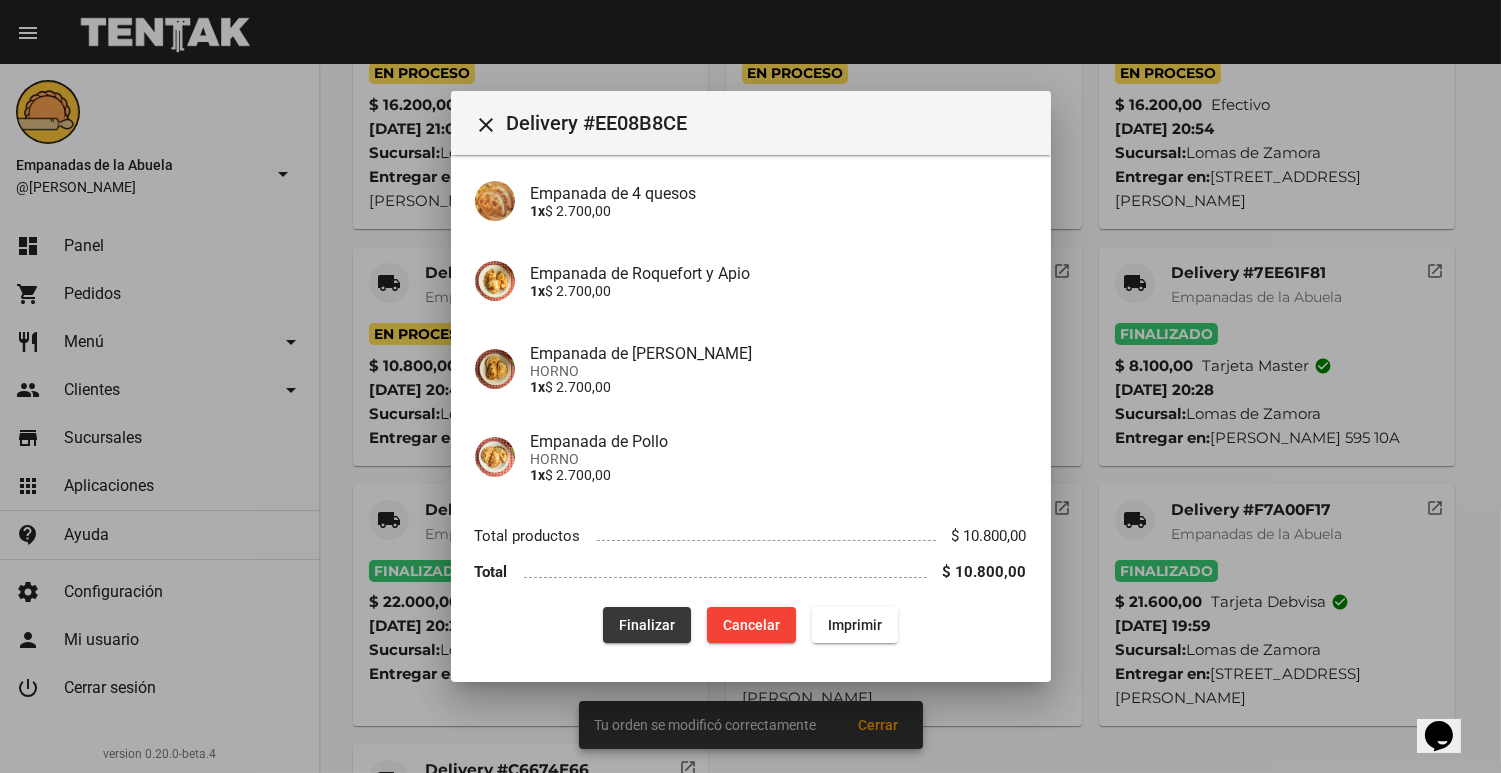 click on "Finalizar" 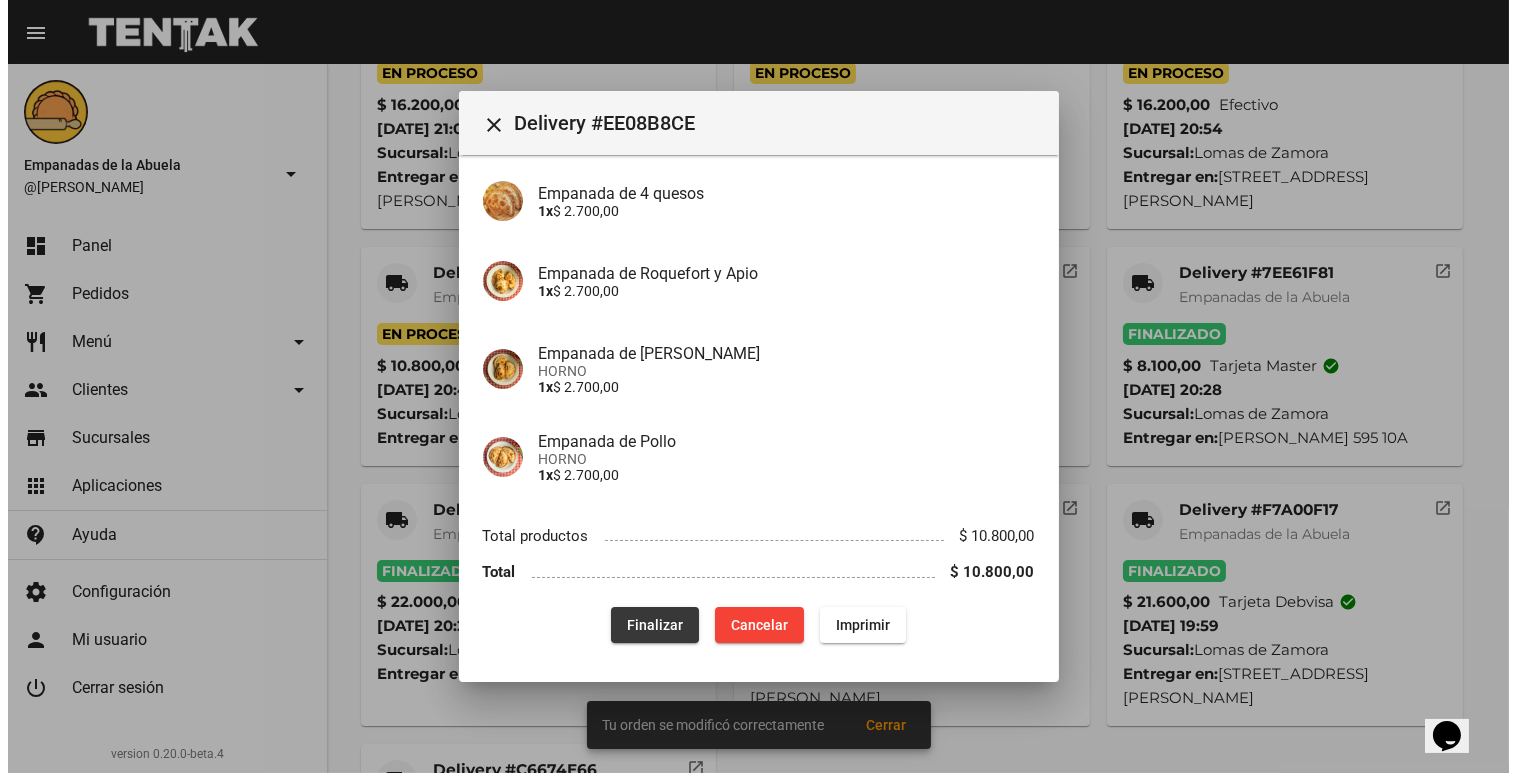 scroll, scrollTop: 0, scrollLeft: 0, axis: both 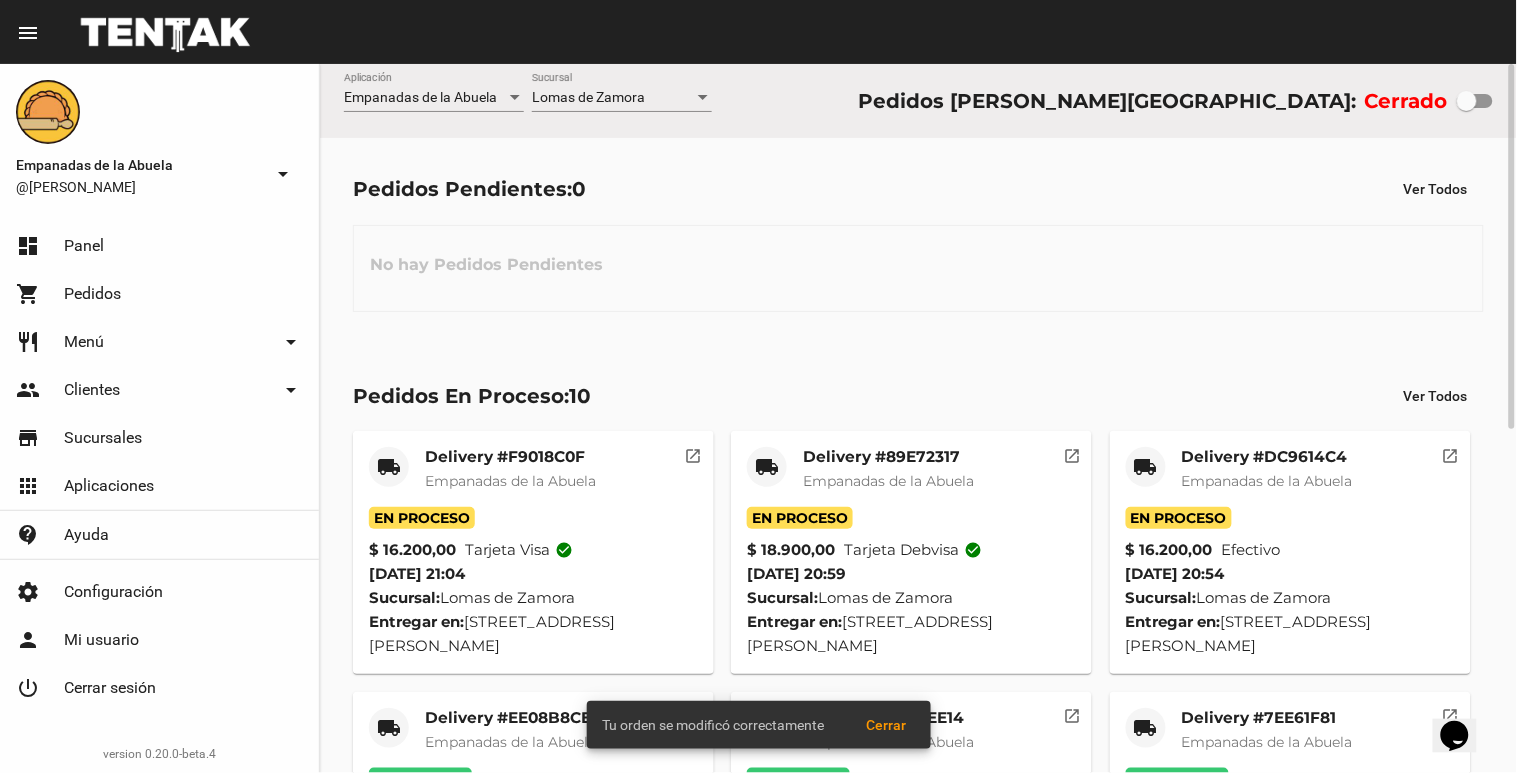 click on "local_shipping Delivery #DC9614C4 Empanadas de [GEOGRAPHIC_DATA]" 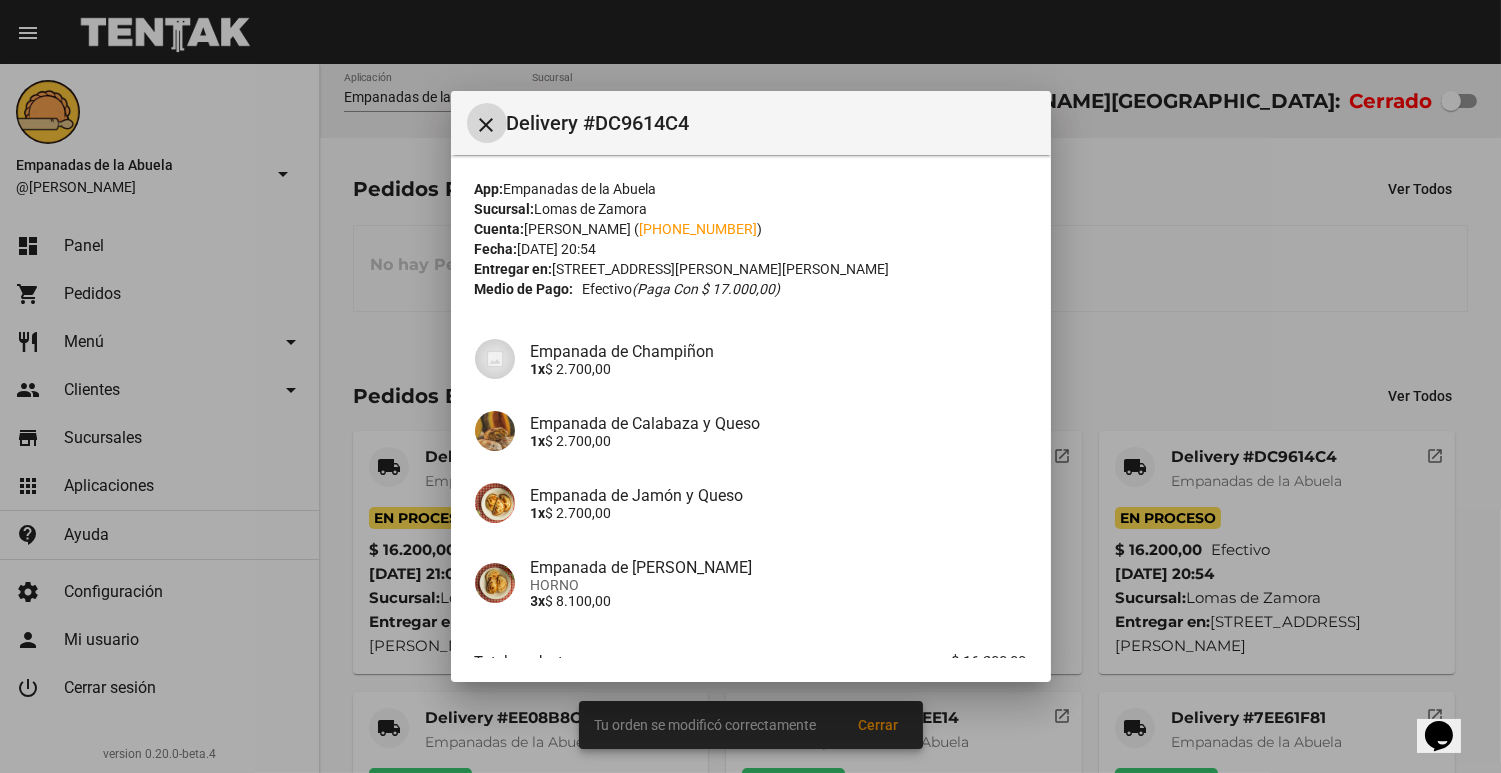 scroll, scrollTop: 126, scrollLeft: 0, axis: vertical 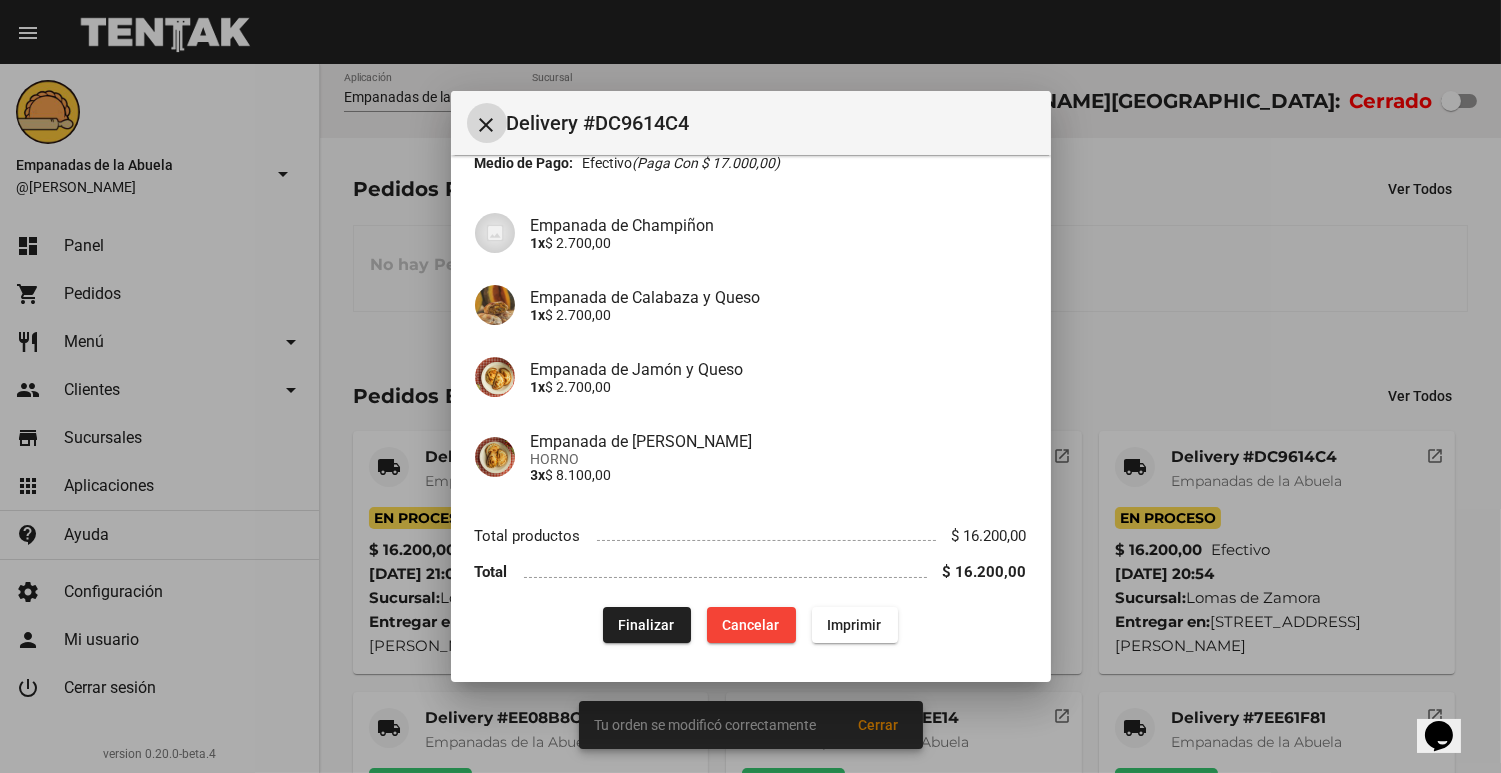 click on "Finalizar" 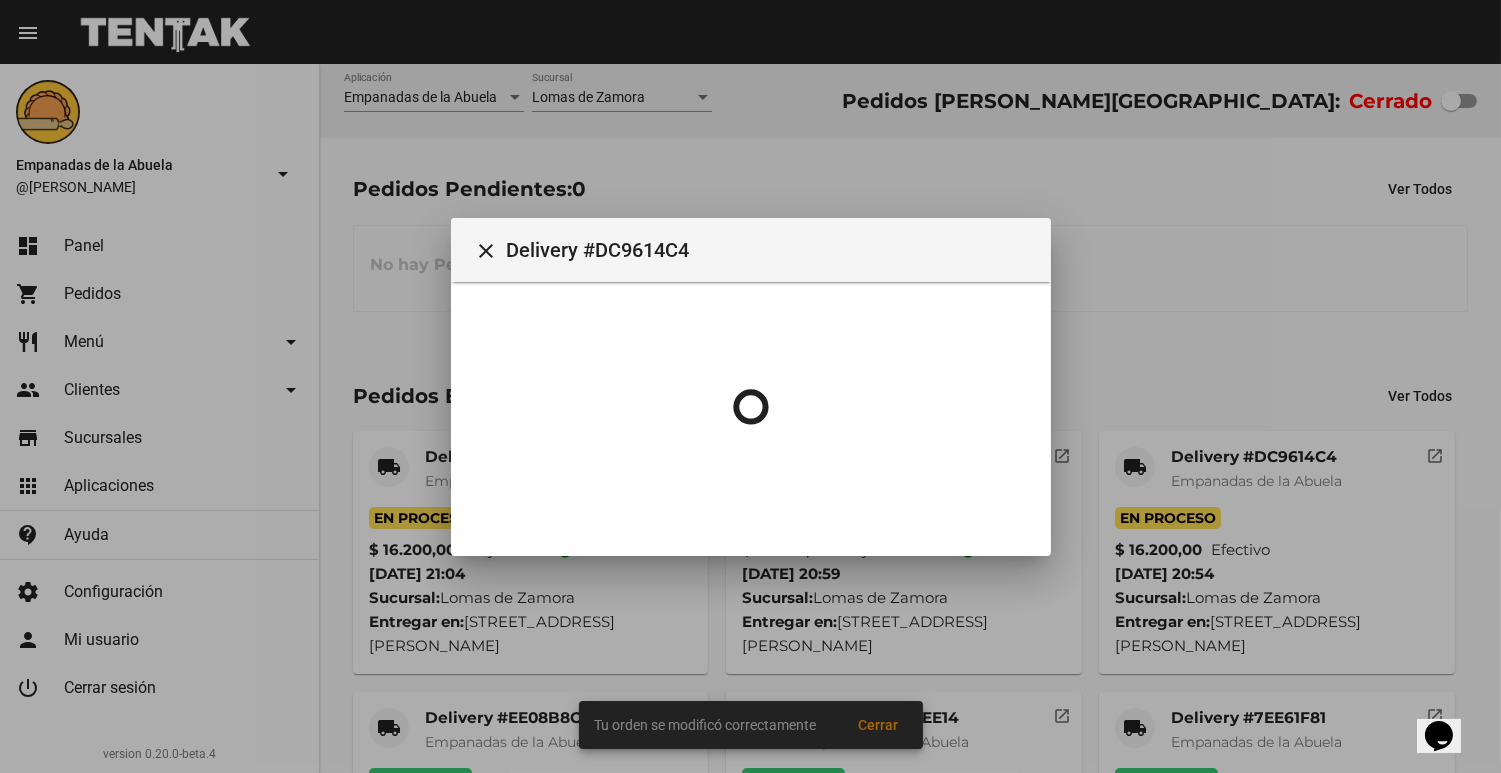 scroll, scrollTop: 0, scrollLeft: 0, axis: both 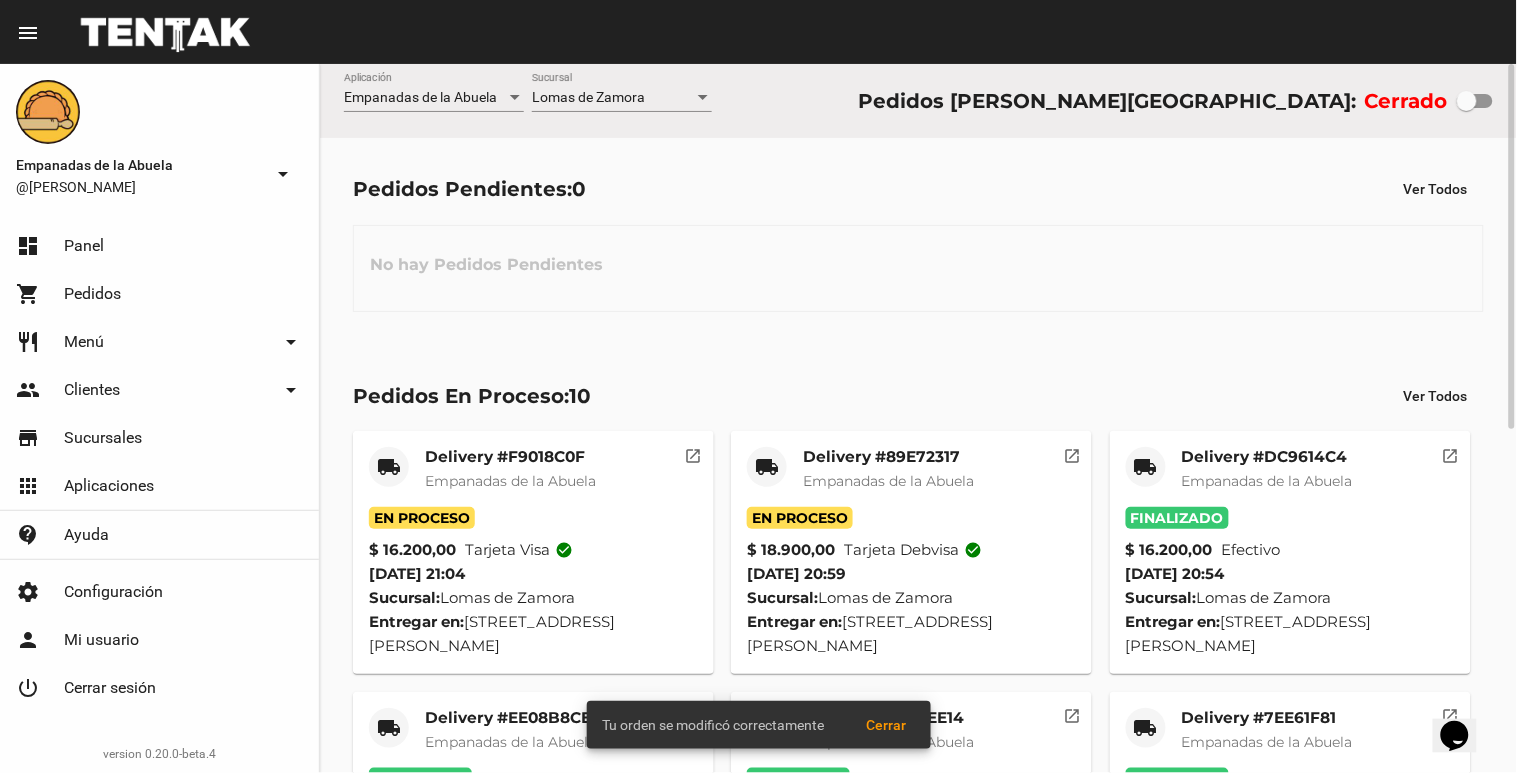 click on "local_shipping" 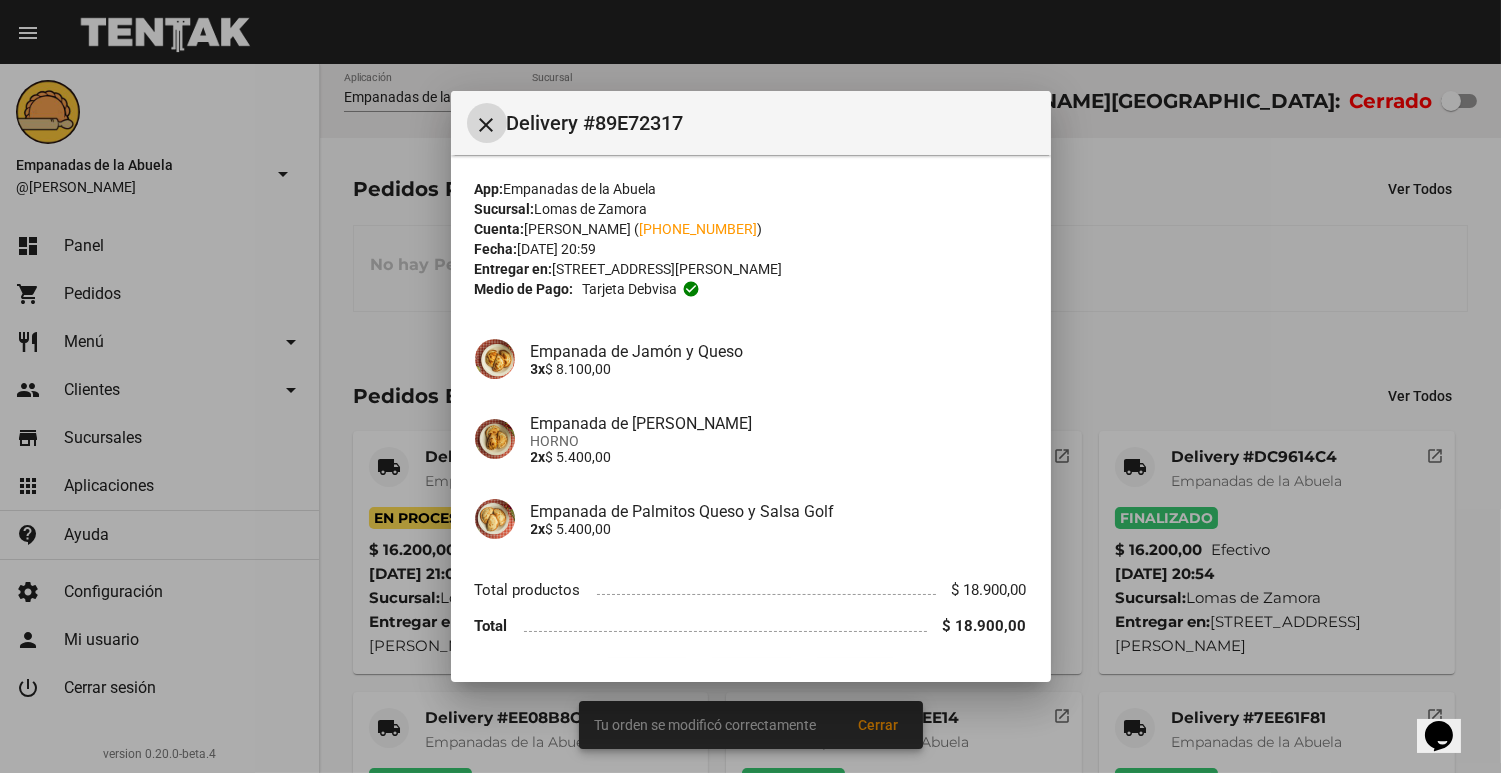 scroll, scrollTop: 55, scrollLeft: 0, axis: vertical 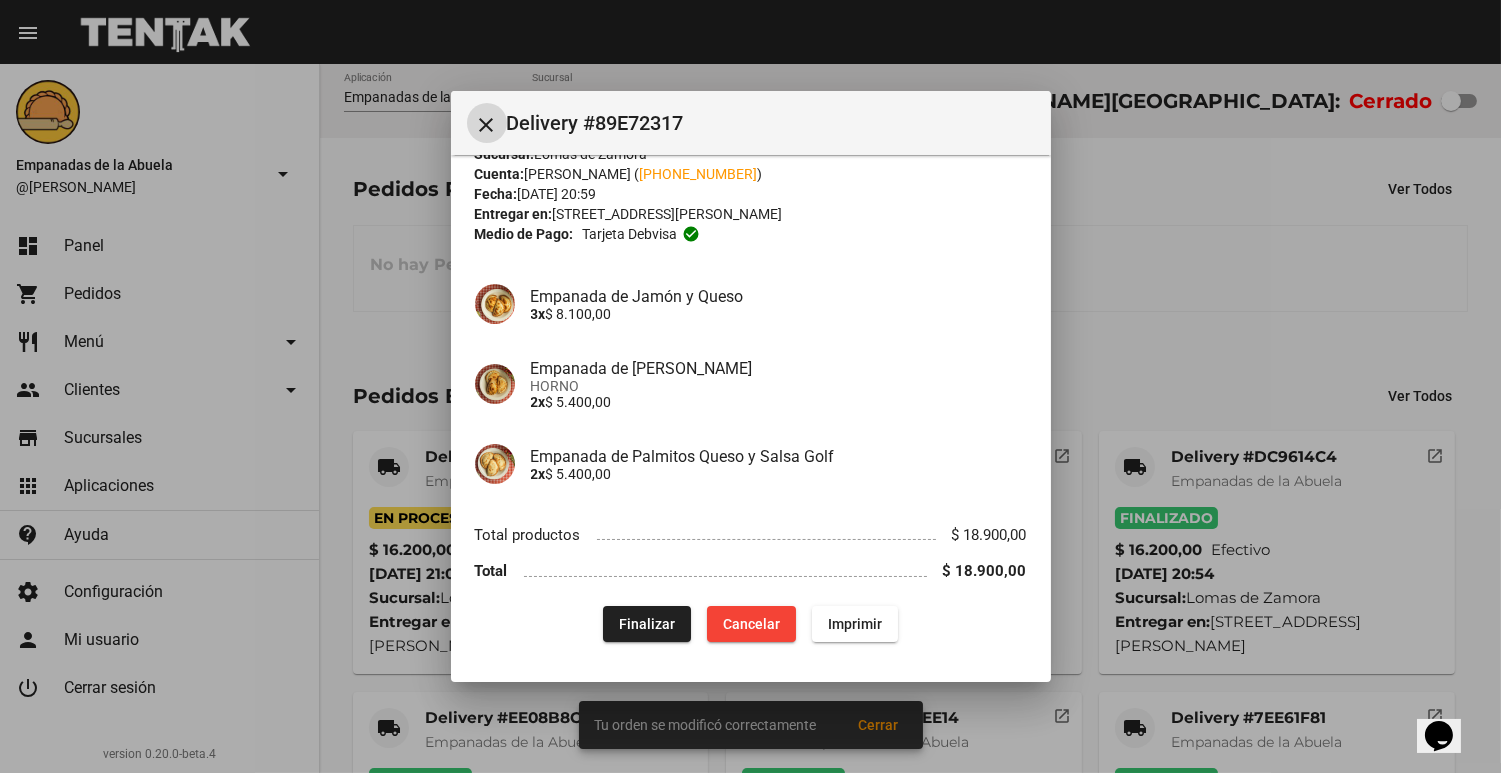 click on "Finalizar" 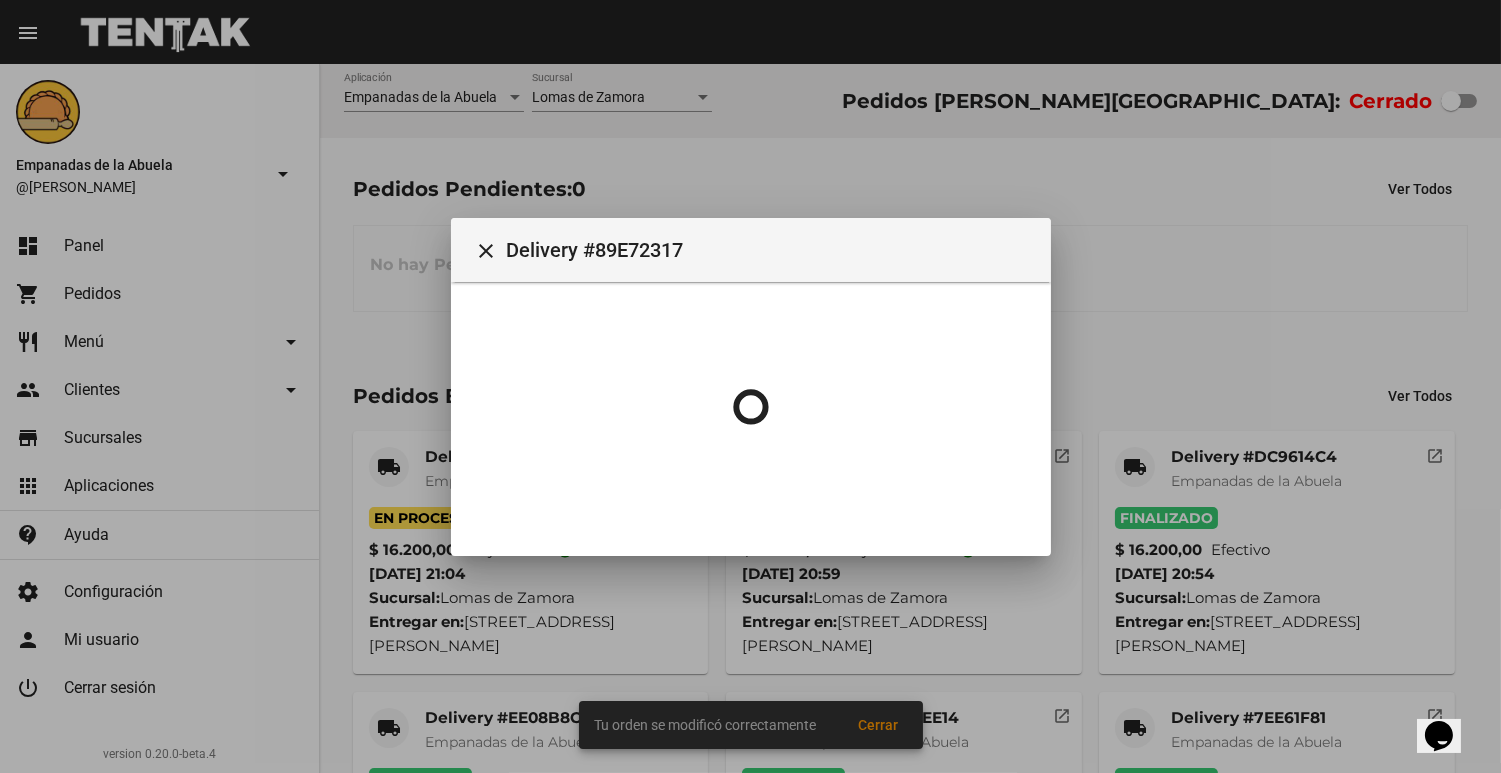 scroll, scrollTop: 0, scrollLeft: 0, axis: both 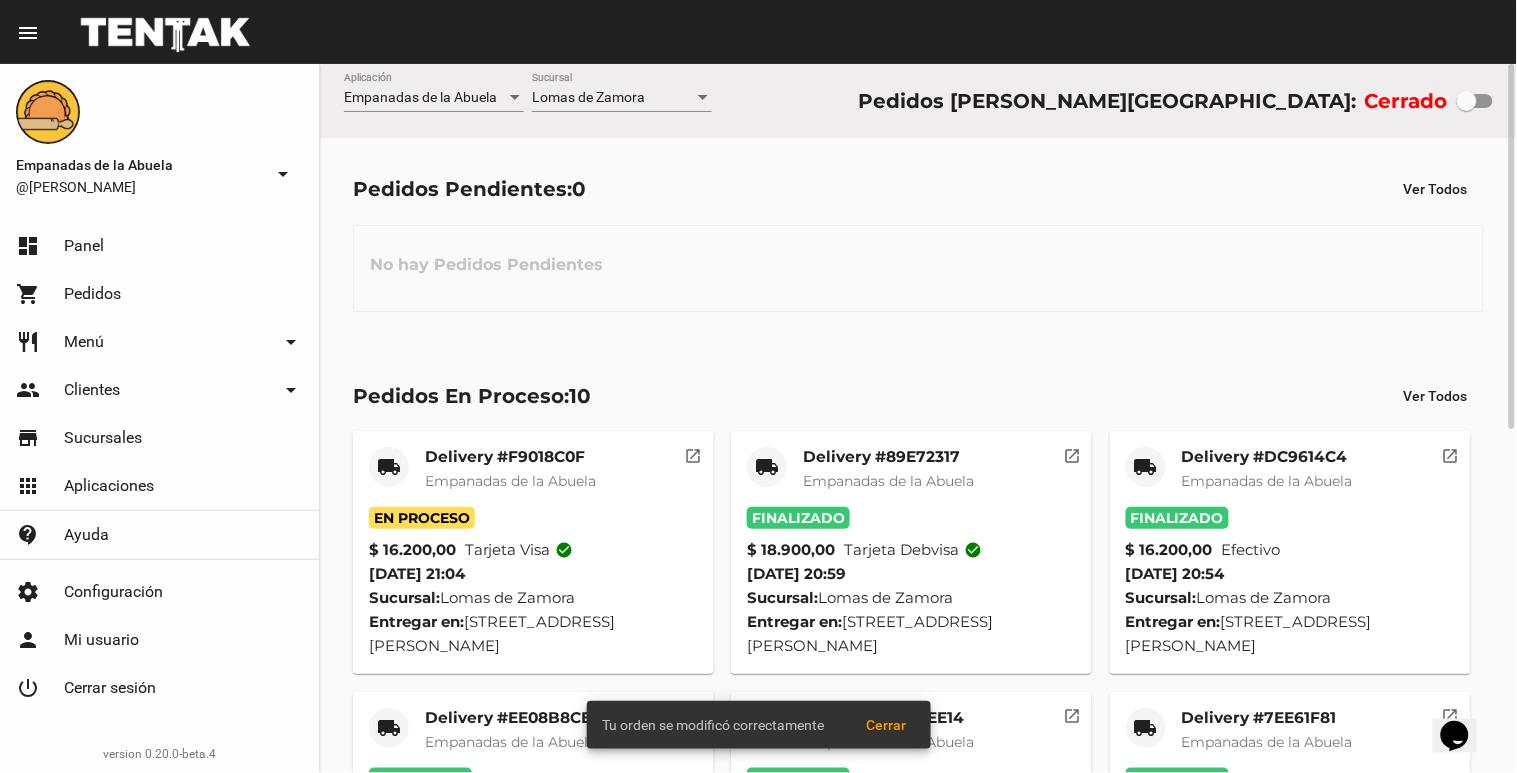 click on "Empanadas de la Abuela" 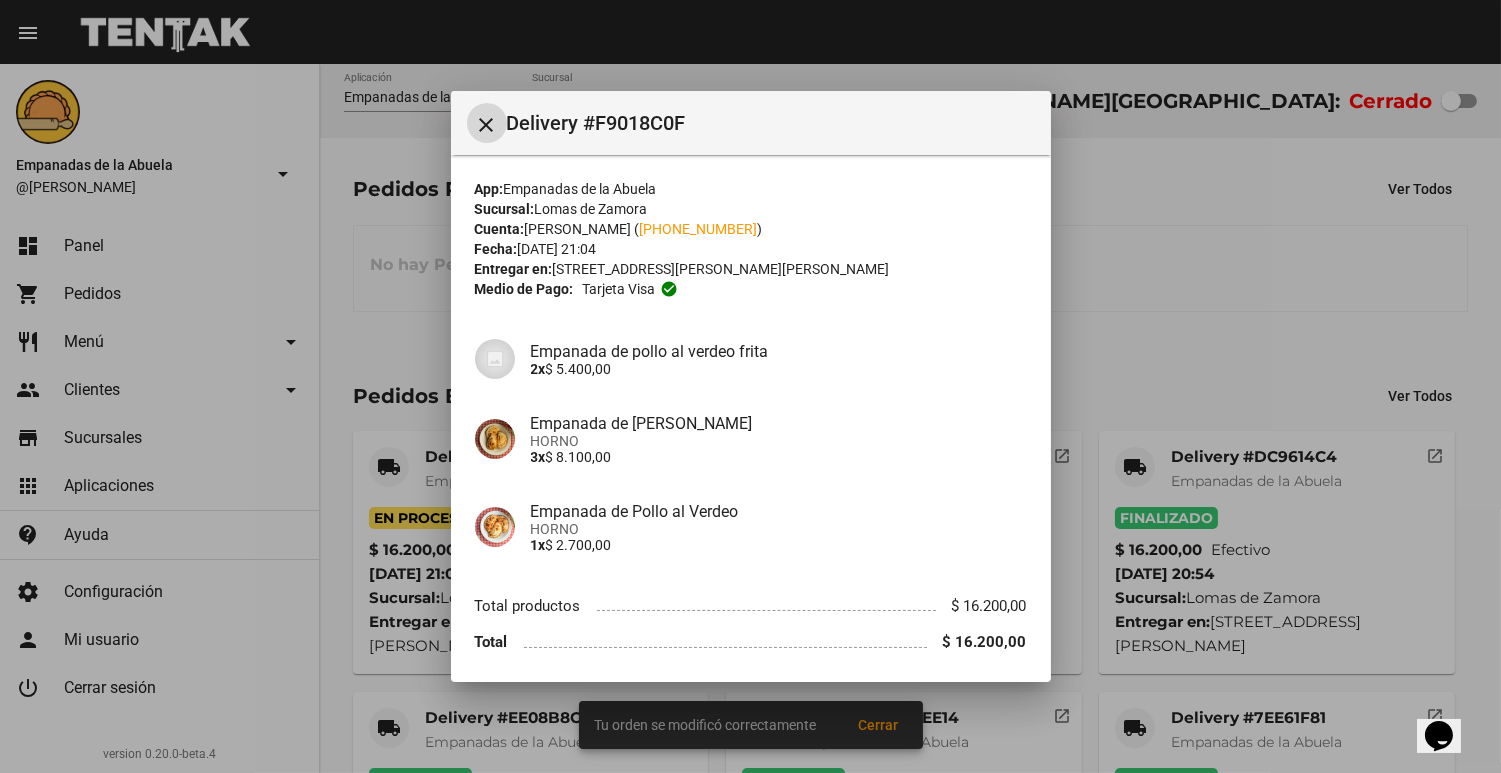 scroll, scrollTop: 71, scrollLeft: 0, axis: vertical 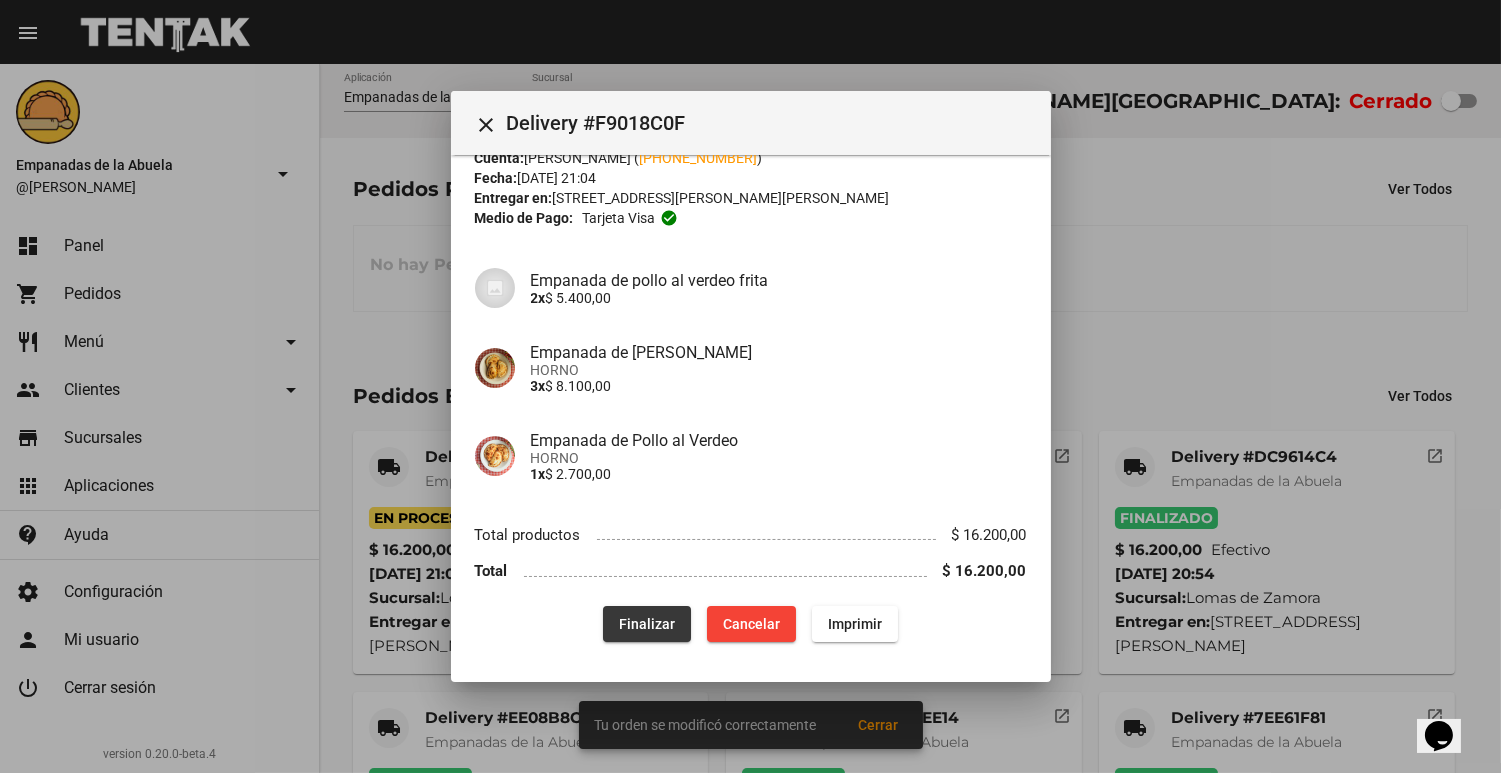 click on "Finalizar" 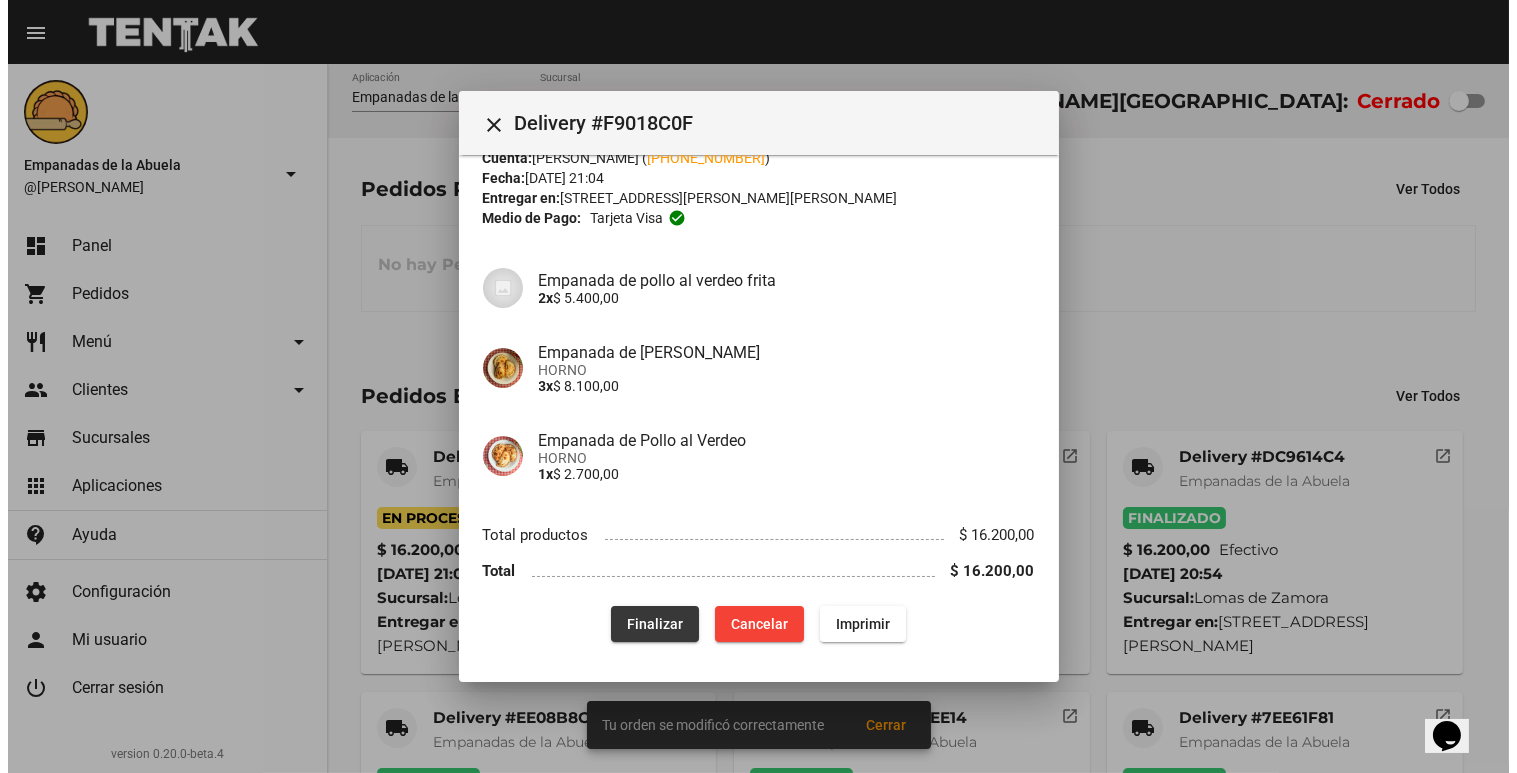 scroll, scrollTop: 0, scrollLeft: 0, axis: both 